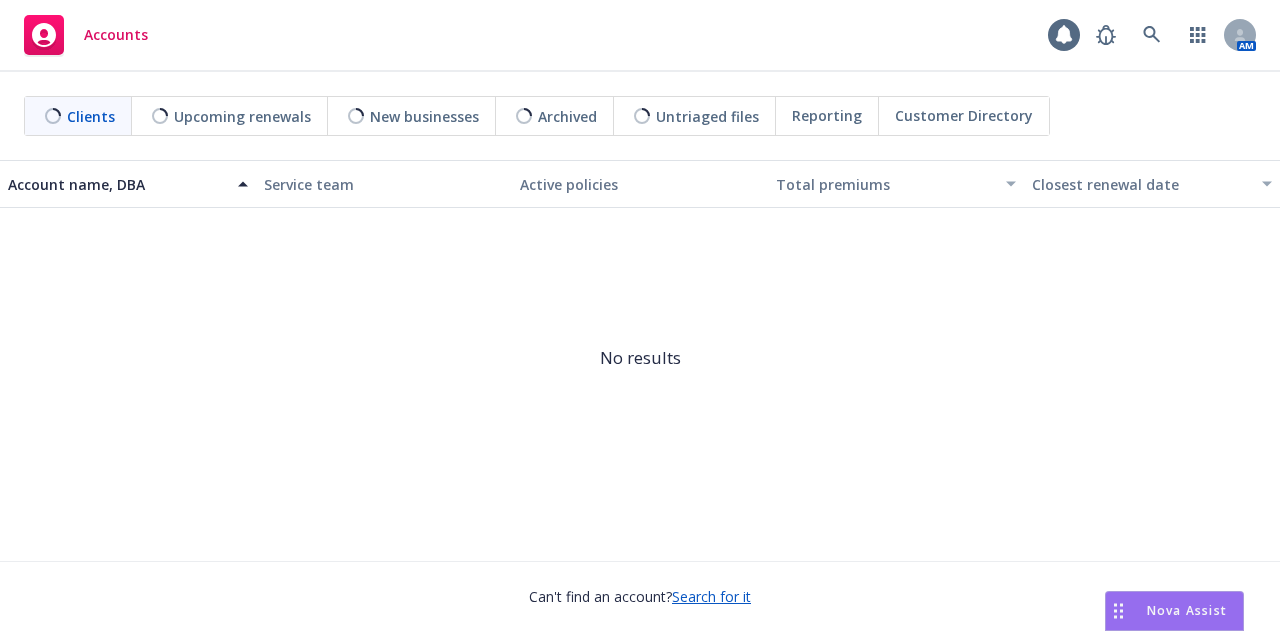 scroll, scrollTop: 0, scrollLeft: 0, axis: both 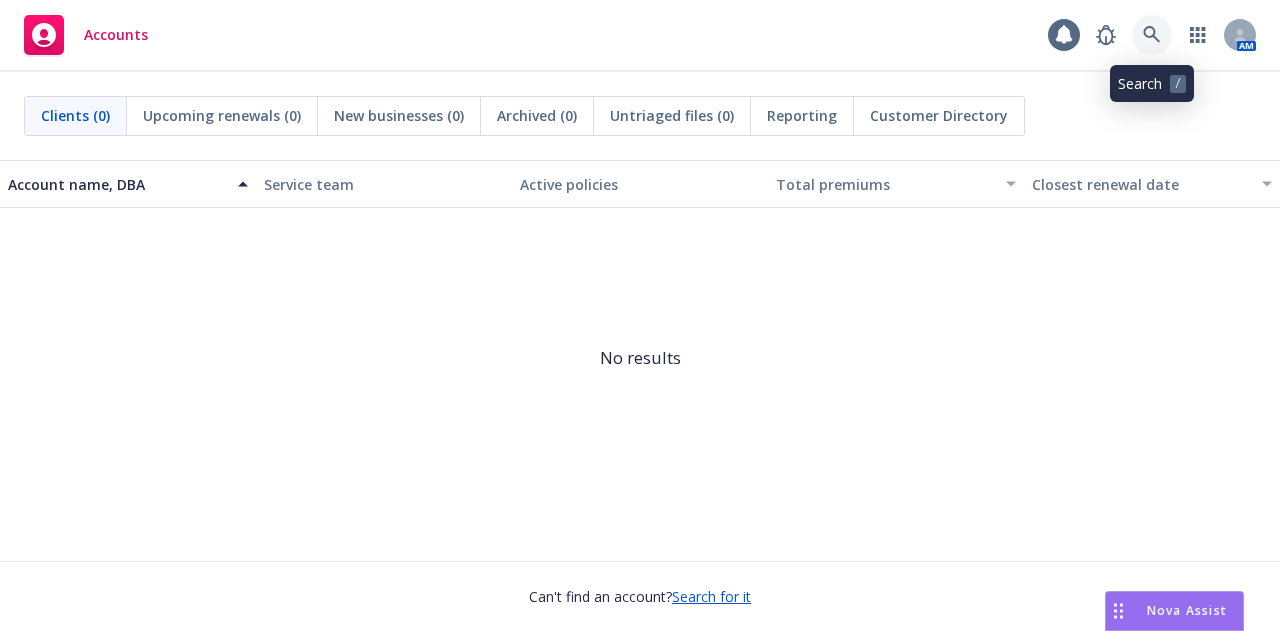 click at bounding box center [1152, 35] 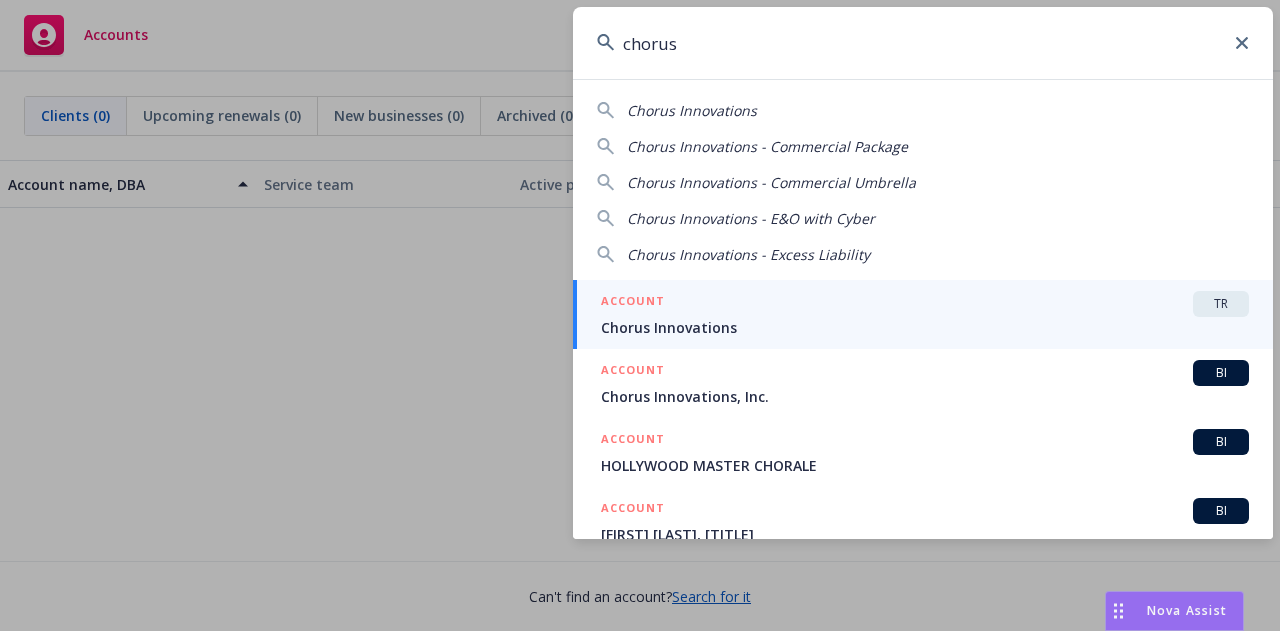 type on "chorus" 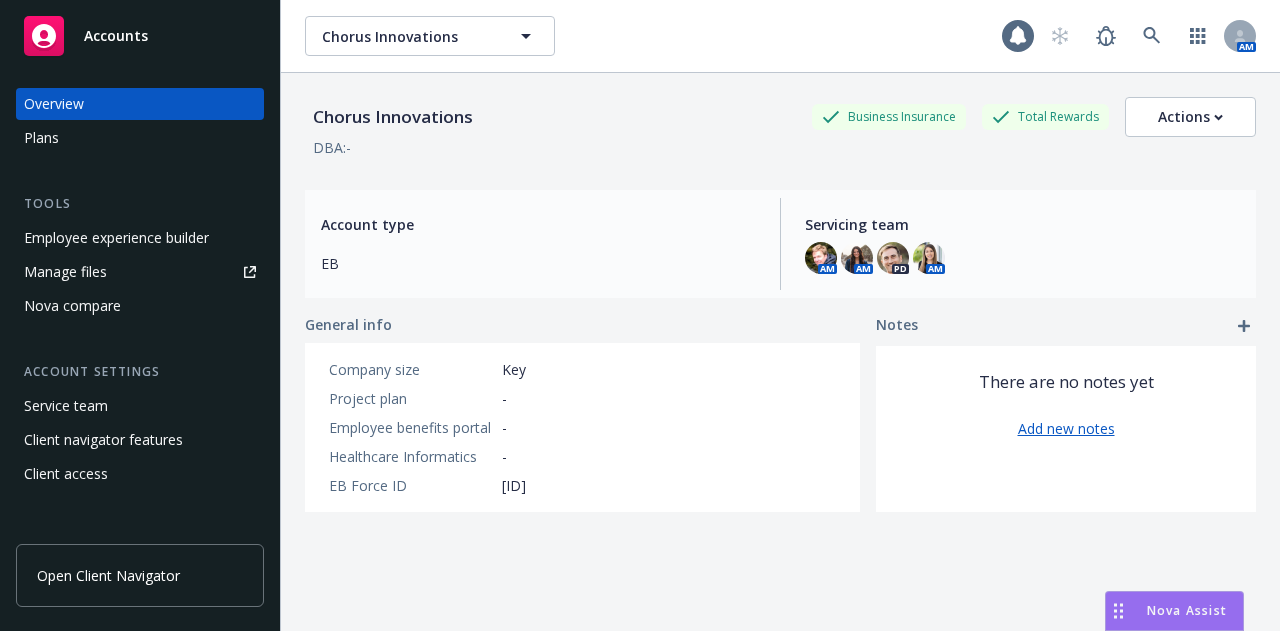 click on "Manage files" at bounding box center (140, 272) 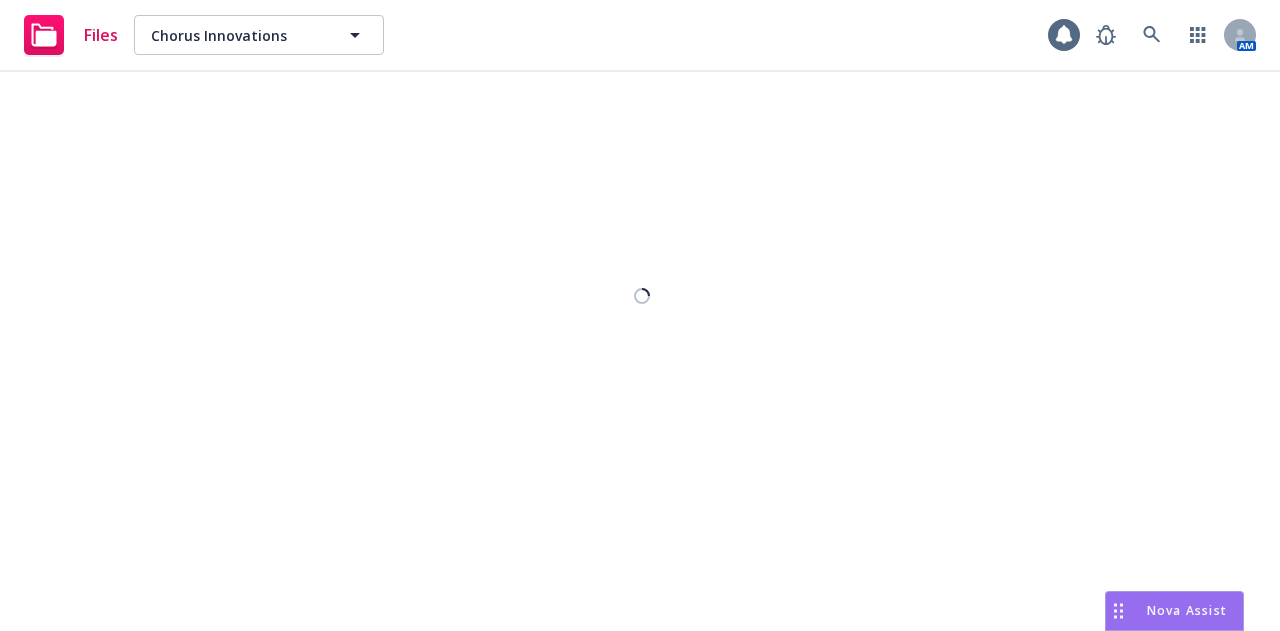 scroll, scrollTop: 0, scrollLeft: 0, axis: both 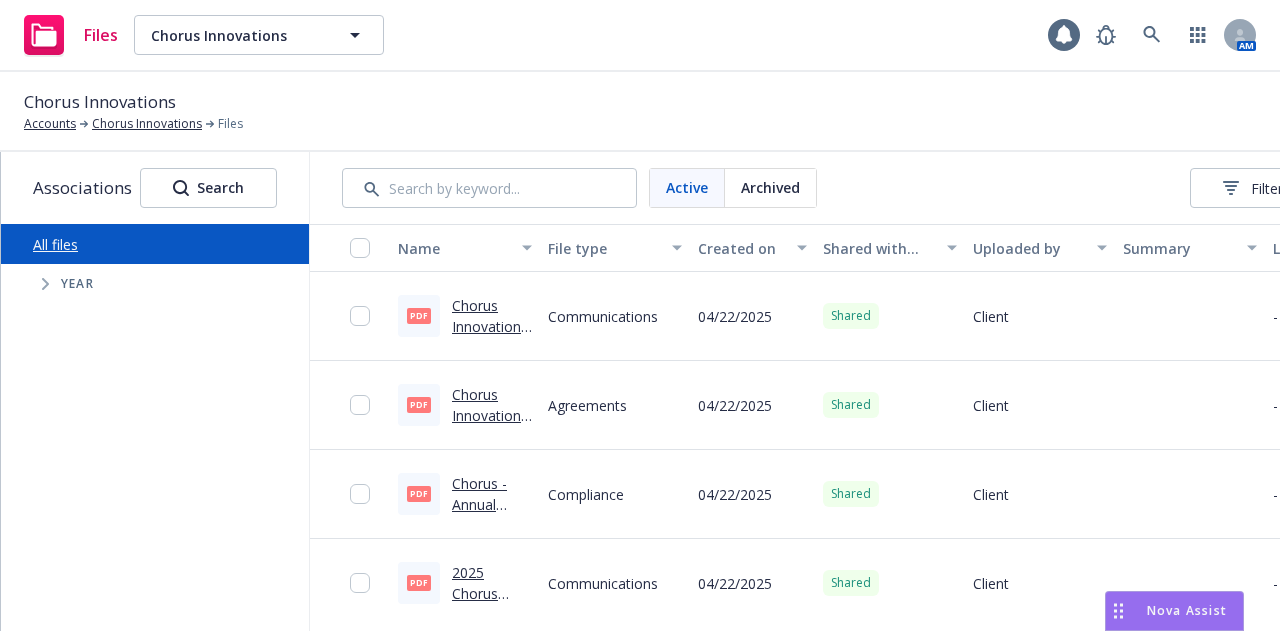 click on "Active Archived Filters Upload files" at bounding box center (912, 188) 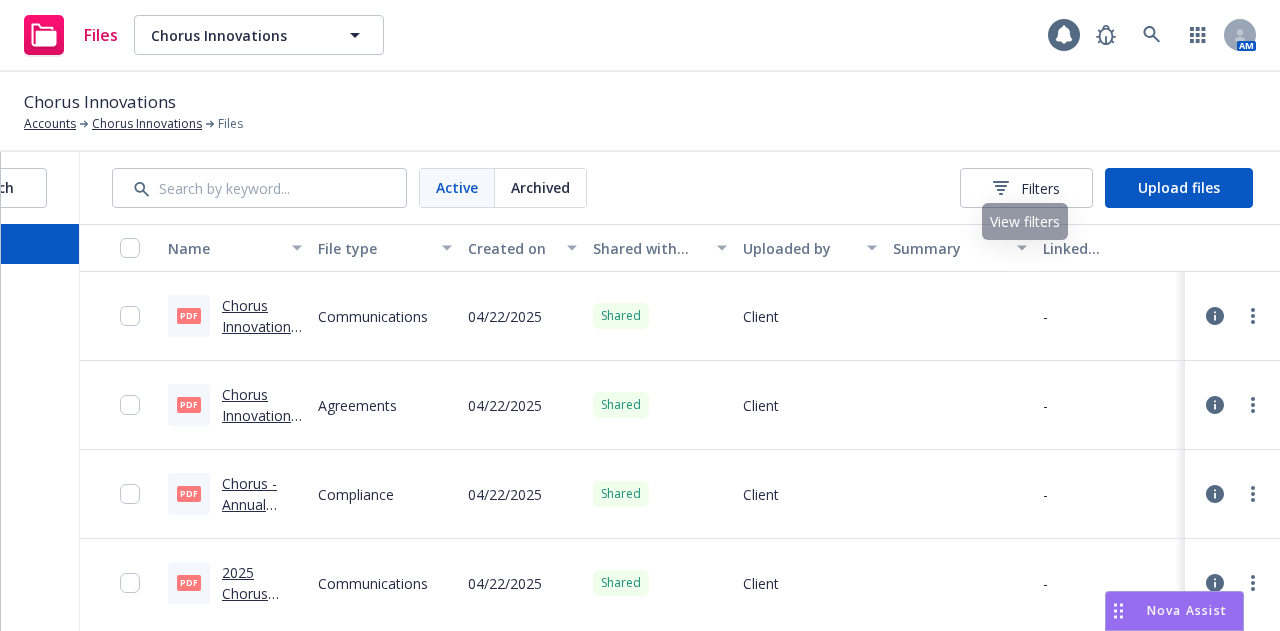 scroll, scrollTop: 0, scrollLeft: 246, axis: horizontal 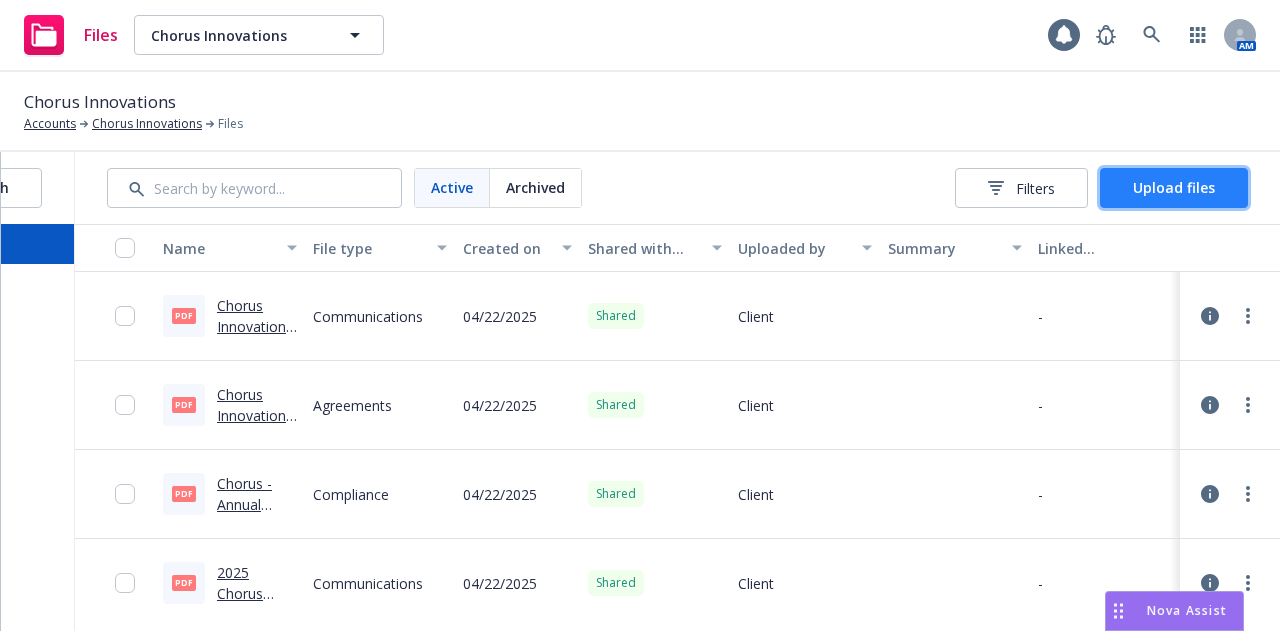 click on "Upload files" at bounding box center (1174, 187) 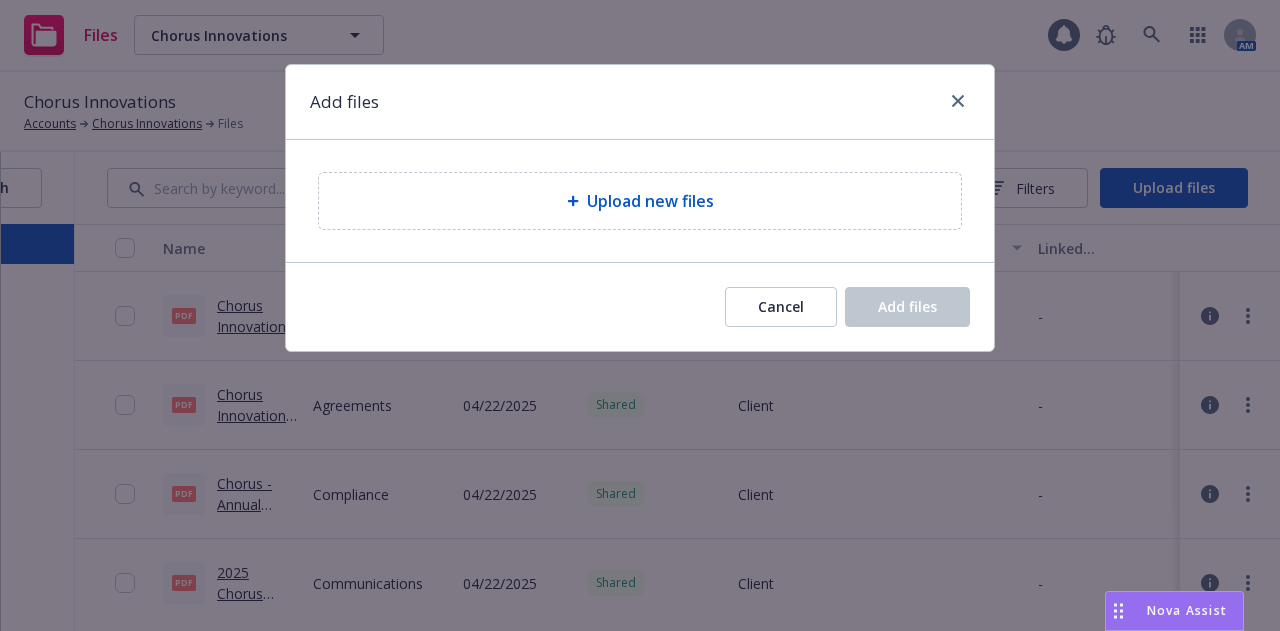 click on "Upload new files" at bounding box center [640, 201] 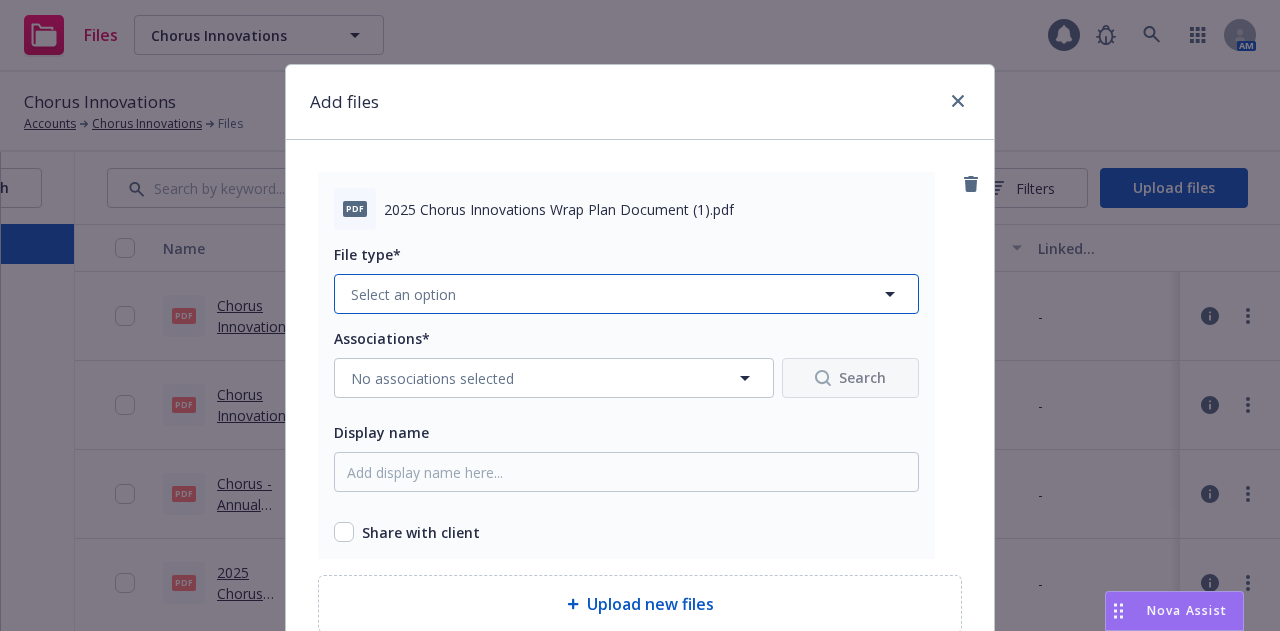 click on "Select an option" at bounding box center (626, 294) 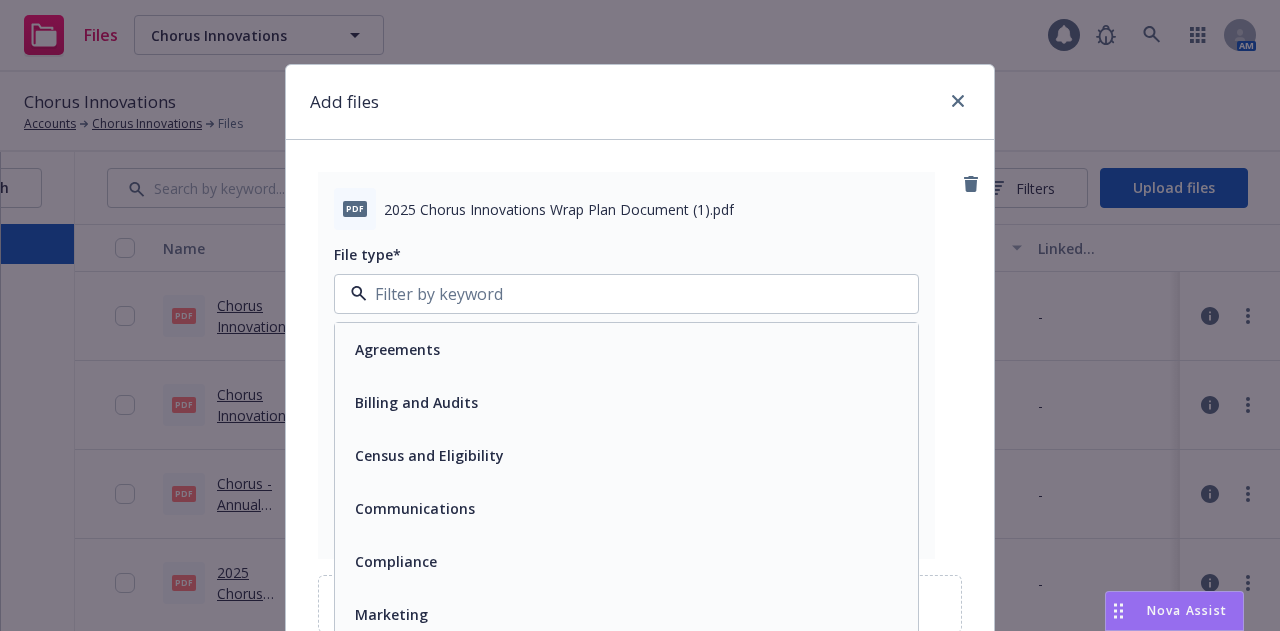 click on "Compliance" at bounding box center [626, 561] 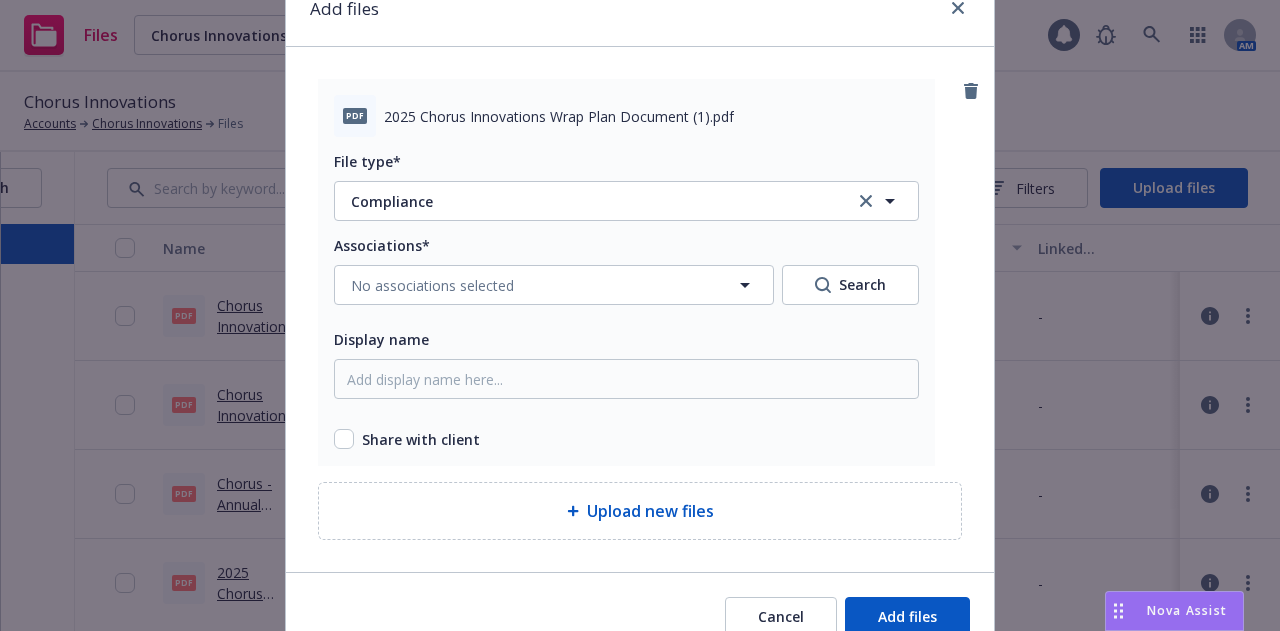 scroll, scrollTop: 94, scrollLeft: 0, axis: vertical 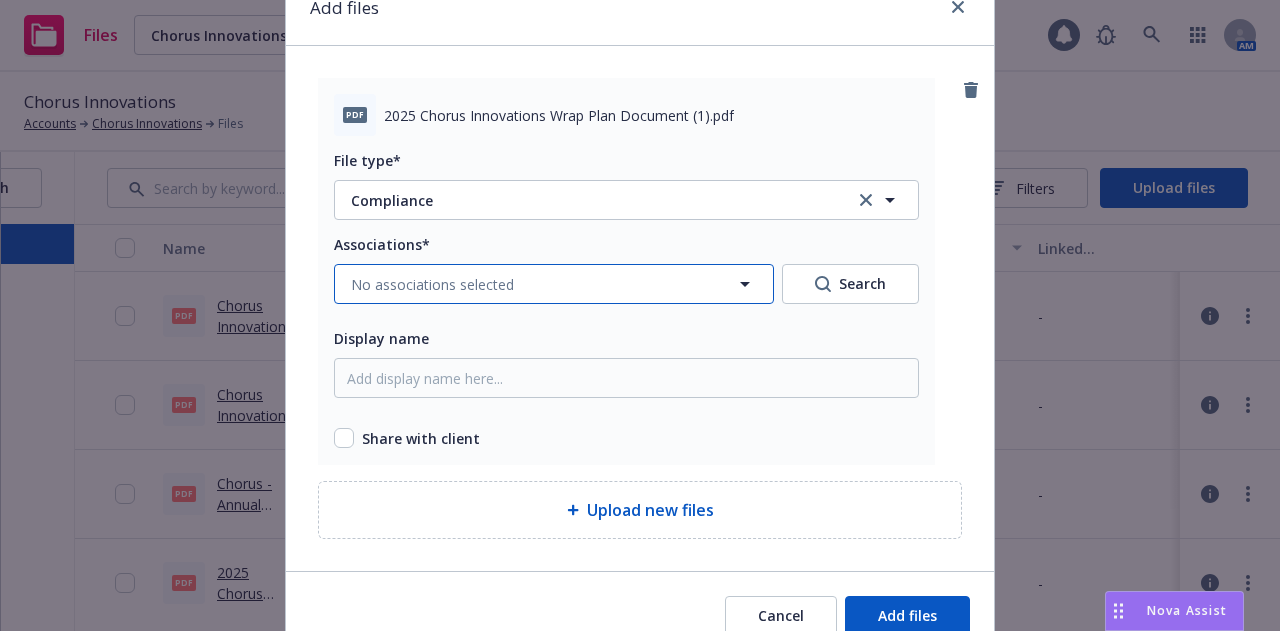 click on "No associations selected" at bounding box center (554, 284) 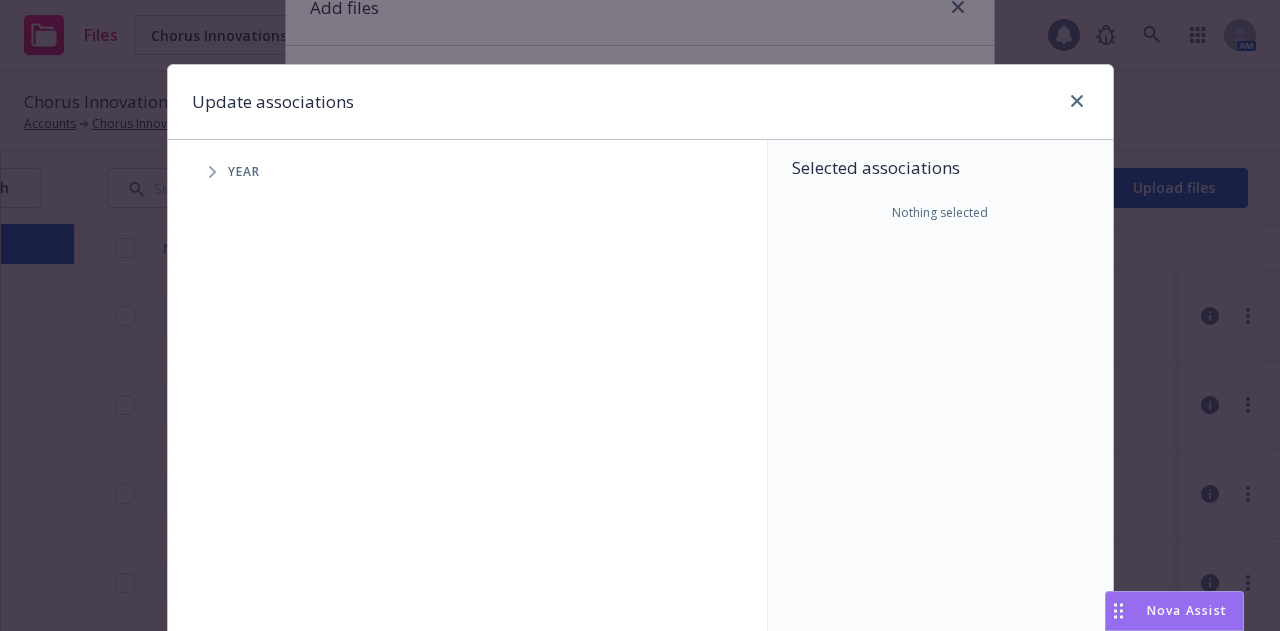 click at bounding box center (212, 172) 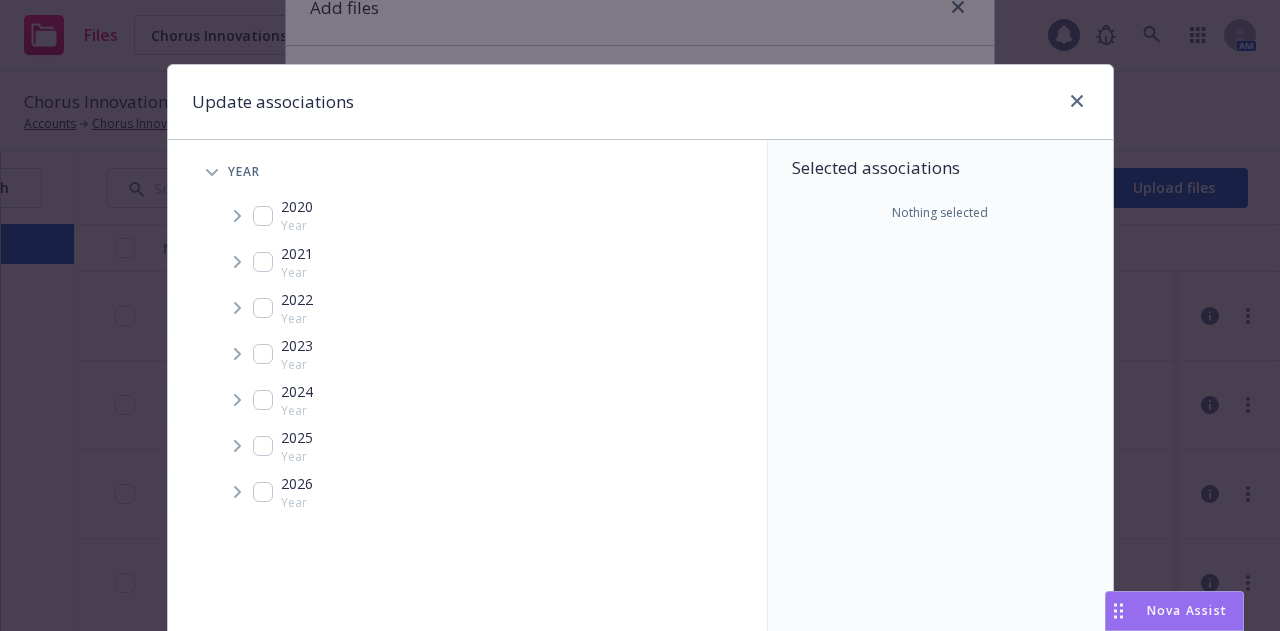 click at bounding box center (263, 446) 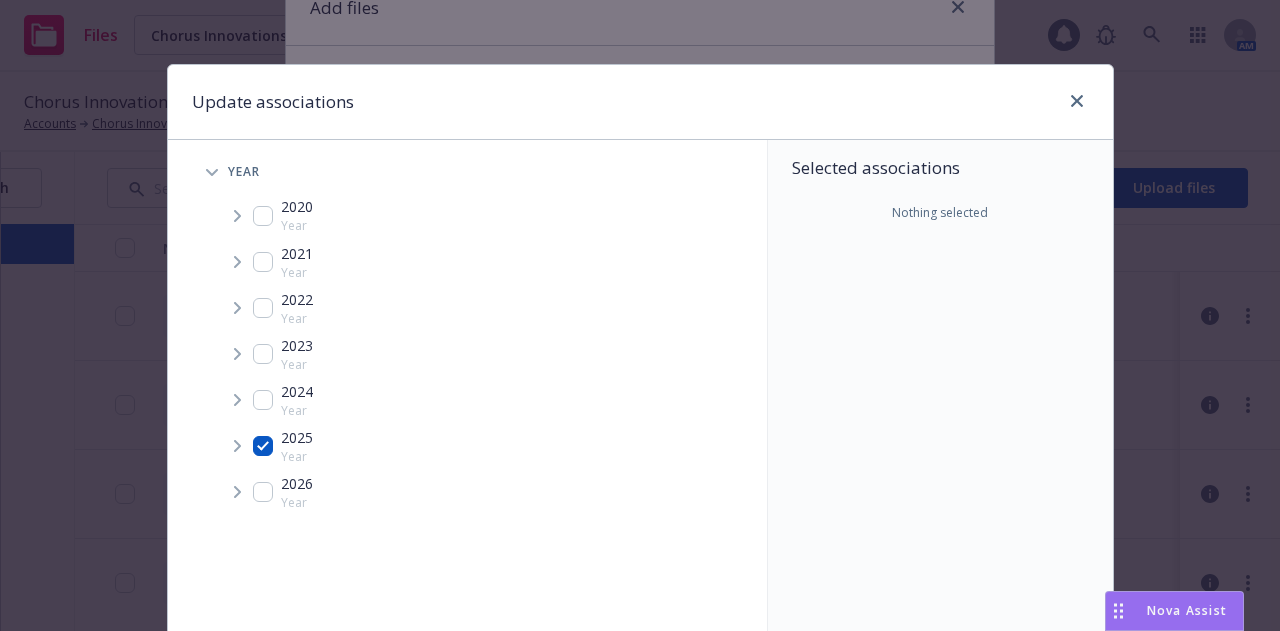 checkbox on "true" 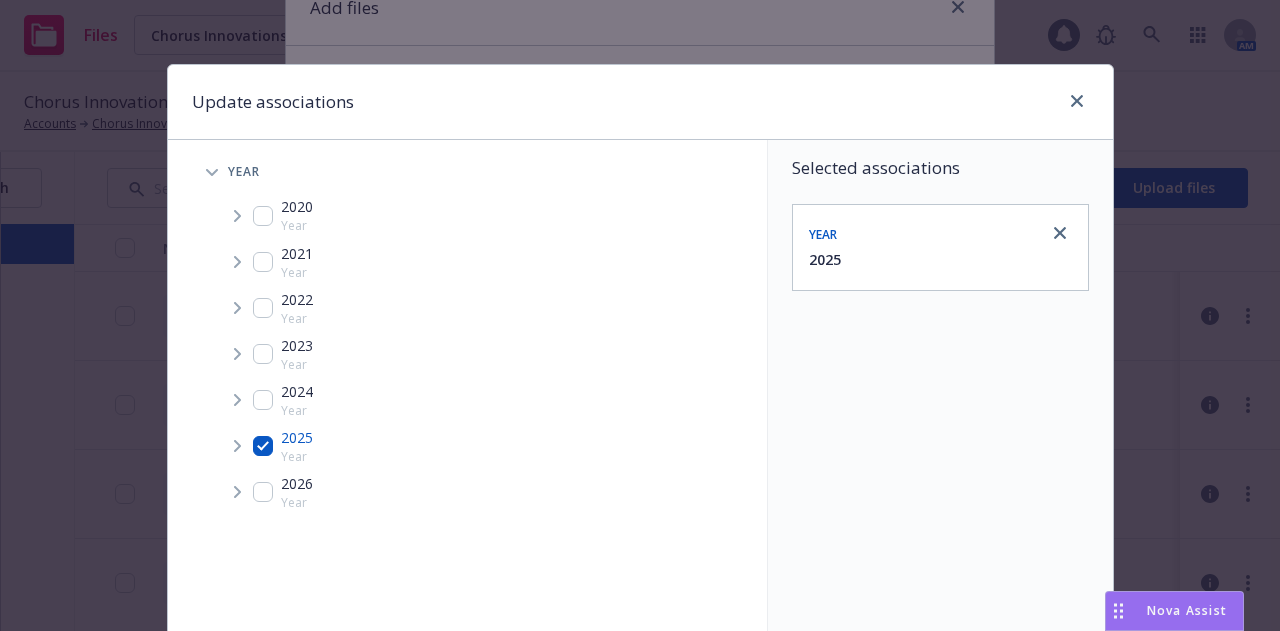 scroll, scrollTop: 362, scrollLeft: 0, axis: vertical 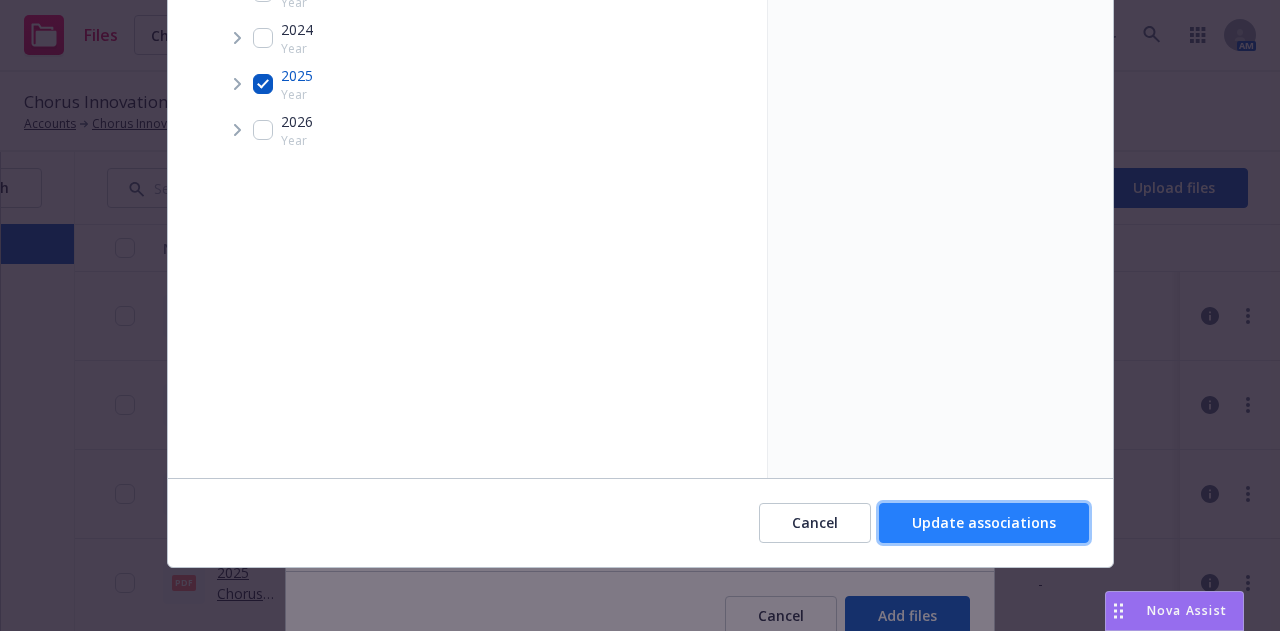 click on "Update associations" at bounding box center [984, 523] 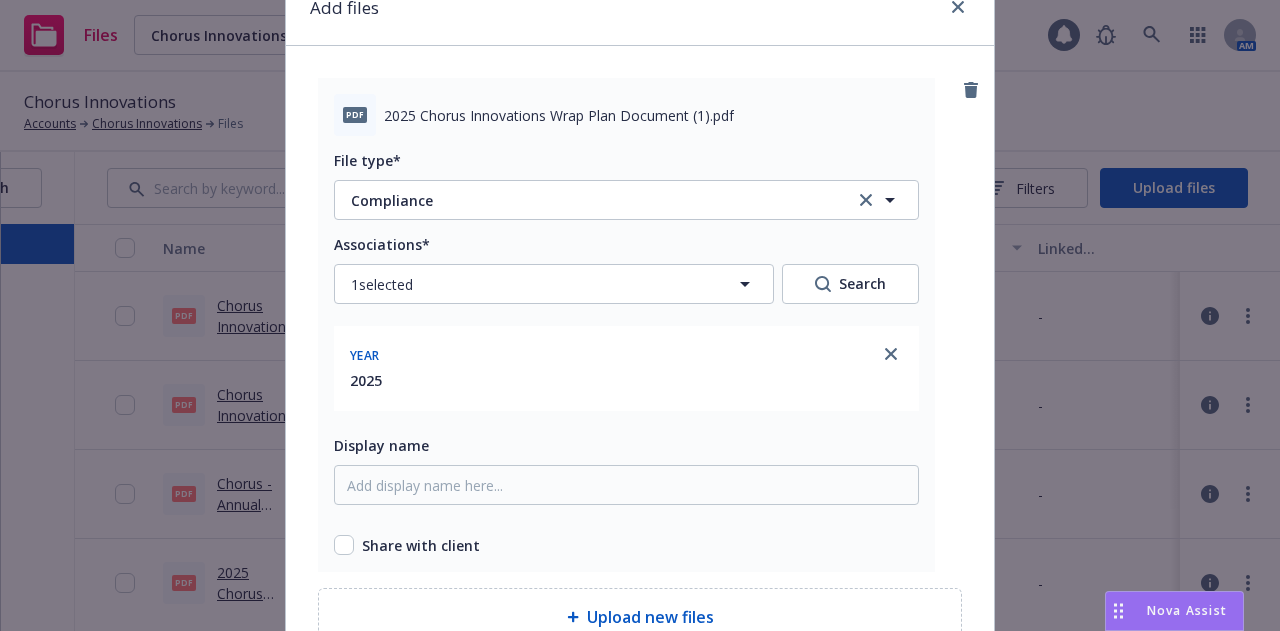 scroll, scrollTop: 256, scrollLeft: 0, axis: vertical 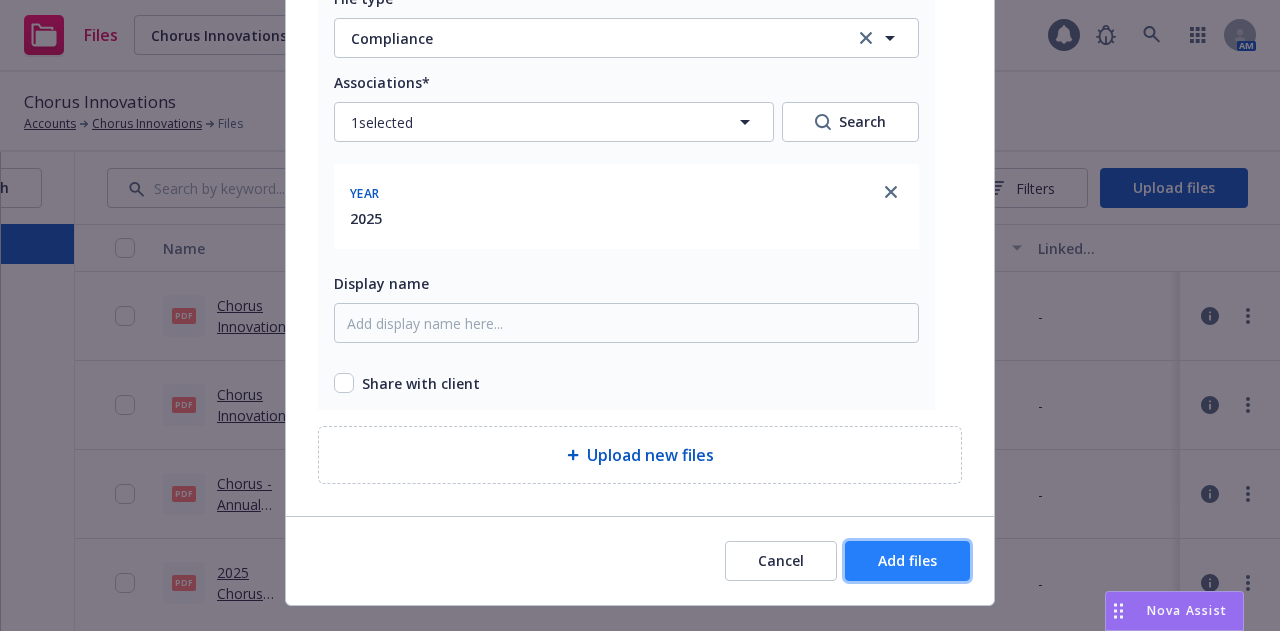 click on "Add files" at bounding box center (907, 560) 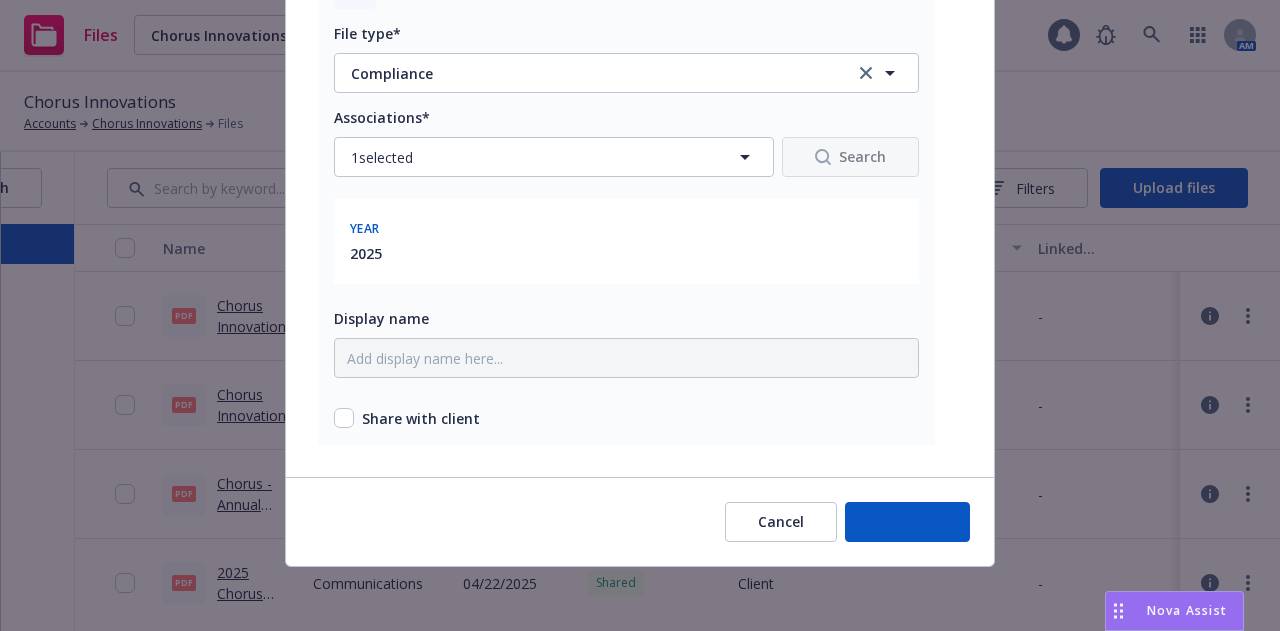 scroll, scrollTop: 220, scrollLeft: 0, axis: vertical 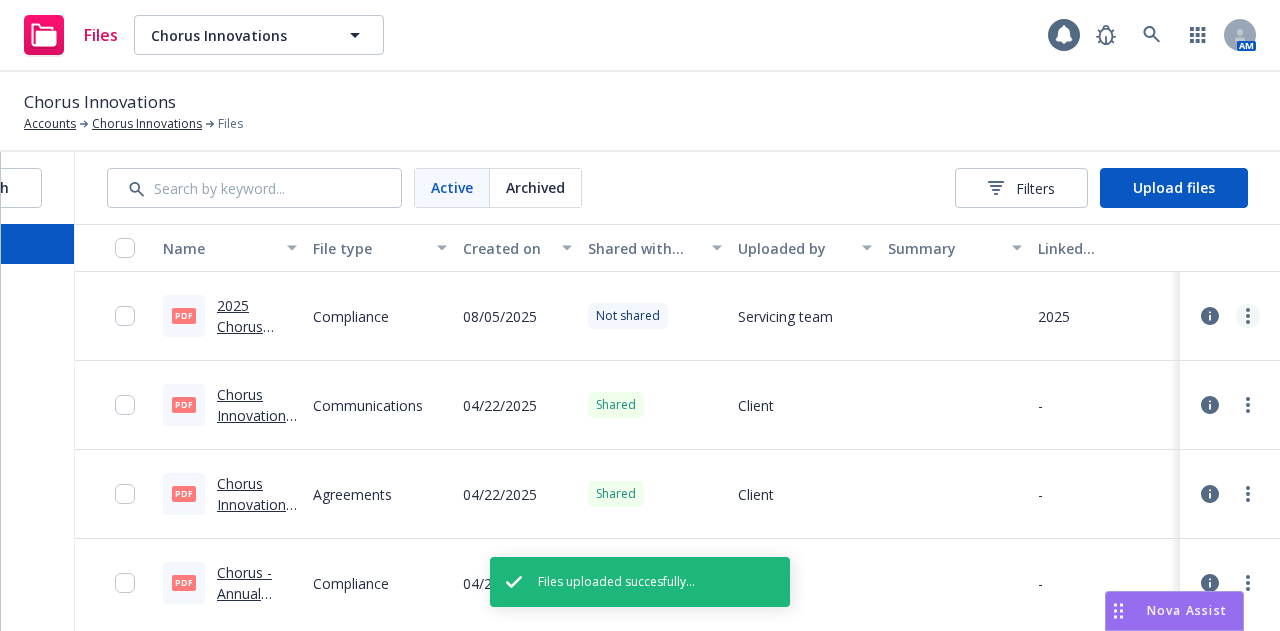 click at bounding box center [1248, 316] 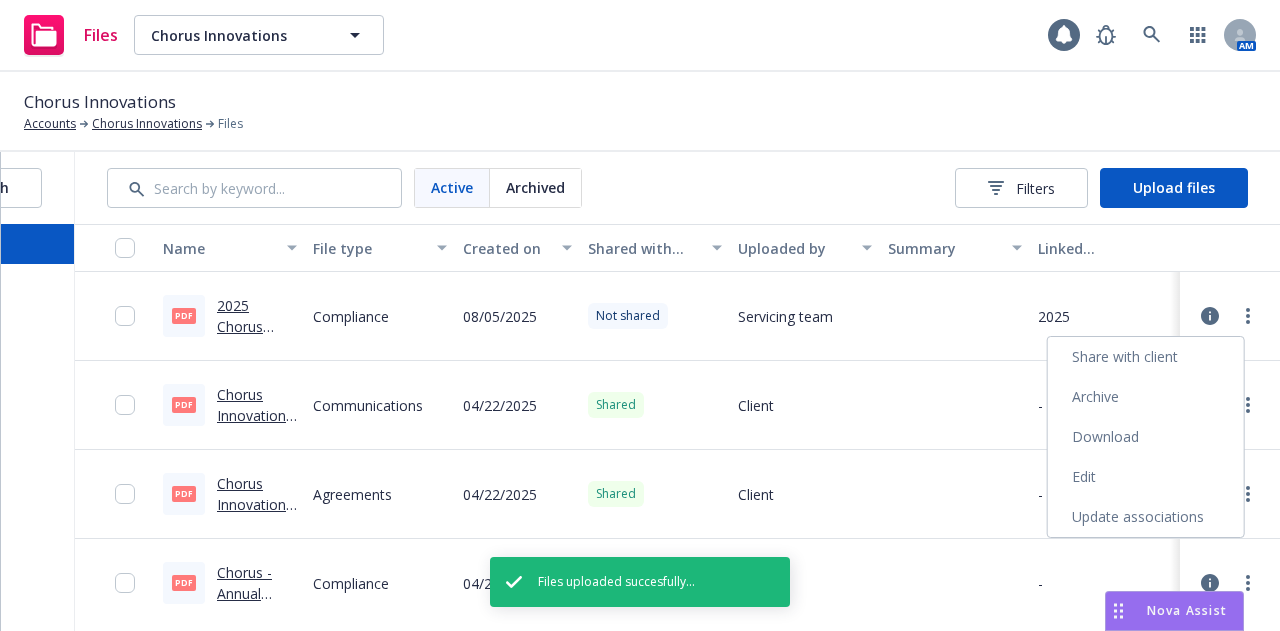 click on "Share with client" at bounding box center [1146, 357] 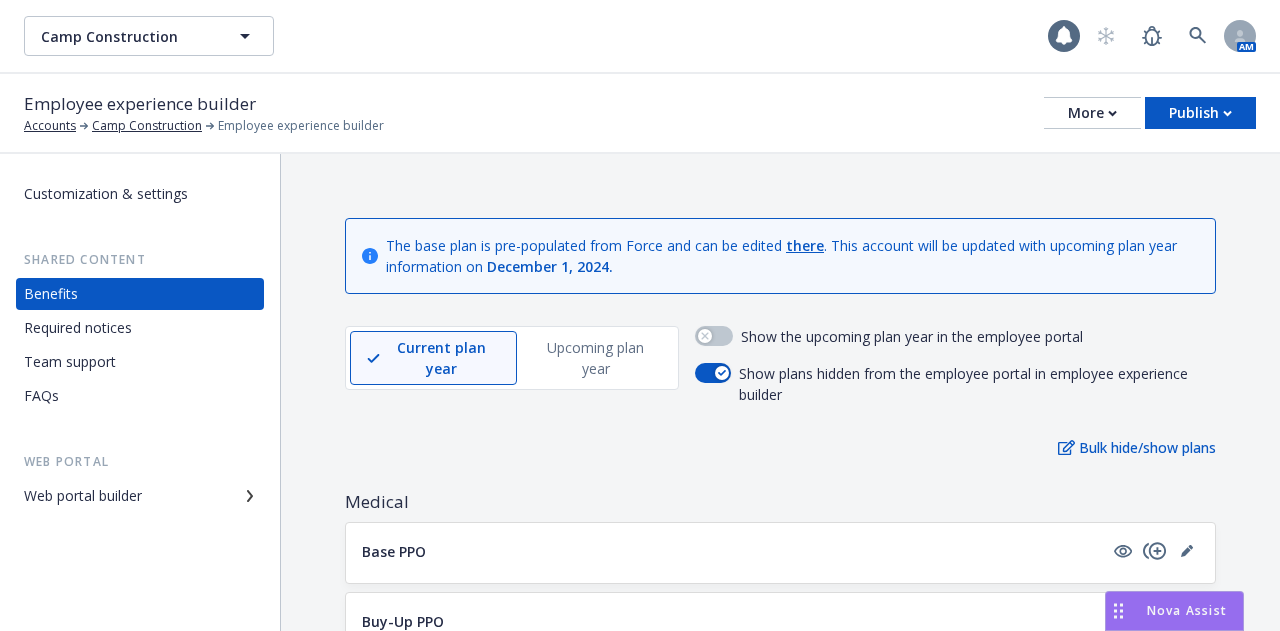 scroll, scrollTop: 0, scrollLeft: 0, axis: both 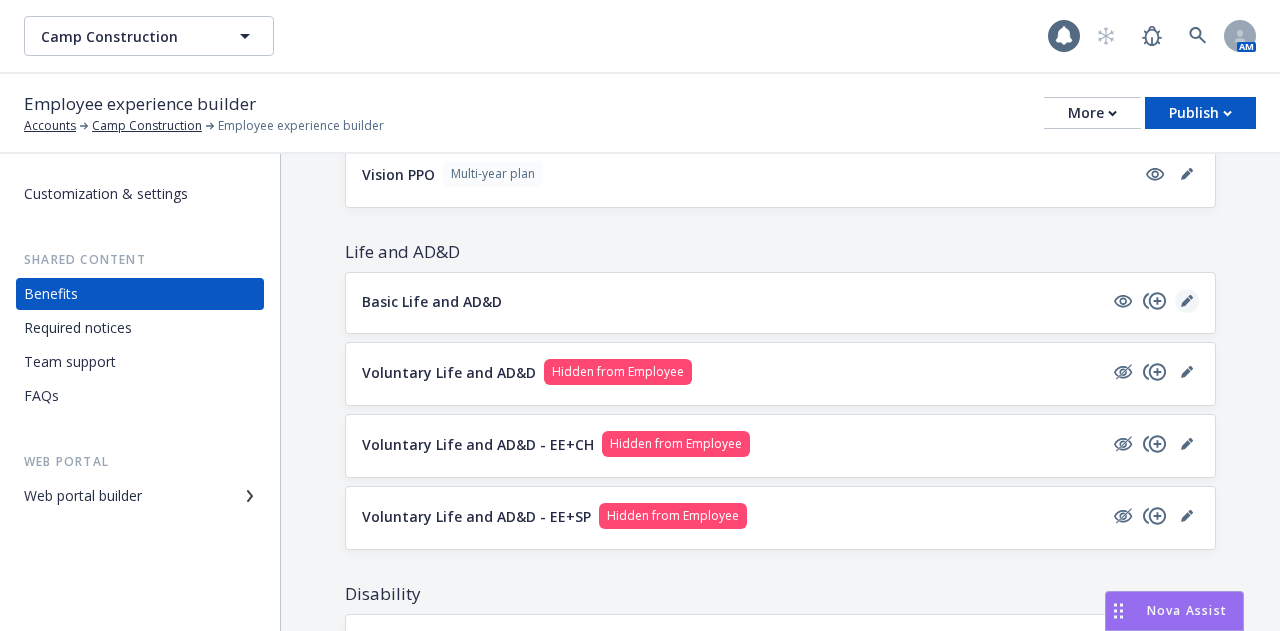 click at bounding box center (1187, 301) 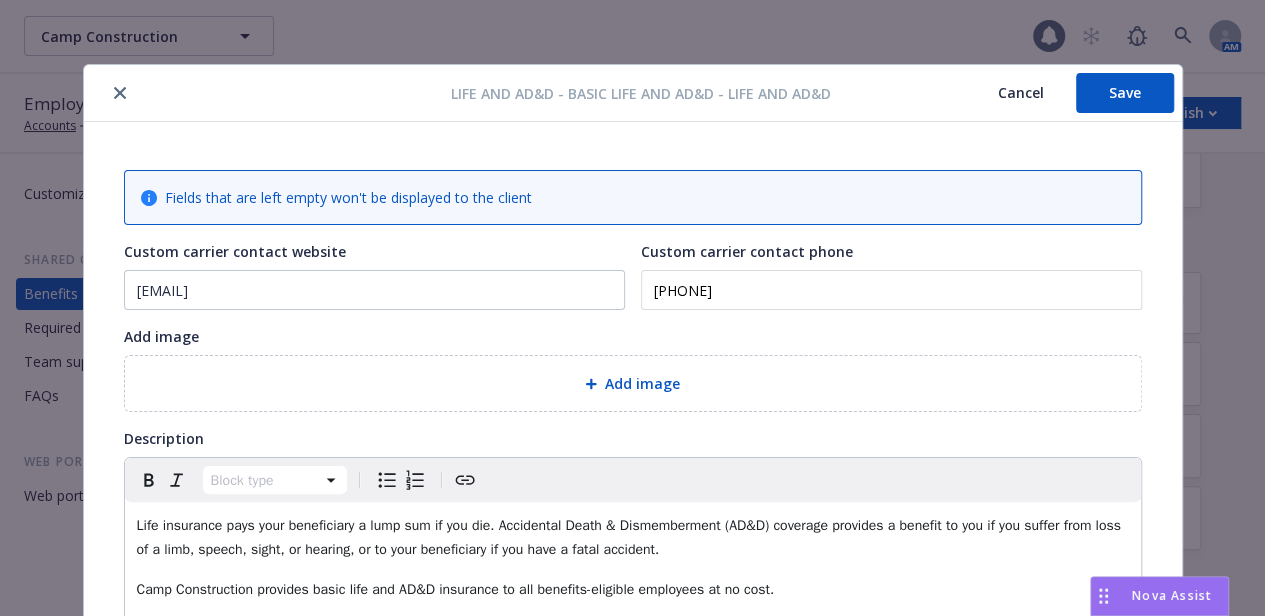 scroll, scrollTop: 60, scrollLeft: 0, axis: vertical 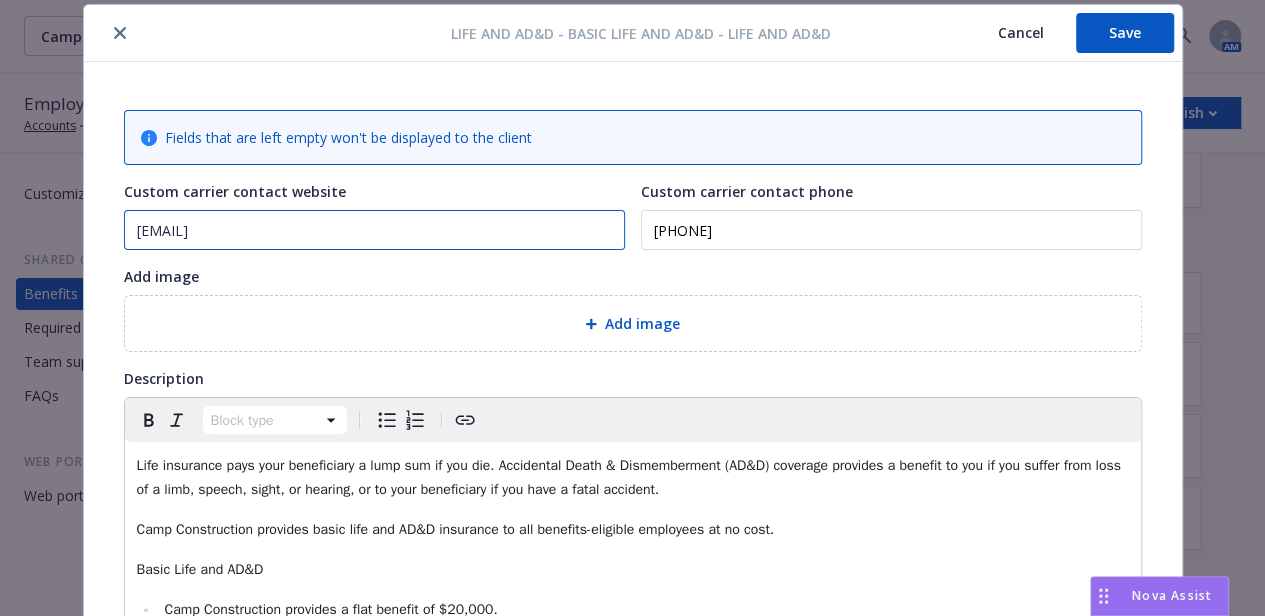 drag, startPoint x: 461, startPoint y: 231, endPoint x: 79, endPoint y: 206, distance: 382.8172 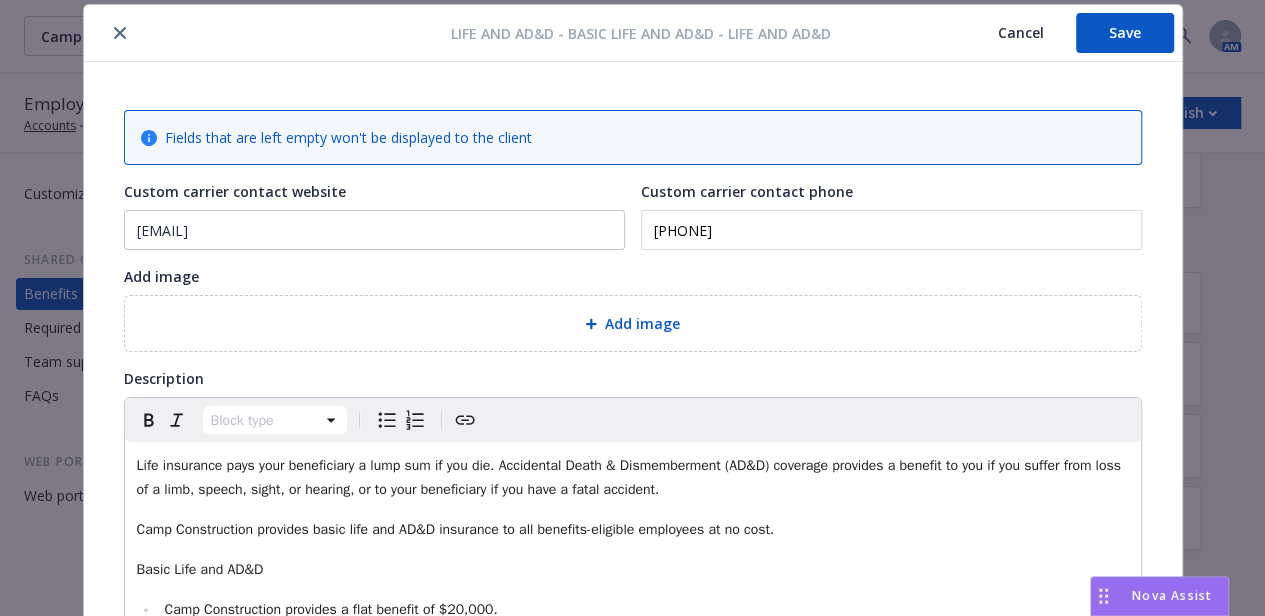 click on "Cancel" at bounding box center (1021, 33) 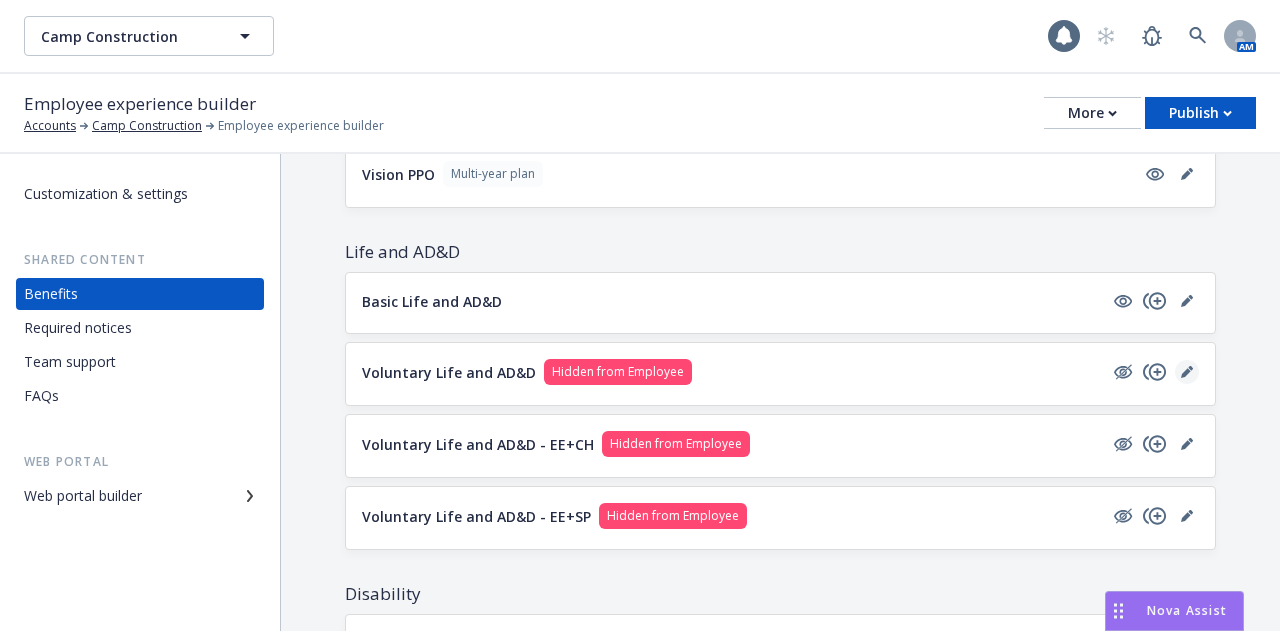 click at bounding box center [1187, 372] 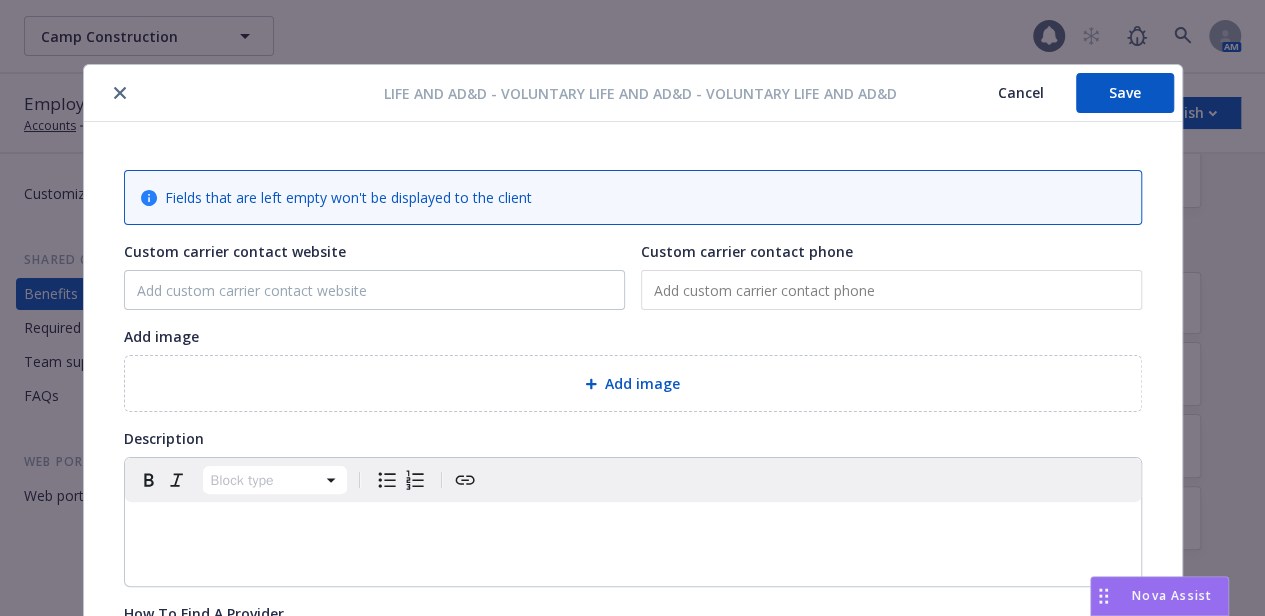 scroll, scrollTop: 60, scrollLeft: 0, axis: vertical 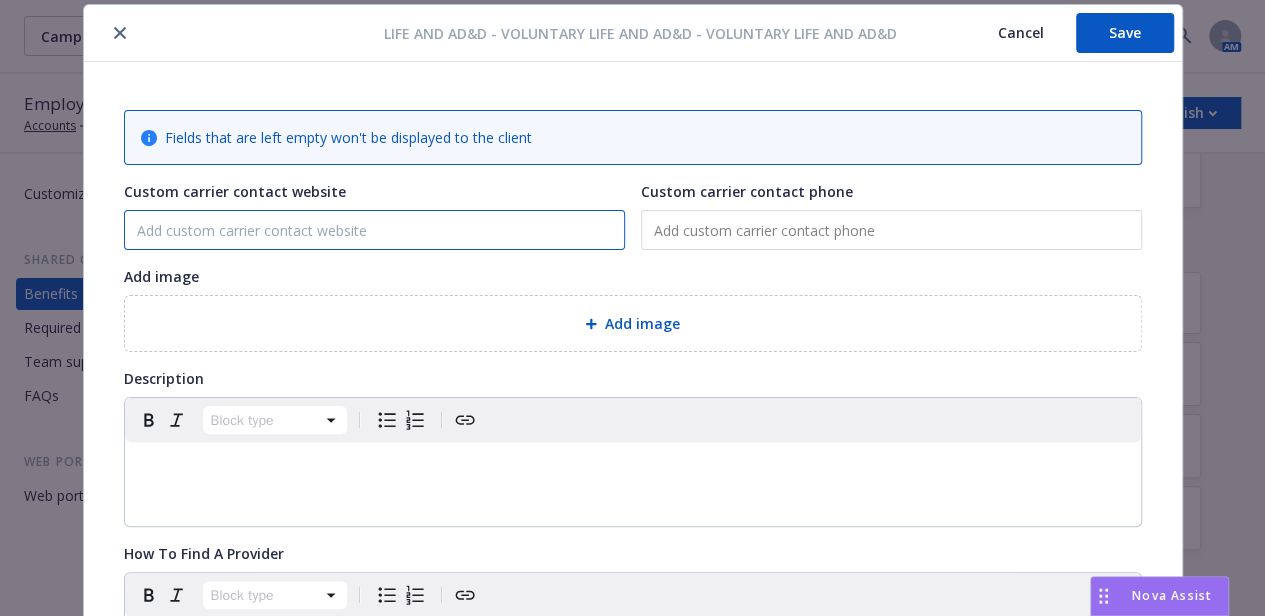 click on "Custom carrier contact website" at bounding box center (374, 230) 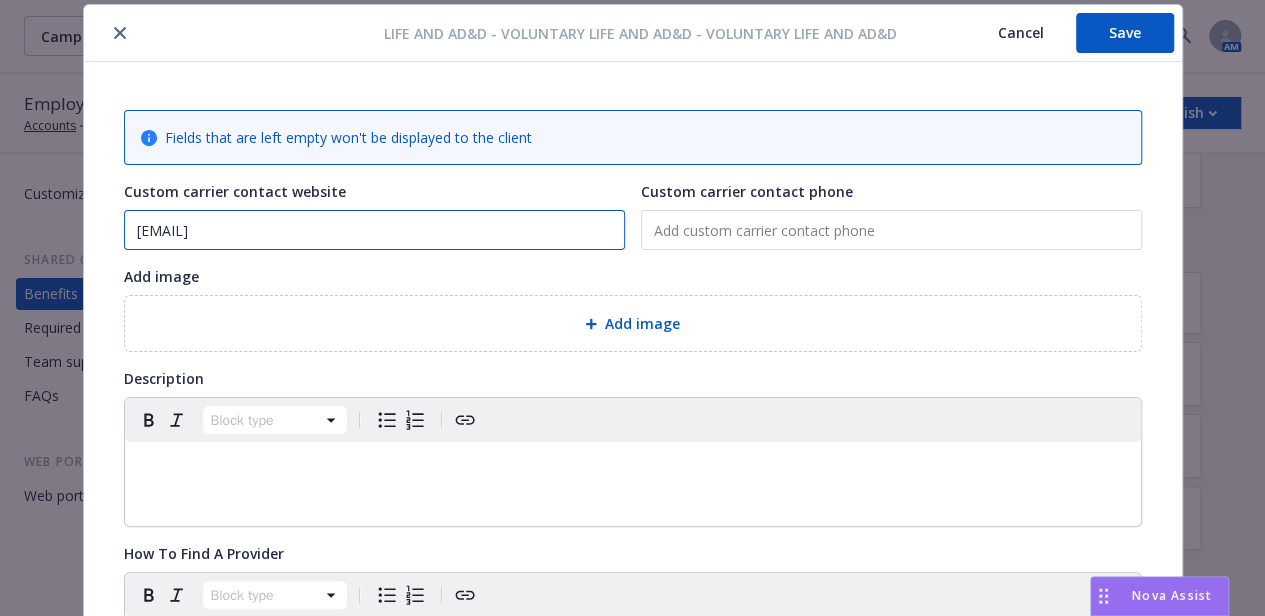 type on "Metlife.example.com" 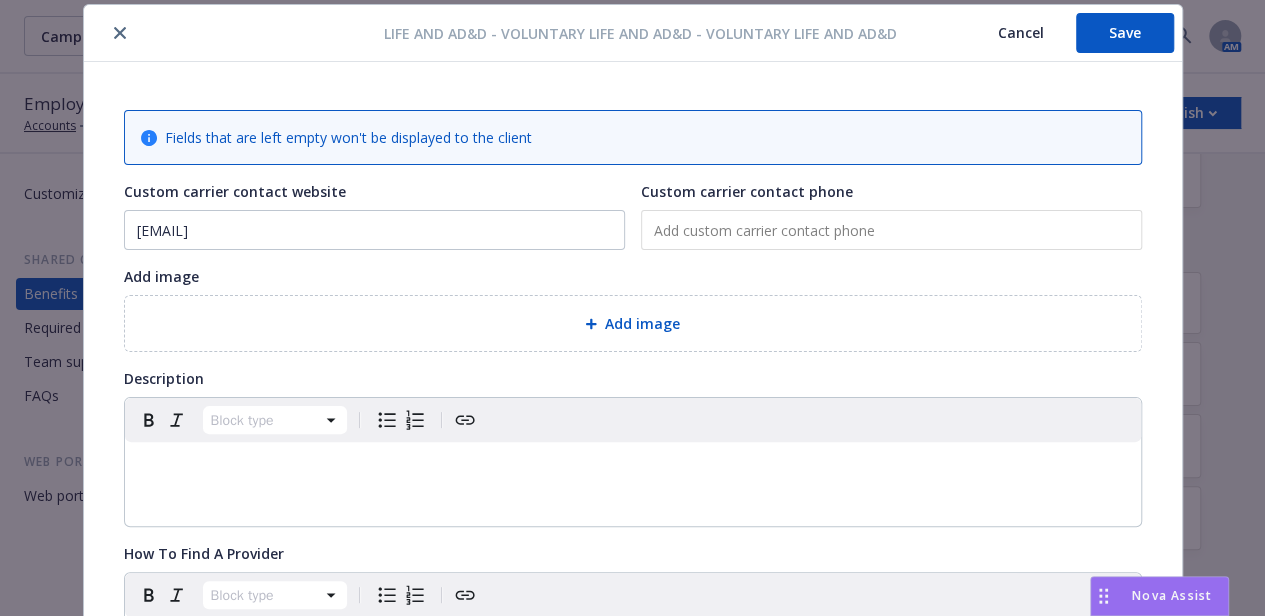 click on "Save" at bounding box center (1125, 33) 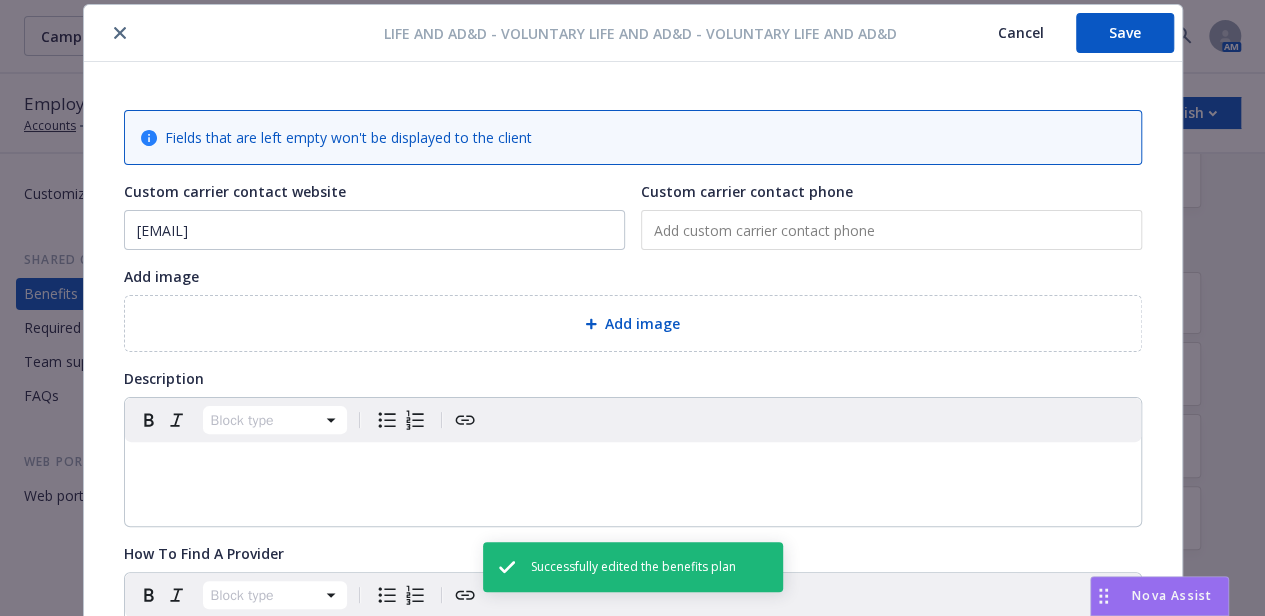 click on "Cancel" at bounding box center [1021, 33] 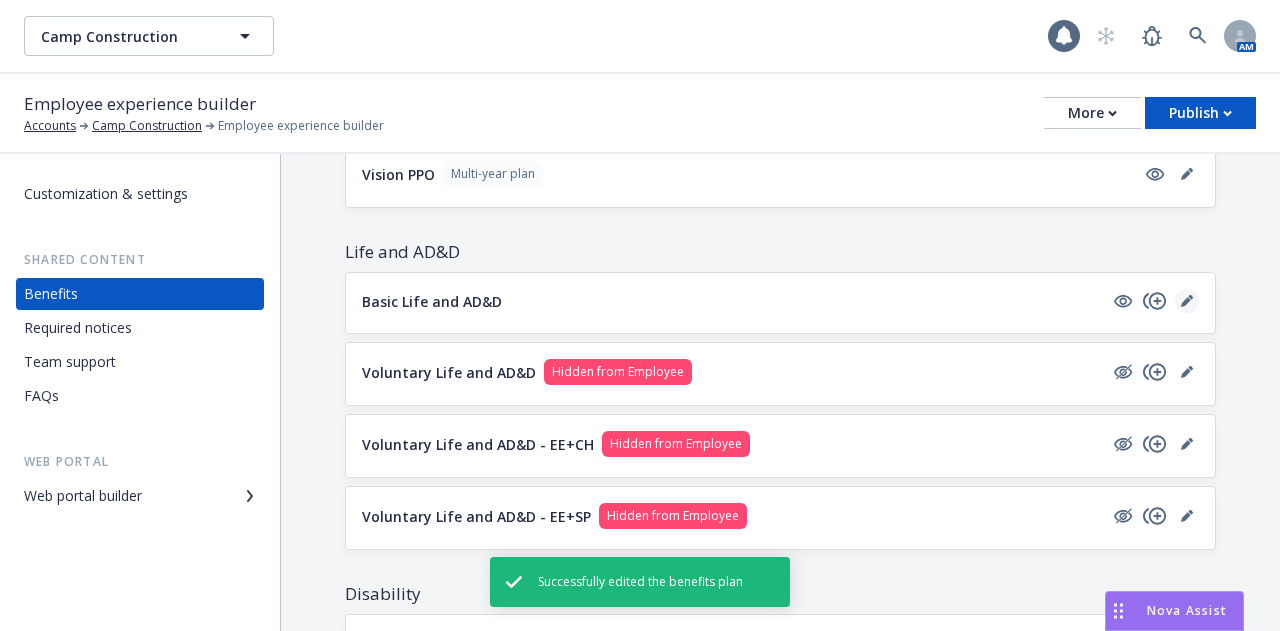 click at bounding box center (1187, 301) 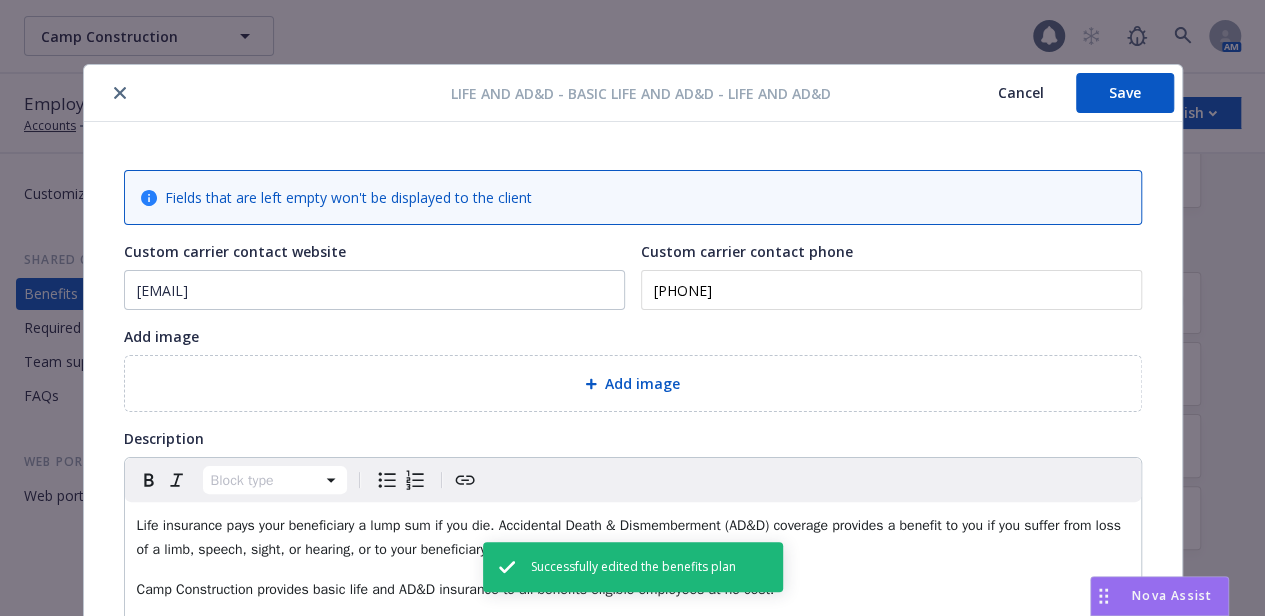scroll, scrollTop: 60, scrollLeft: 0, axis: vertical 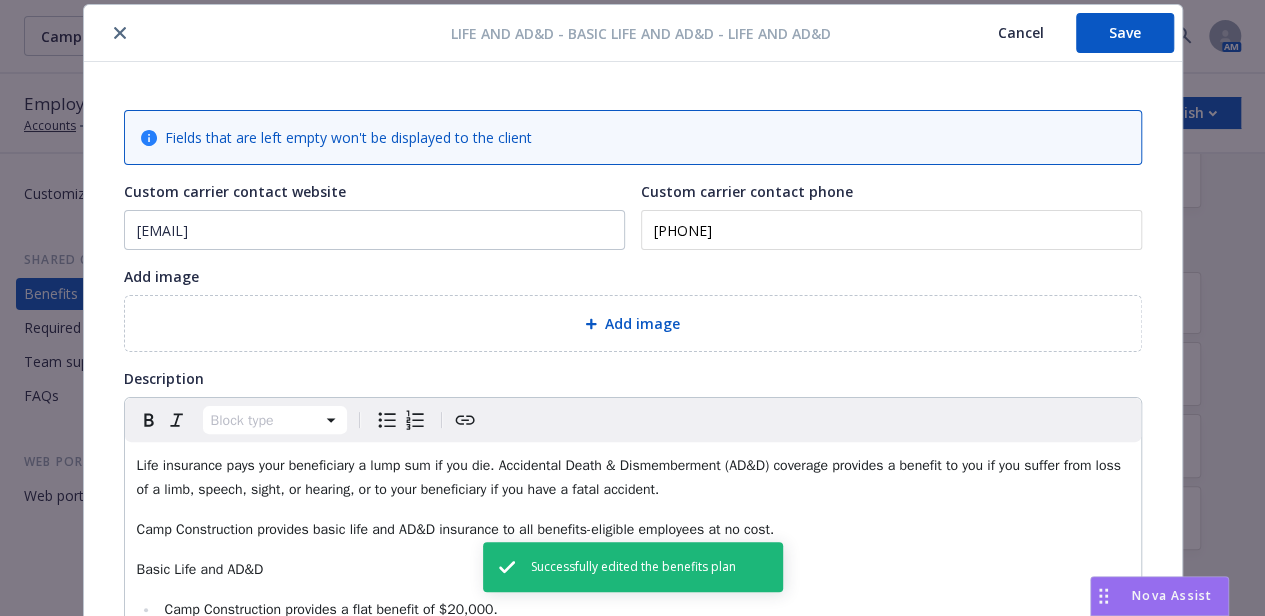 drag, startPoint x: 775, startPoint y: 227, endPoint x: 624, endPoint y: 232, distance: 151.08276 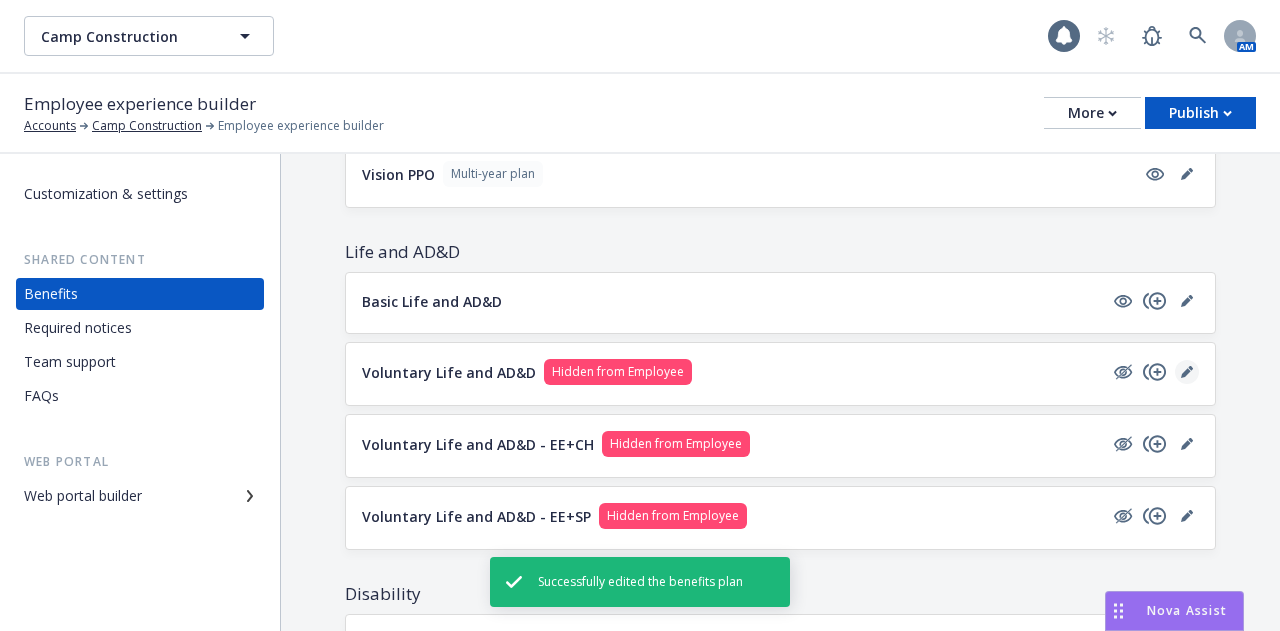 click 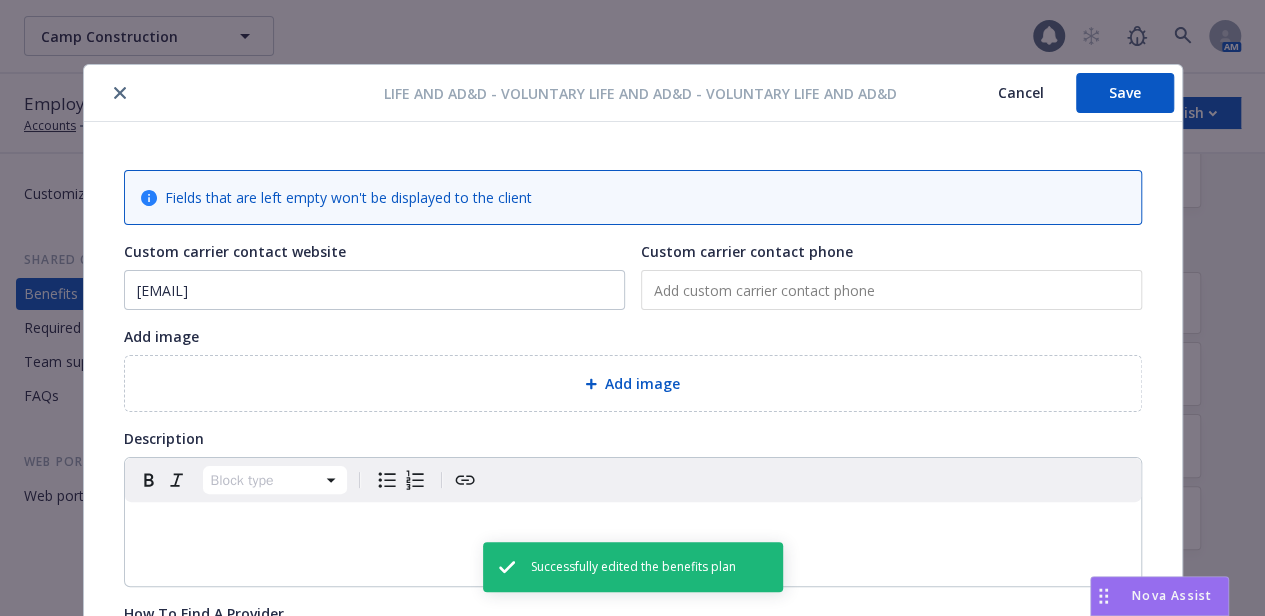 scroll, scrollTop: 60, scrollLeft: 0, axis: vertical 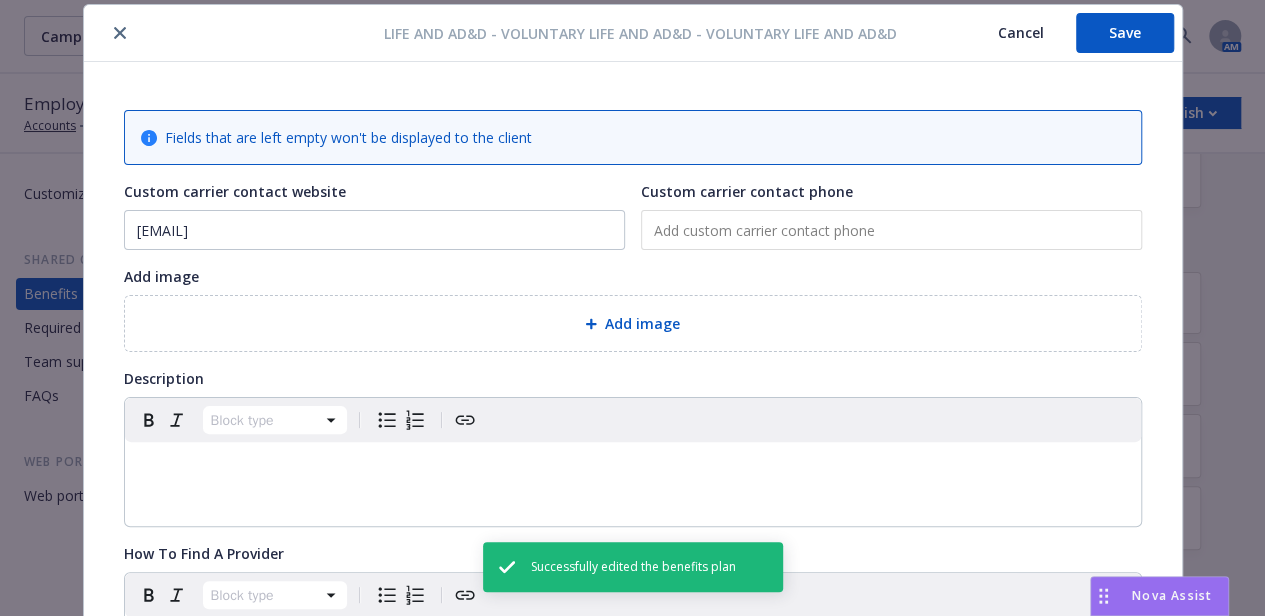 click at bounding box center (891, 230) 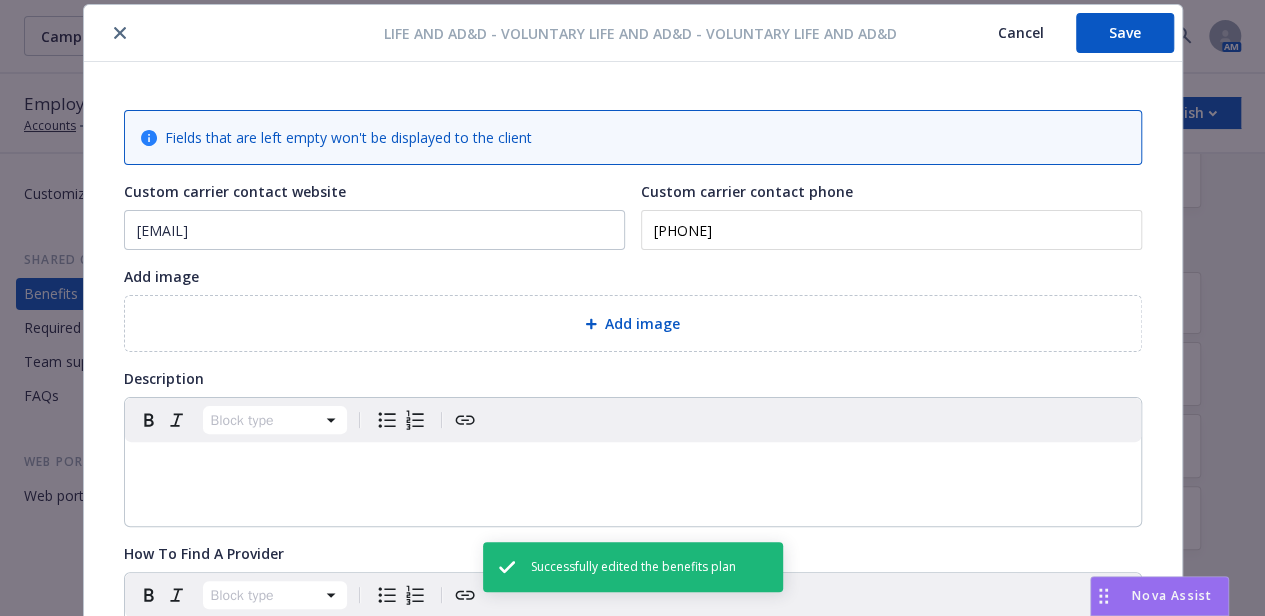 type on "[PHONE]" 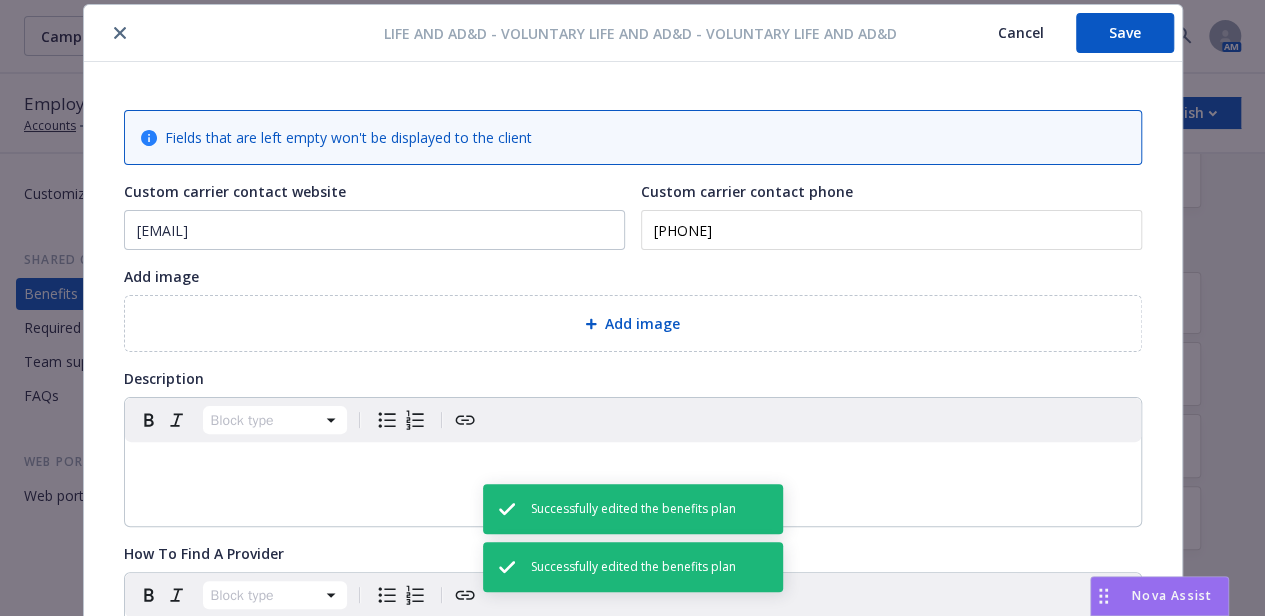 click at bounding box center (120, 33) 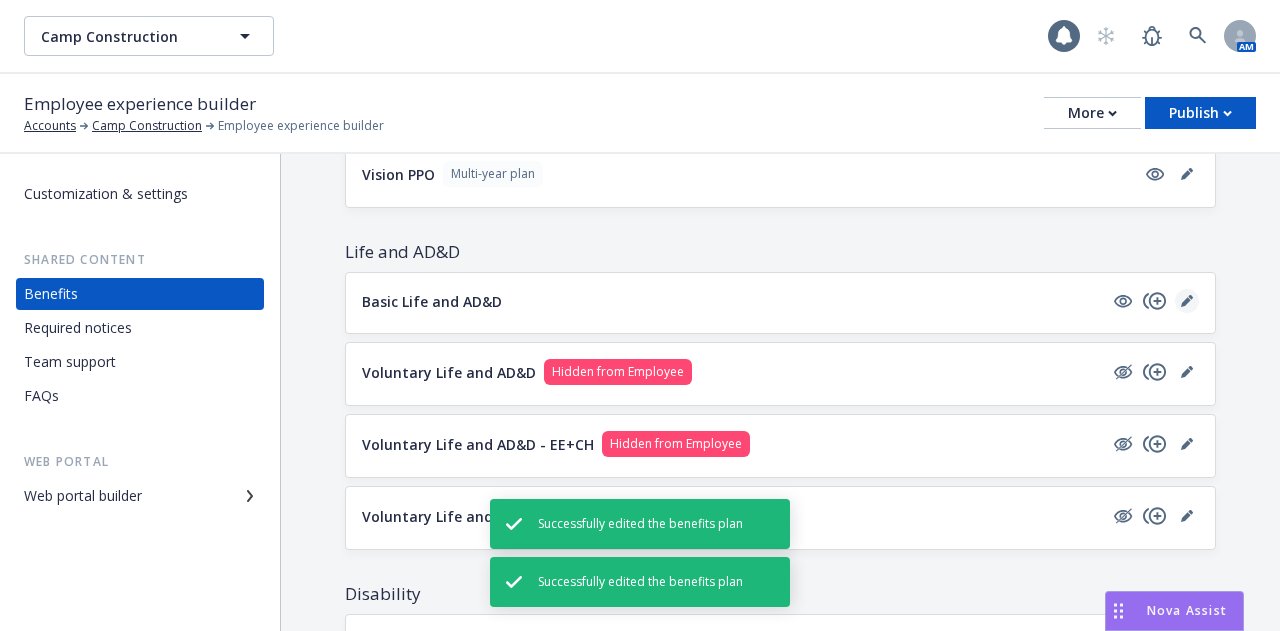 click 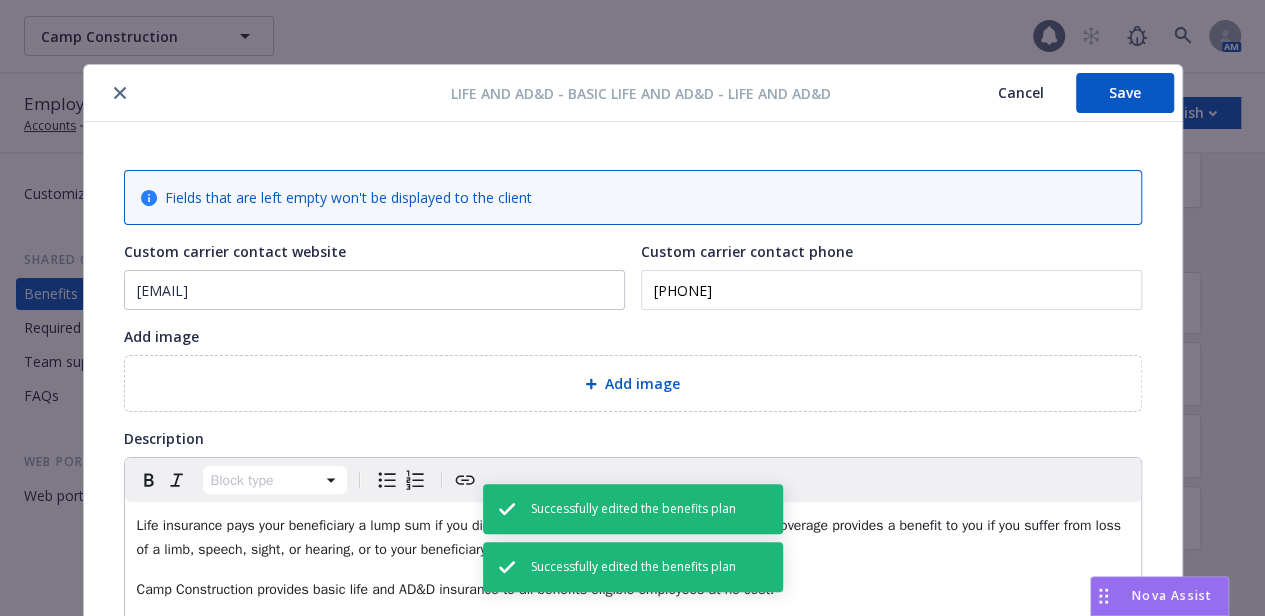 scroll, scrollTop: 60, scrollLeft: 0, axis: vertical 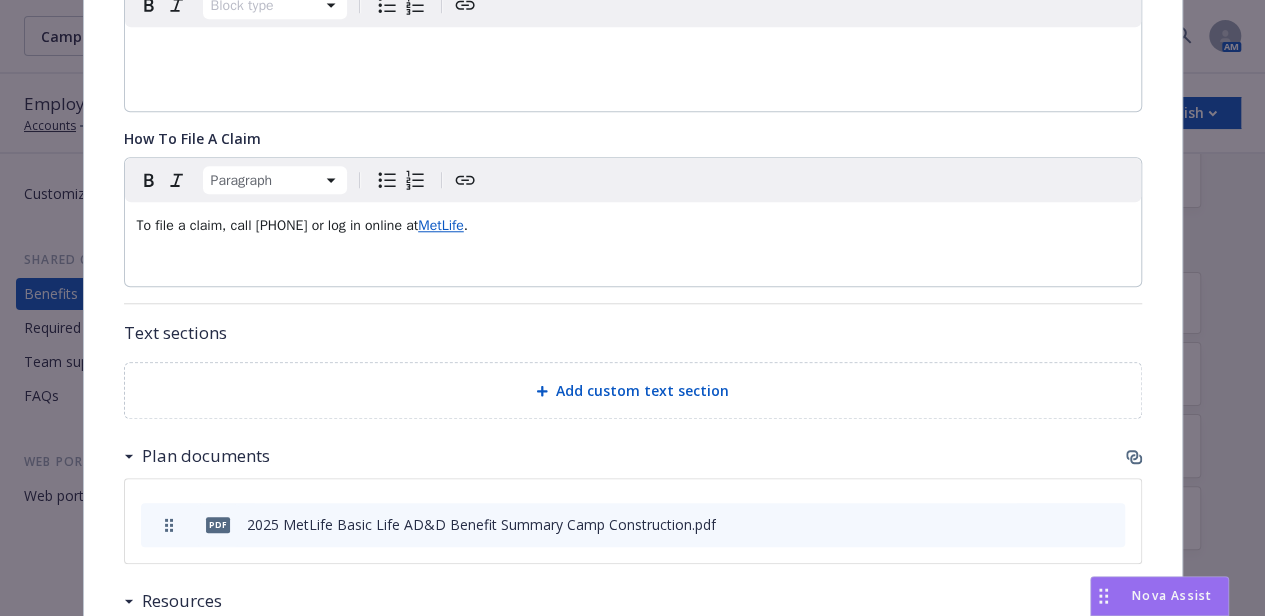 drag, startPoint x: 537, startPoint y: 231, endPoint x: 114, endPoint y: 207, distance: 423.6803 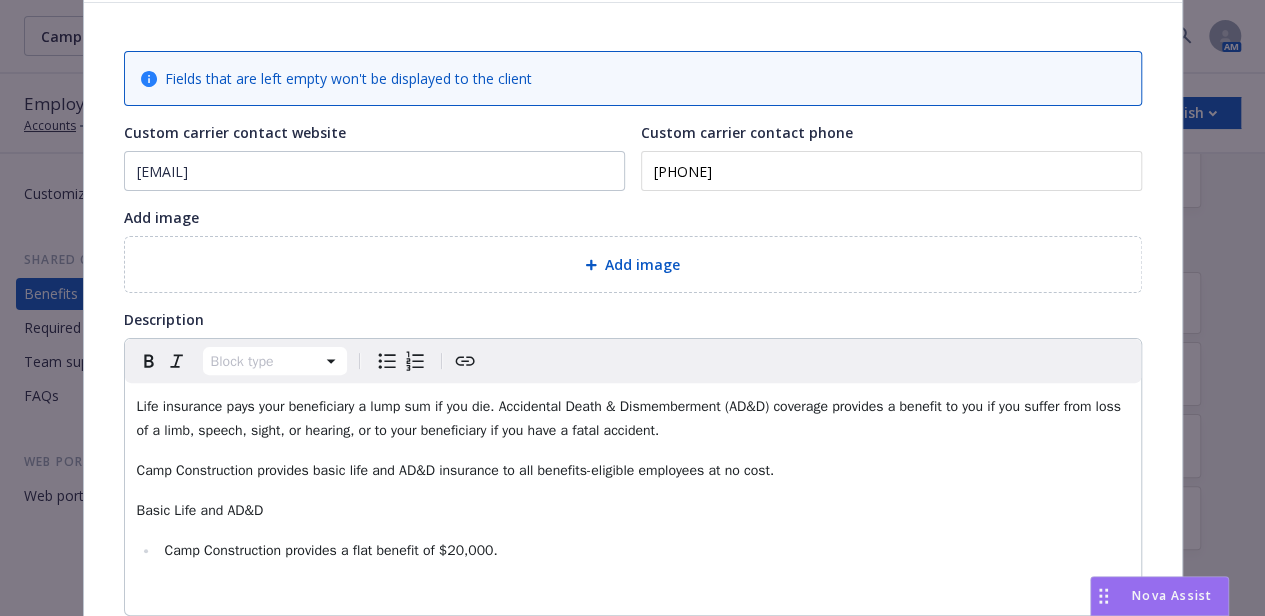 scroll, scrollTop: 0, scrollLeft: 0, axis: both 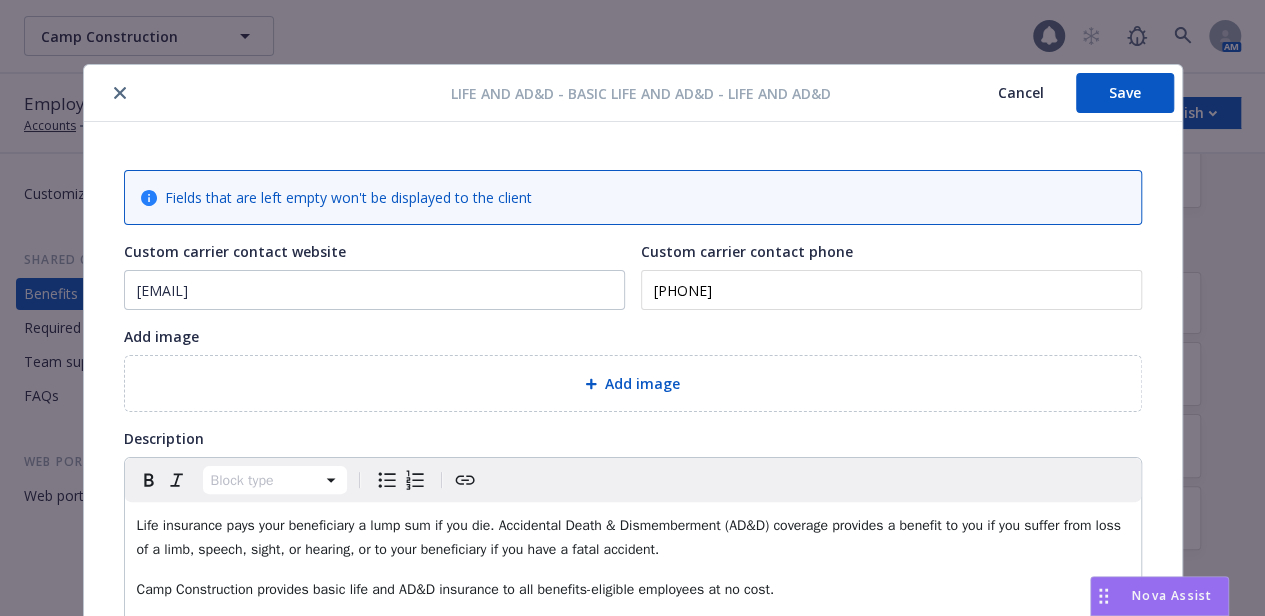 click at bounding box center (120, 93) 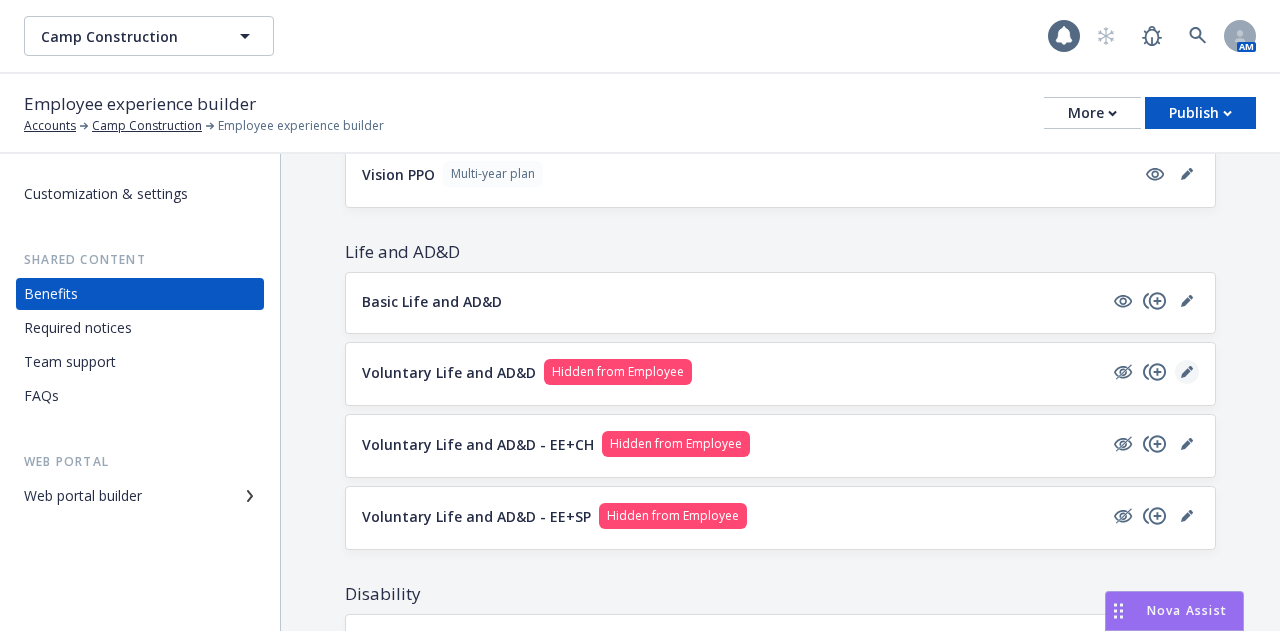click 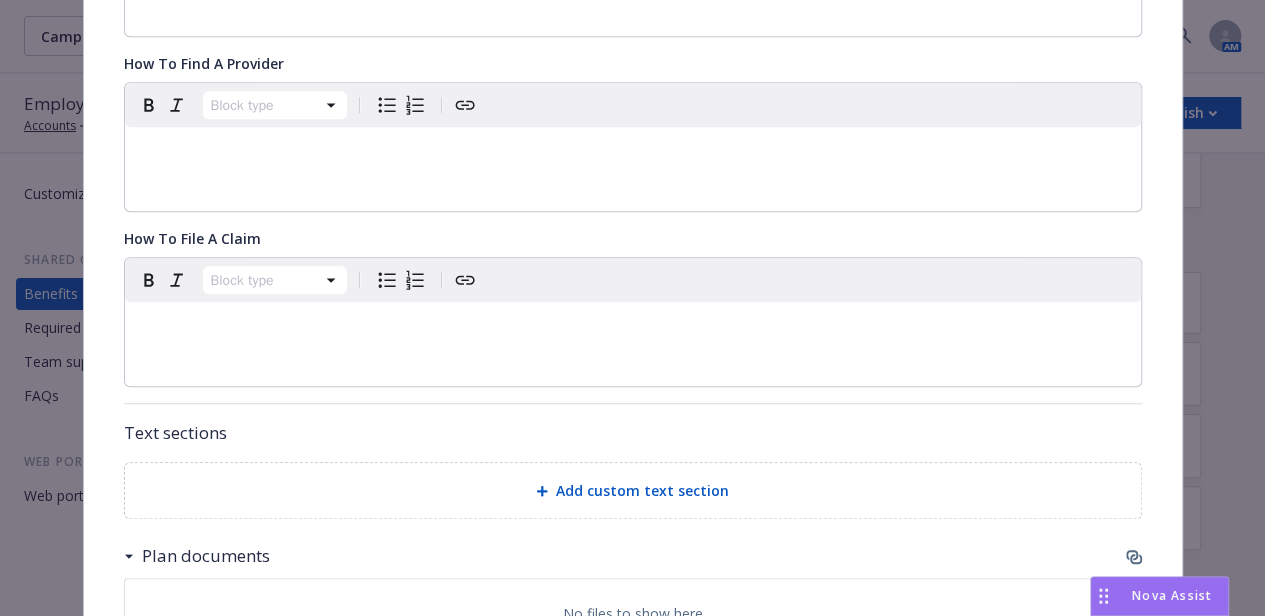 scroll, scrollTop: 552, scrollLeft: 0, axis: vertical 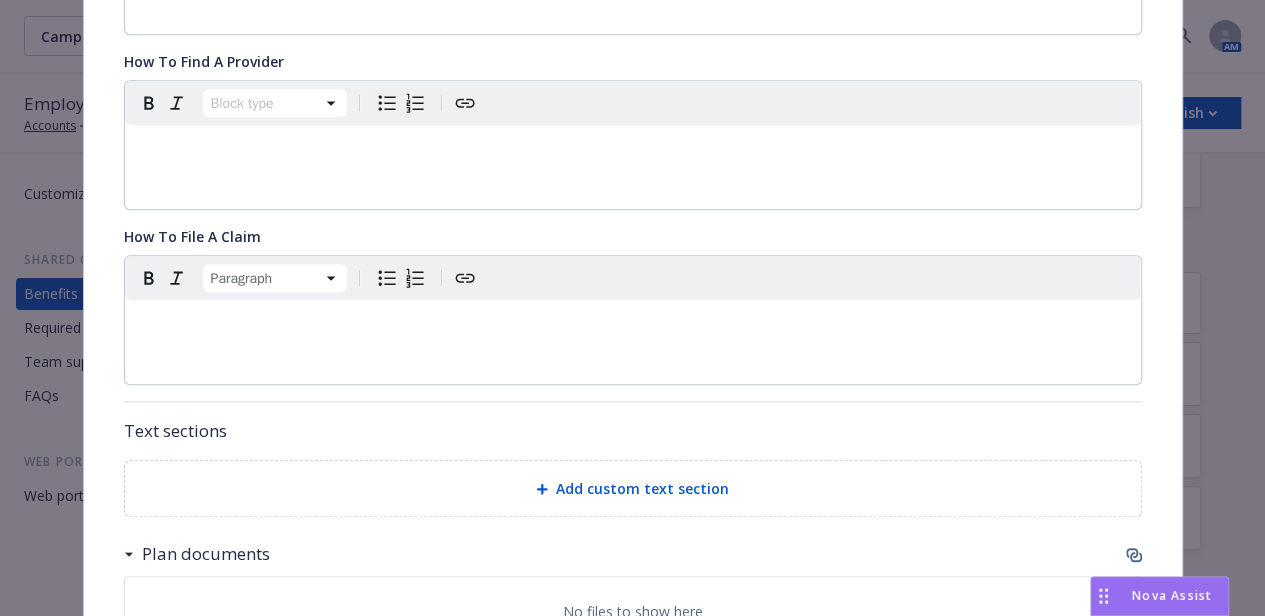 click at bounding box center [633, 324] 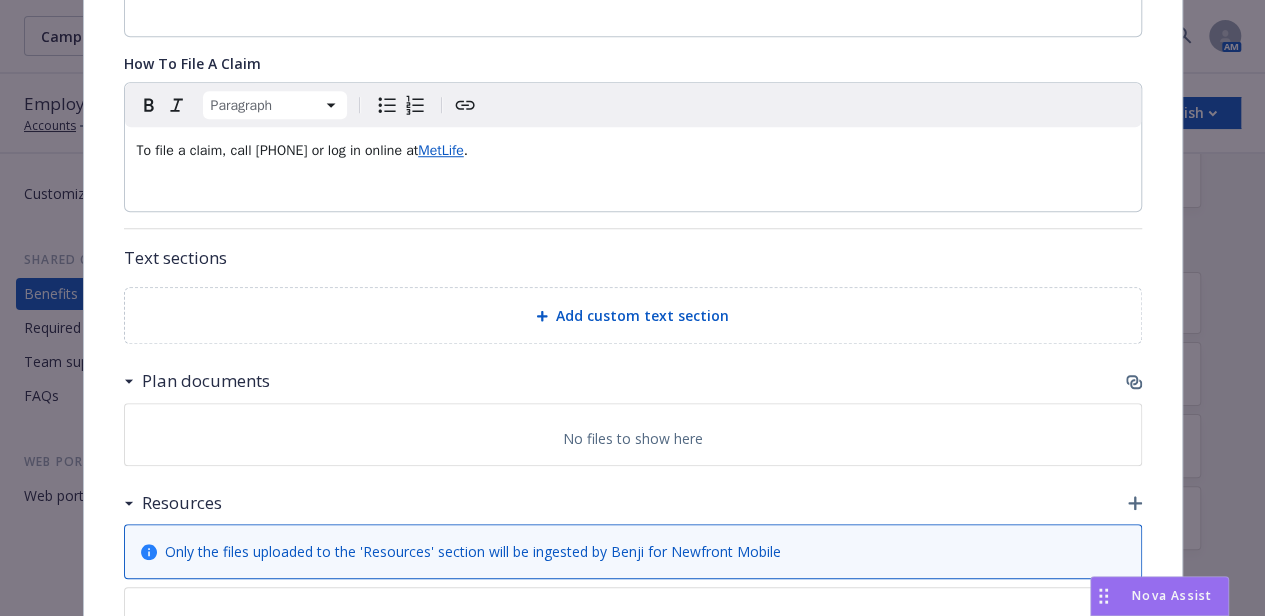 scroll, scrollTop: 741, scrollLeft: 0, axis: vertical 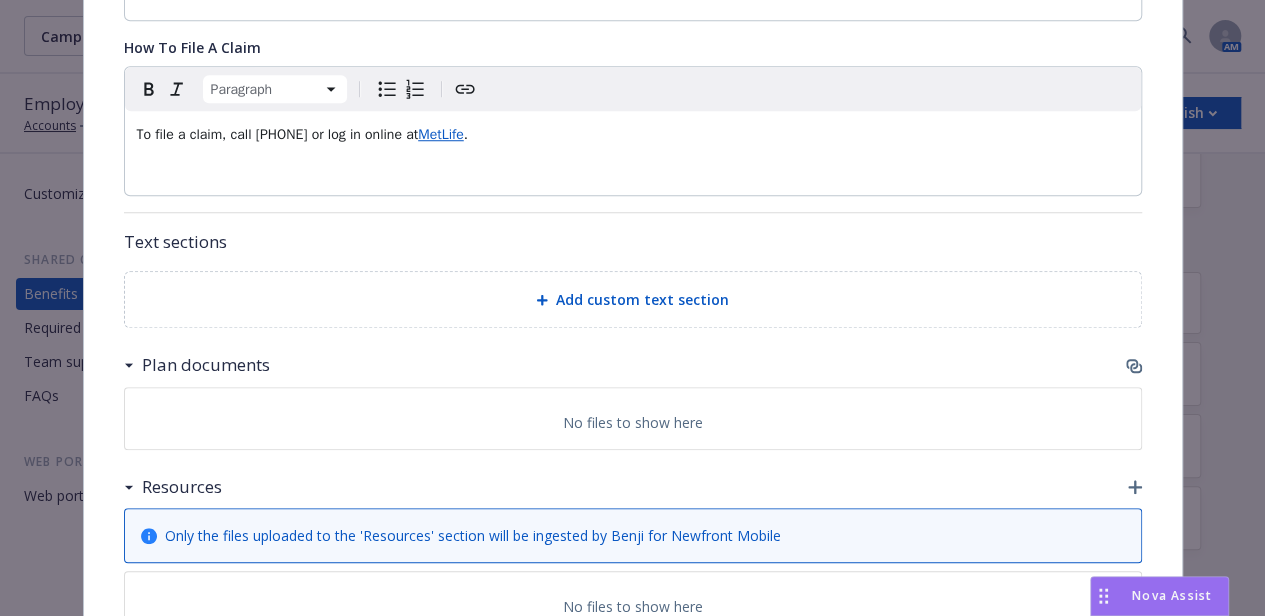 click 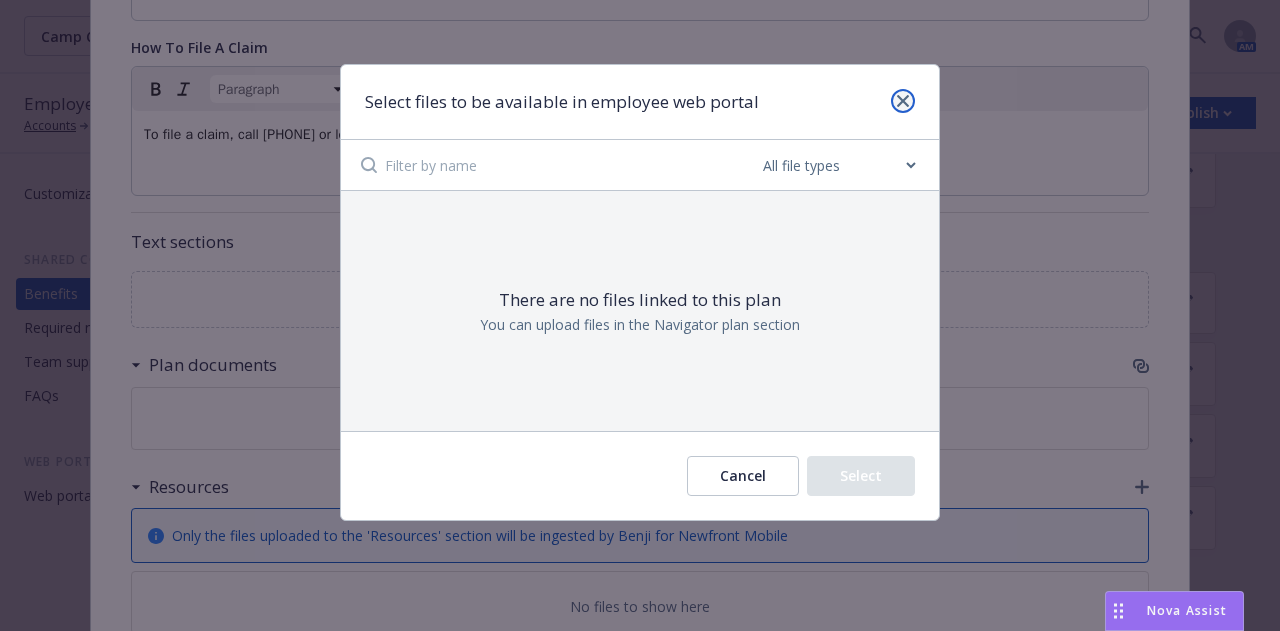 click 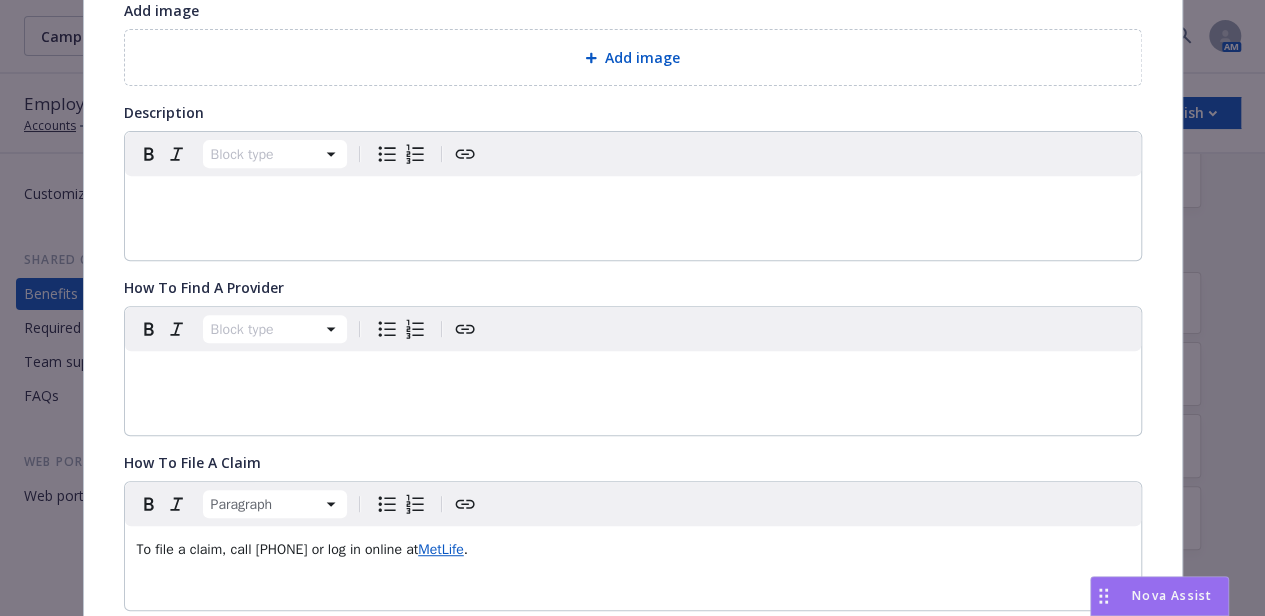 scroll, scrollTop: 0, scrollLeft: 0, axis: both 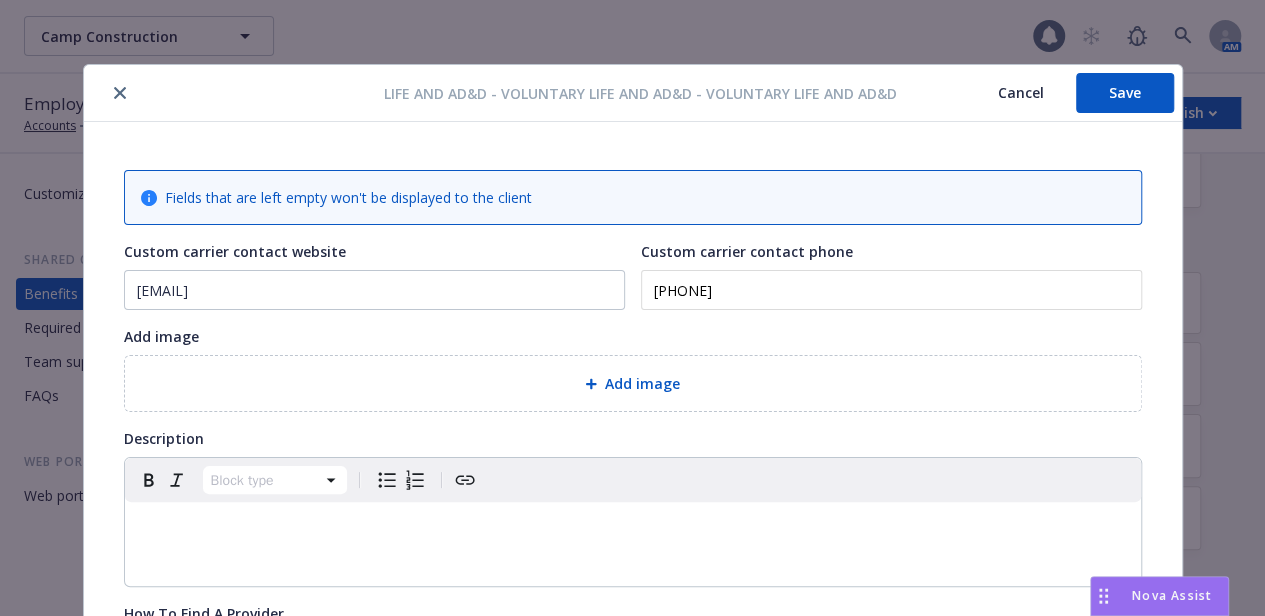 click on "Save" at bounding box center (1125, 93) 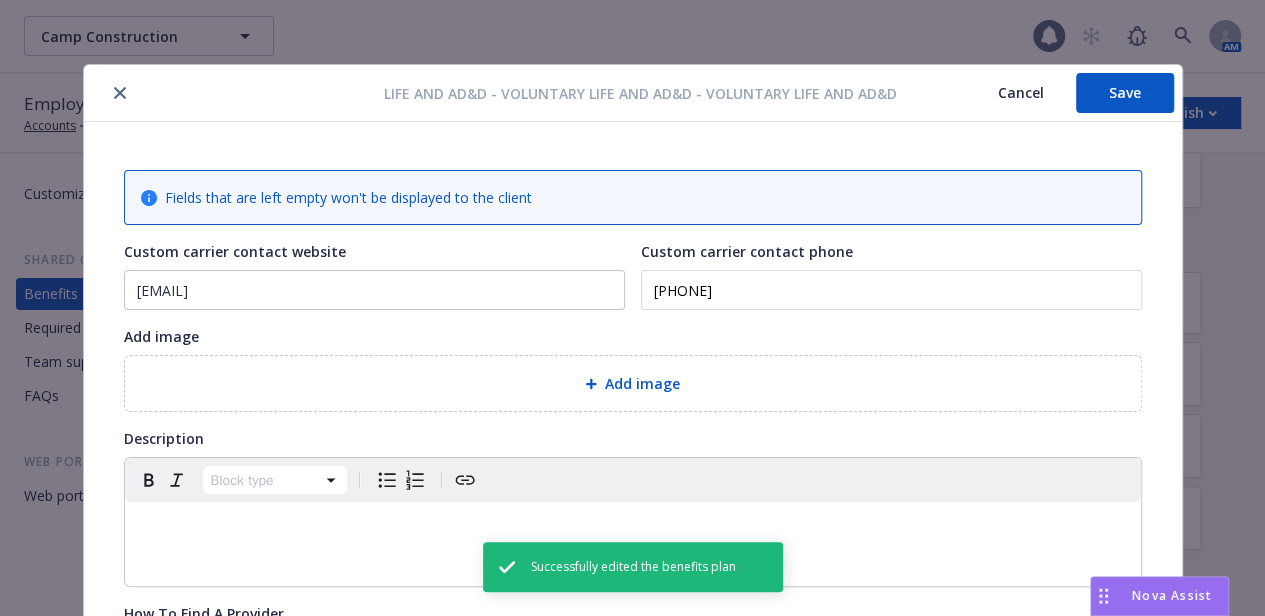 click at bounding box center (238, 93) 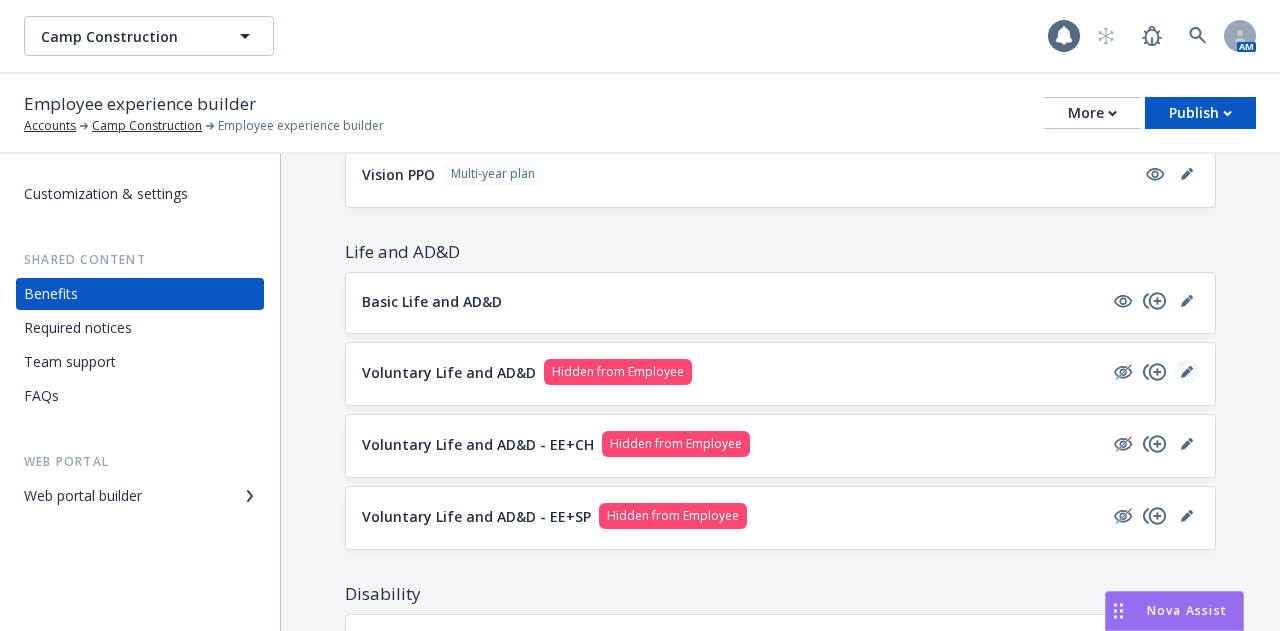 click 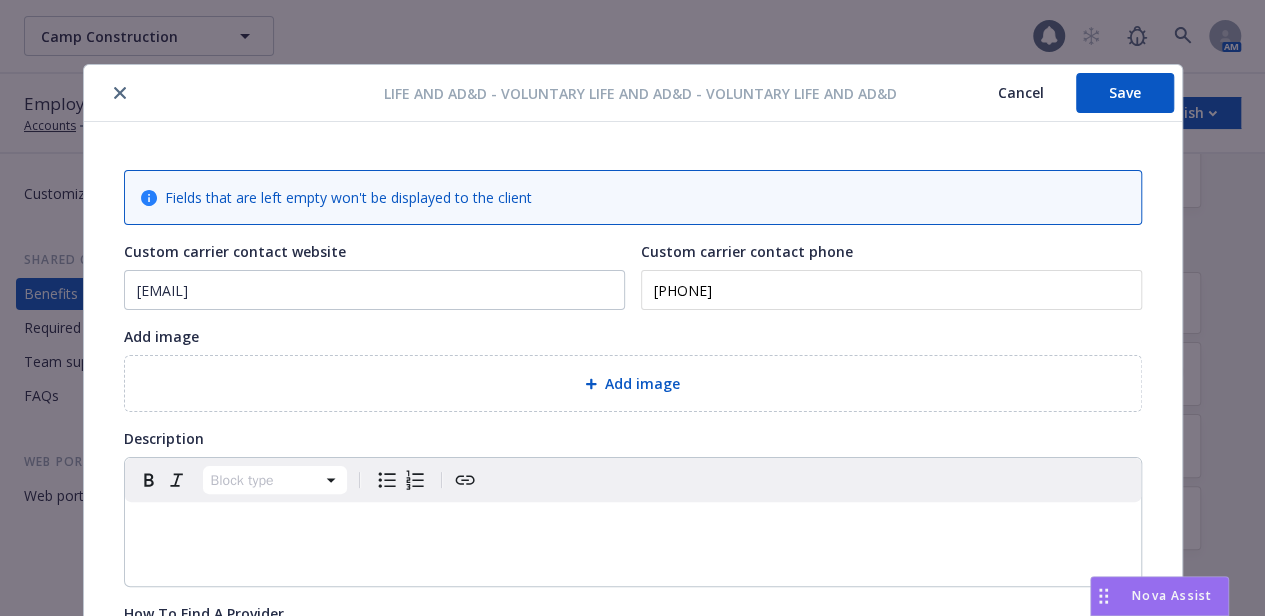 scroll, scrollTop: 60, scrollLeft: 0, axis: vertical 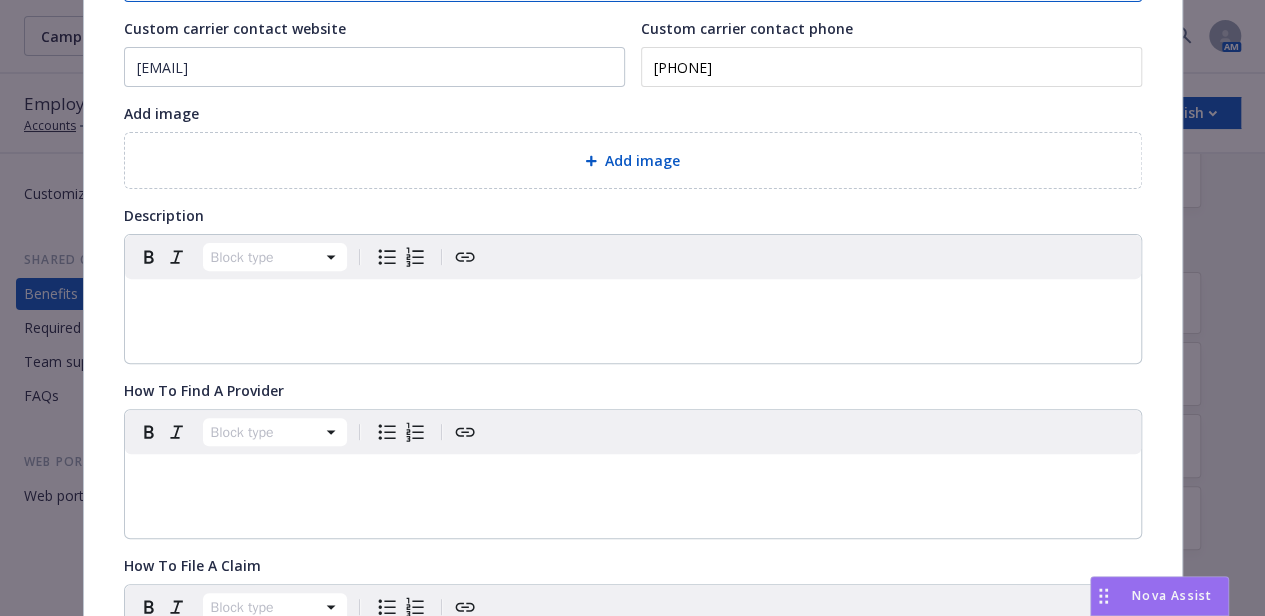 click on "Block type" at bounding box center [633, 299] 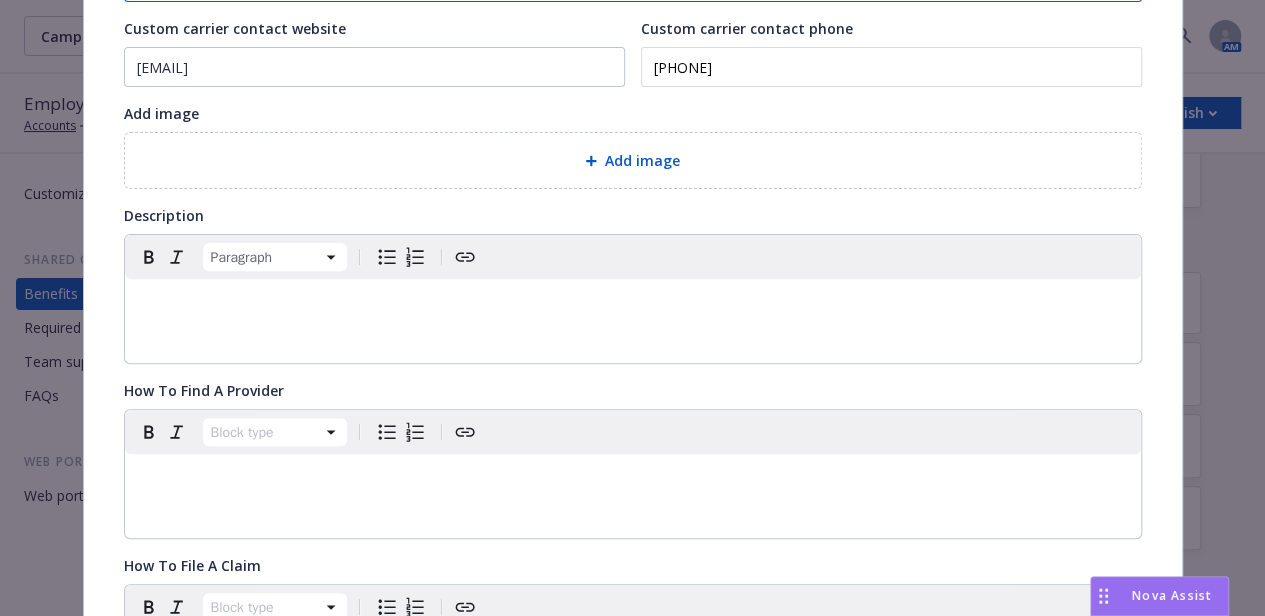 click at bounding box center [633, 303] 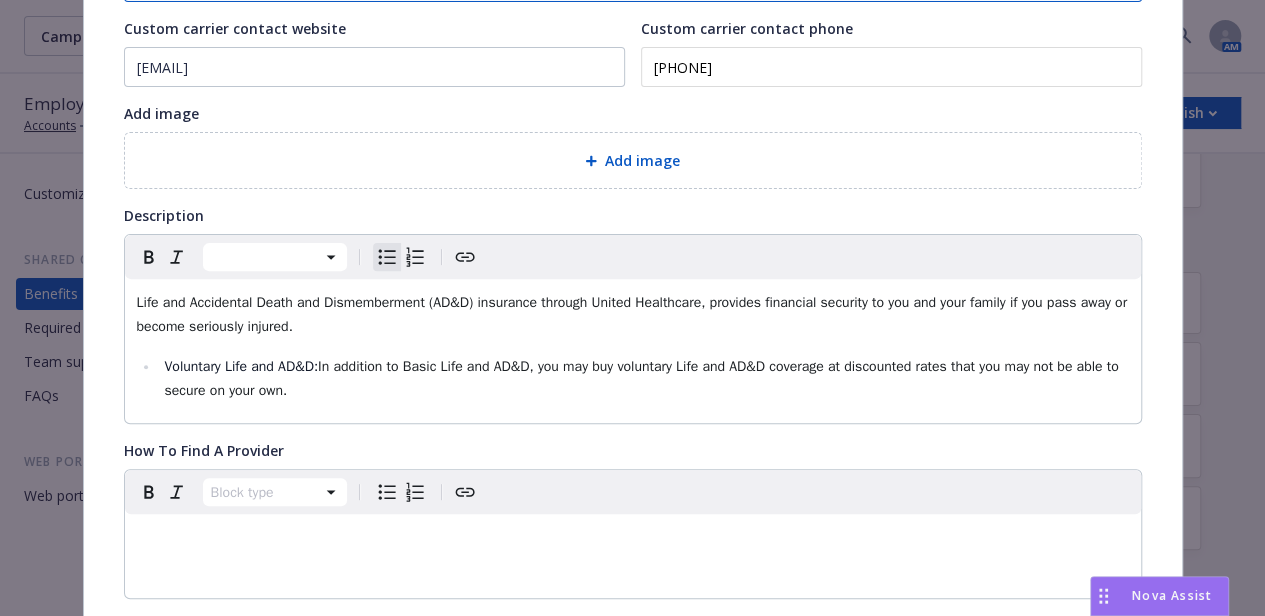 click on "Life and Accidental Death and Dismemberment (AD&D) insurance through United Healthcare, provides financial security to you and your family if you pass away or become seriously injured." at bounding box center (634, 314) 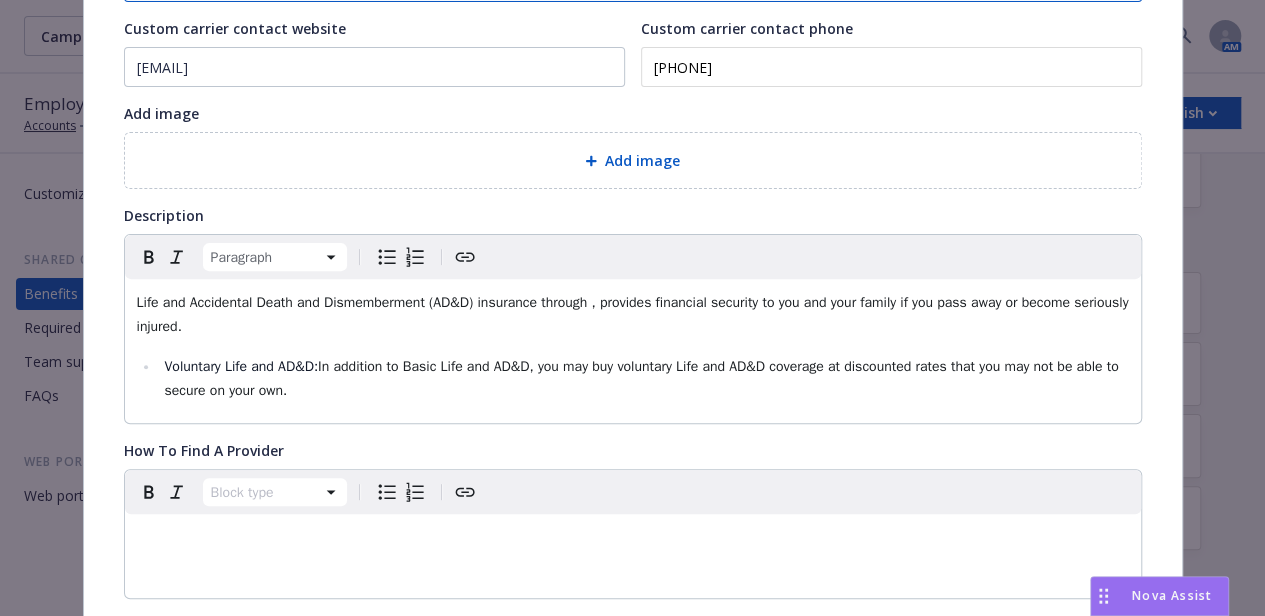 type 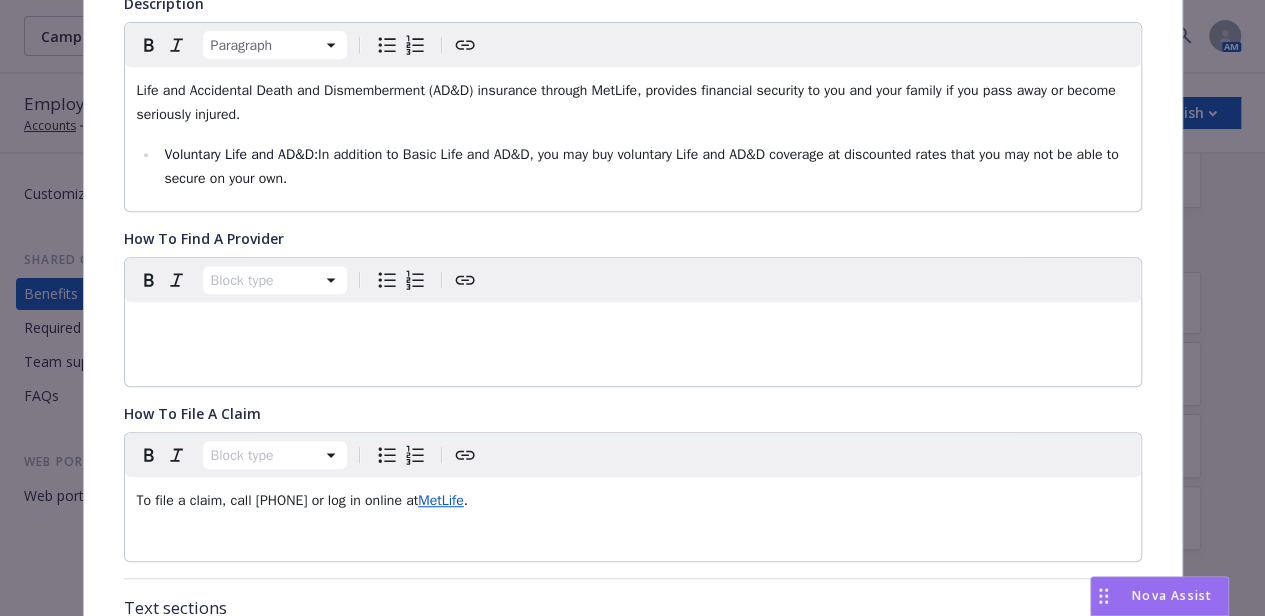 scroll, scrollTop: 0, scrollLeft: 0, axis: both 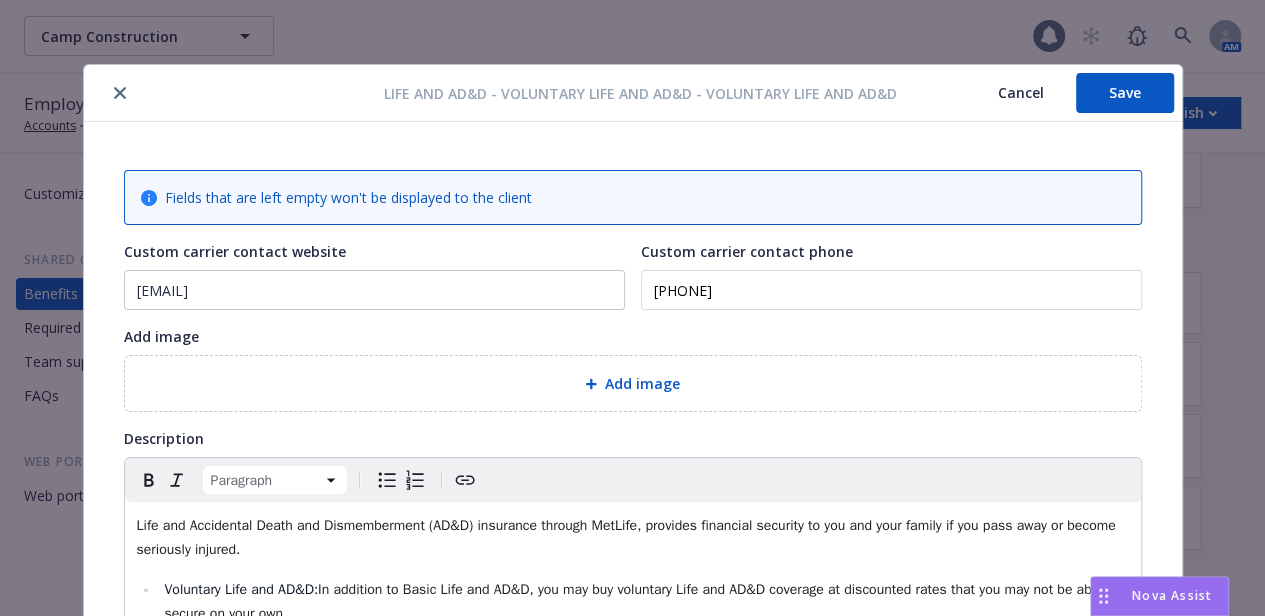 click on "Save" at bounding box center [1125, 93] 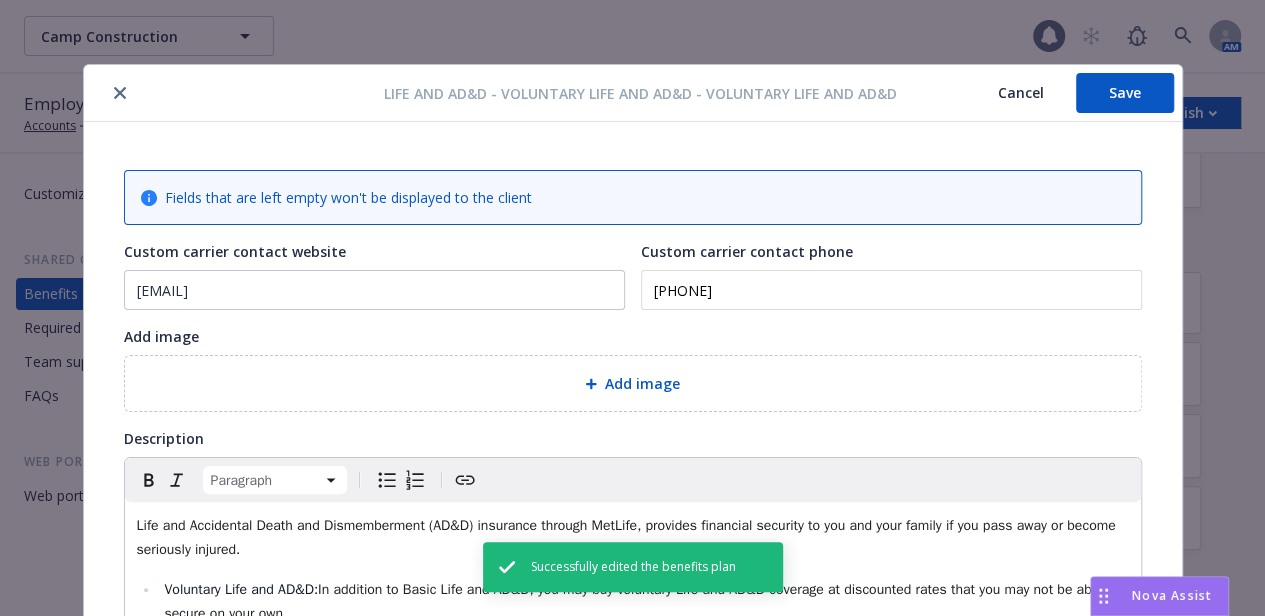 click 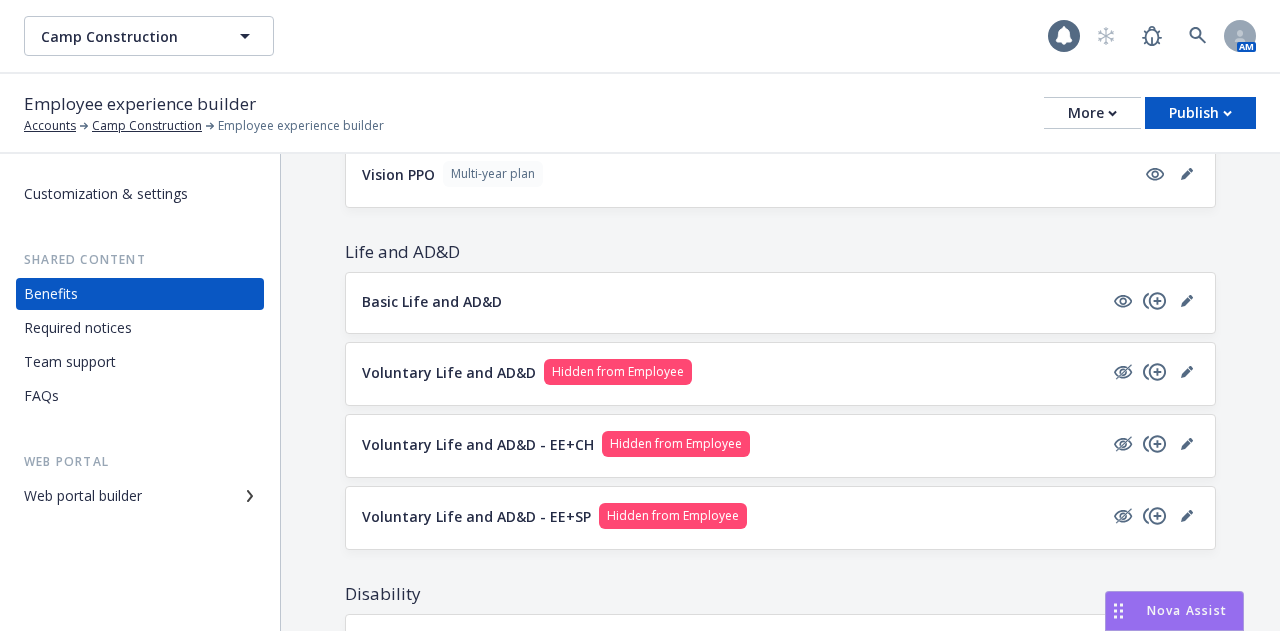 click on "Basic Life and AD&D" at bounding box center (780, 303) 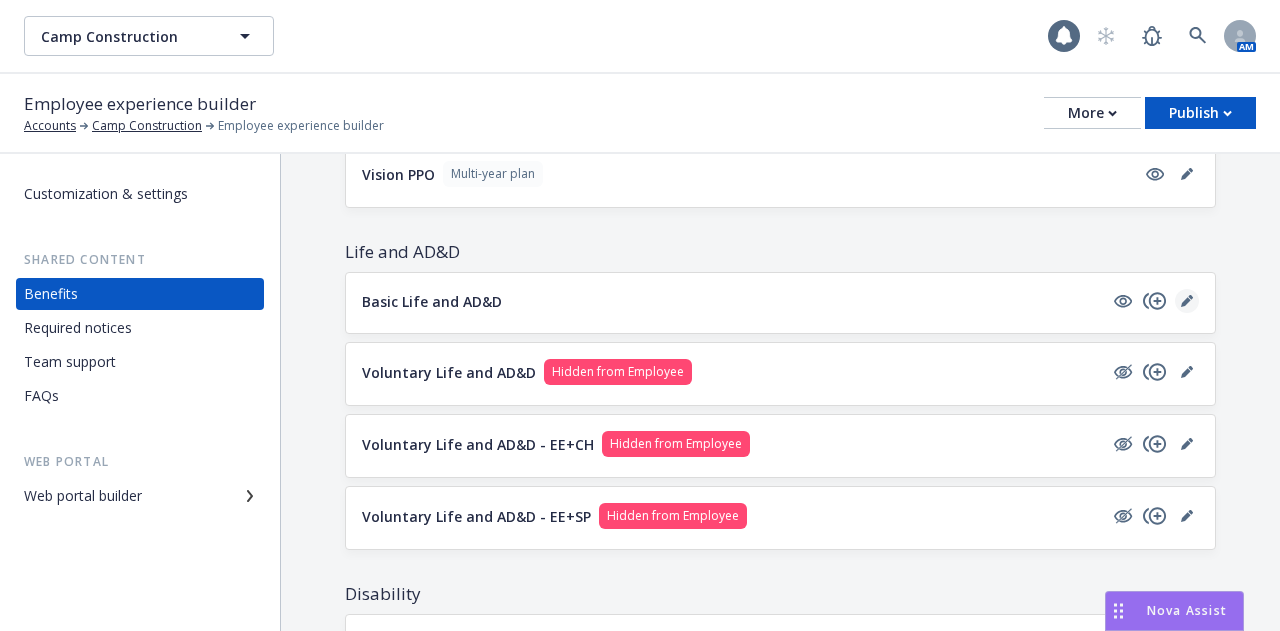 click 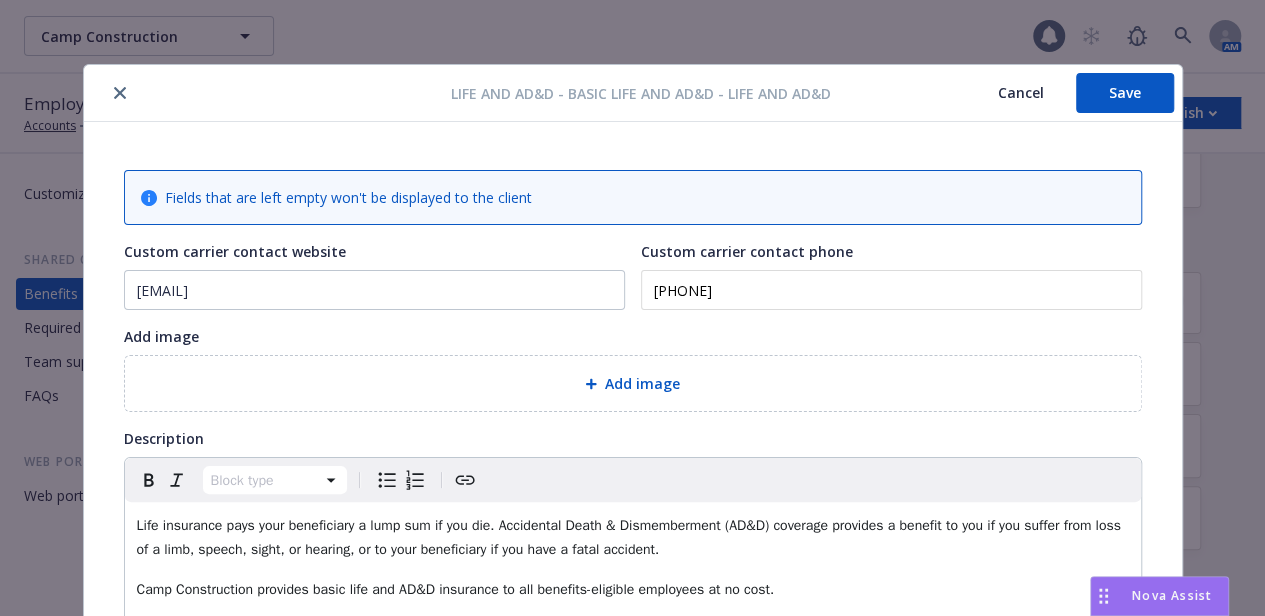 scroll, scrollTop: 60, scrollLeft: 0, axis: vertical 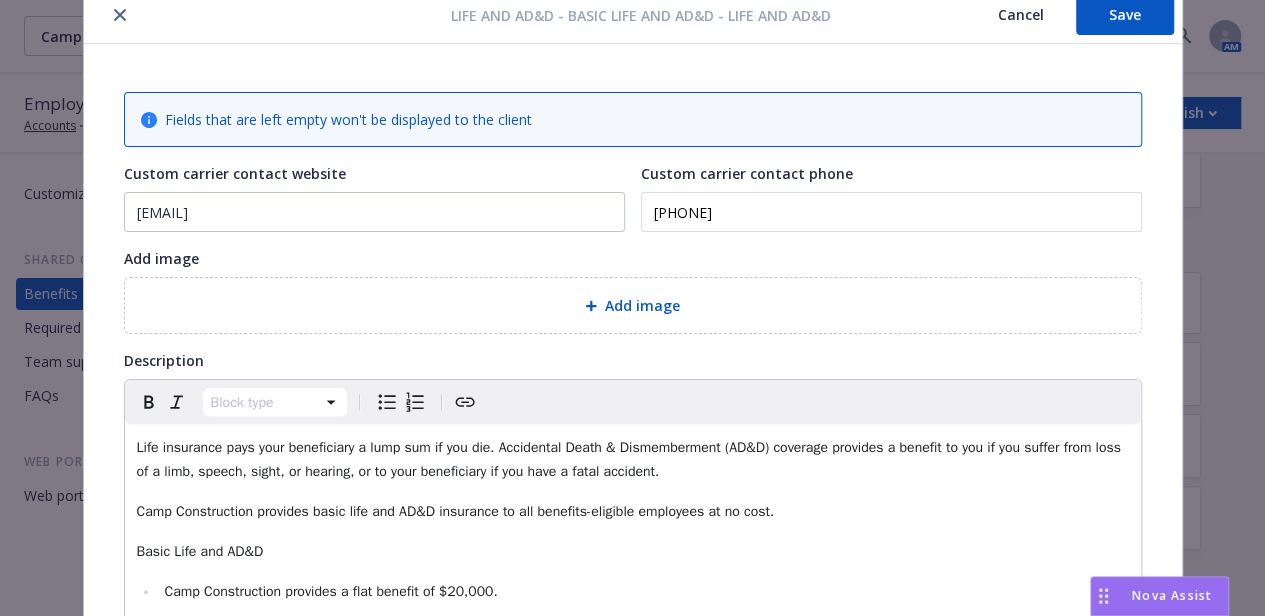 click 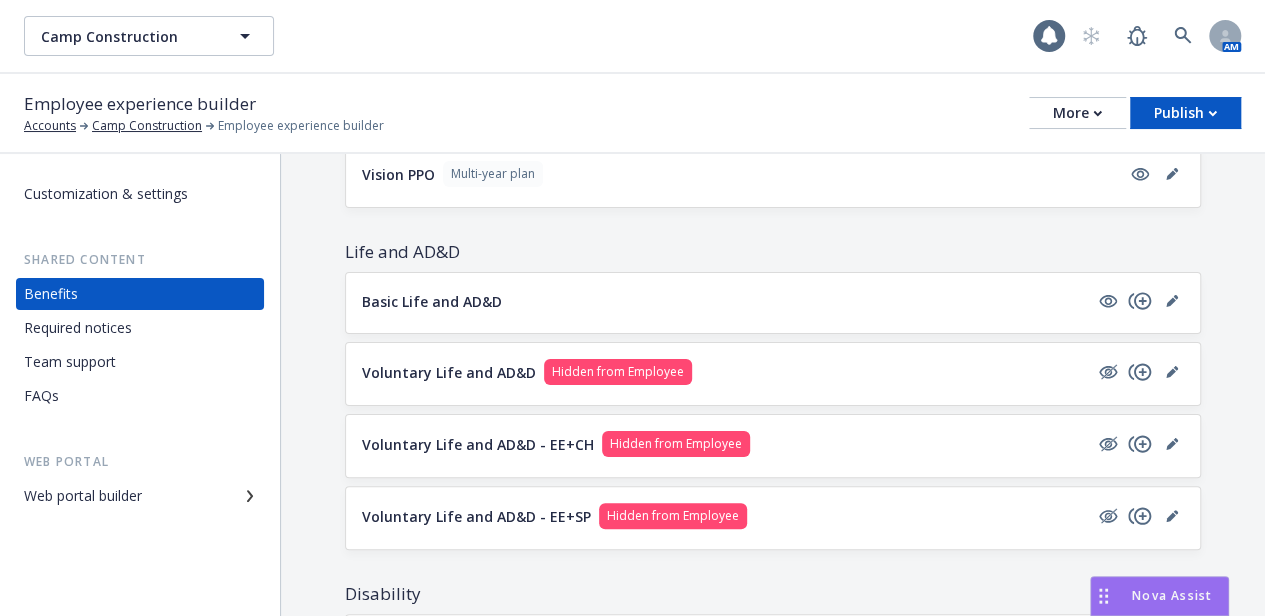 scroll, scrollTop: 0, scrollLeft: 0, axis: both 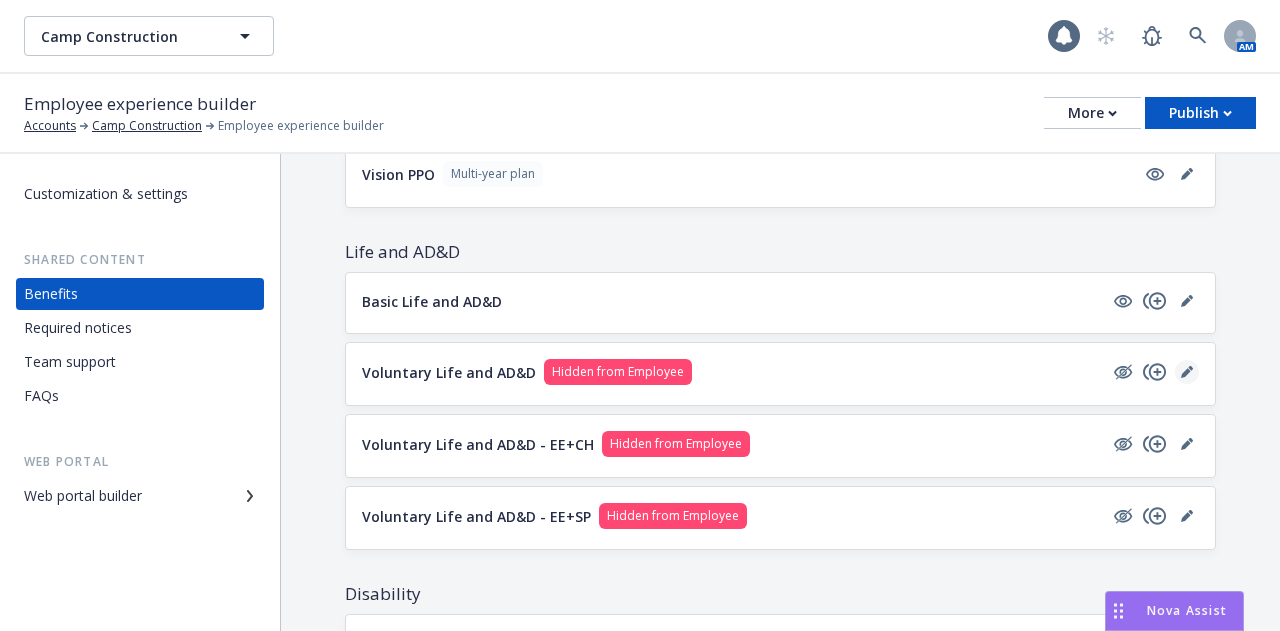 click 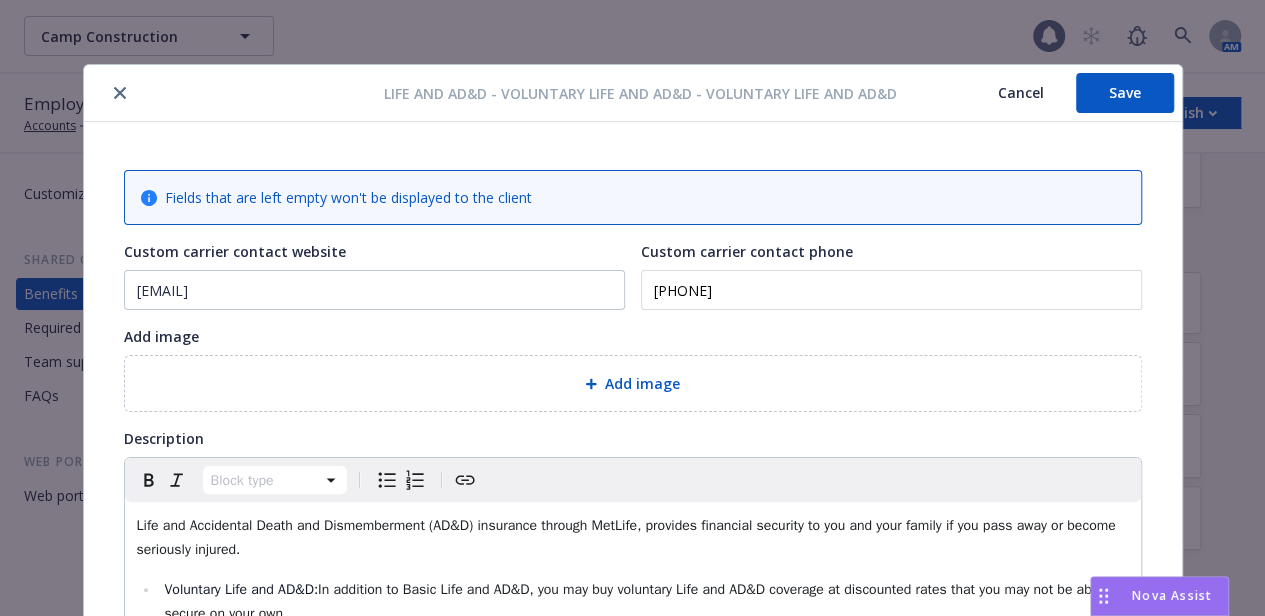 scroll, scrollTop: 60, scrollLeft: 0, axis: vertical 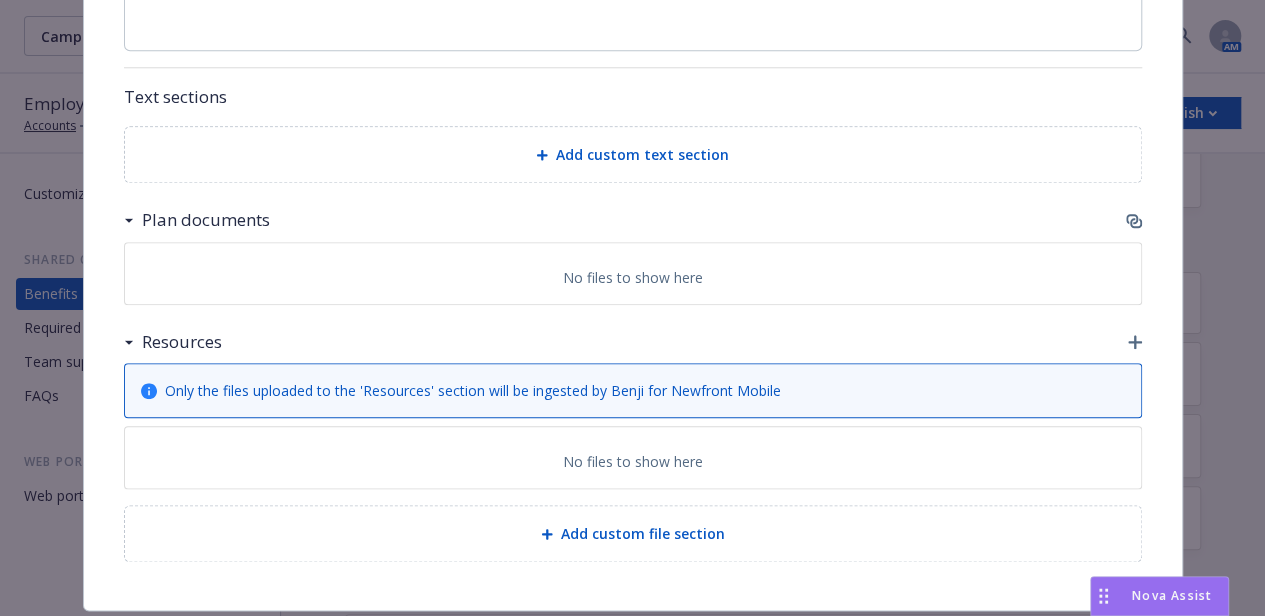 click 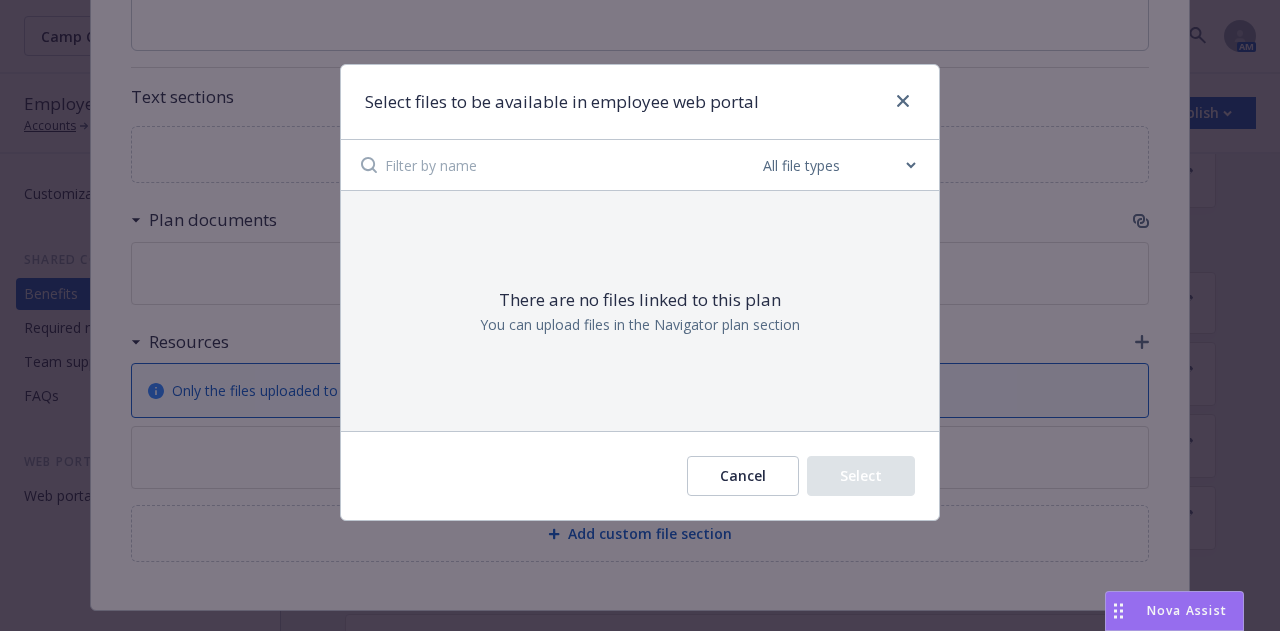 click on "There are no files linked to this plan You can upload files in the Navigator plan section" at bounding box center [640, 310] 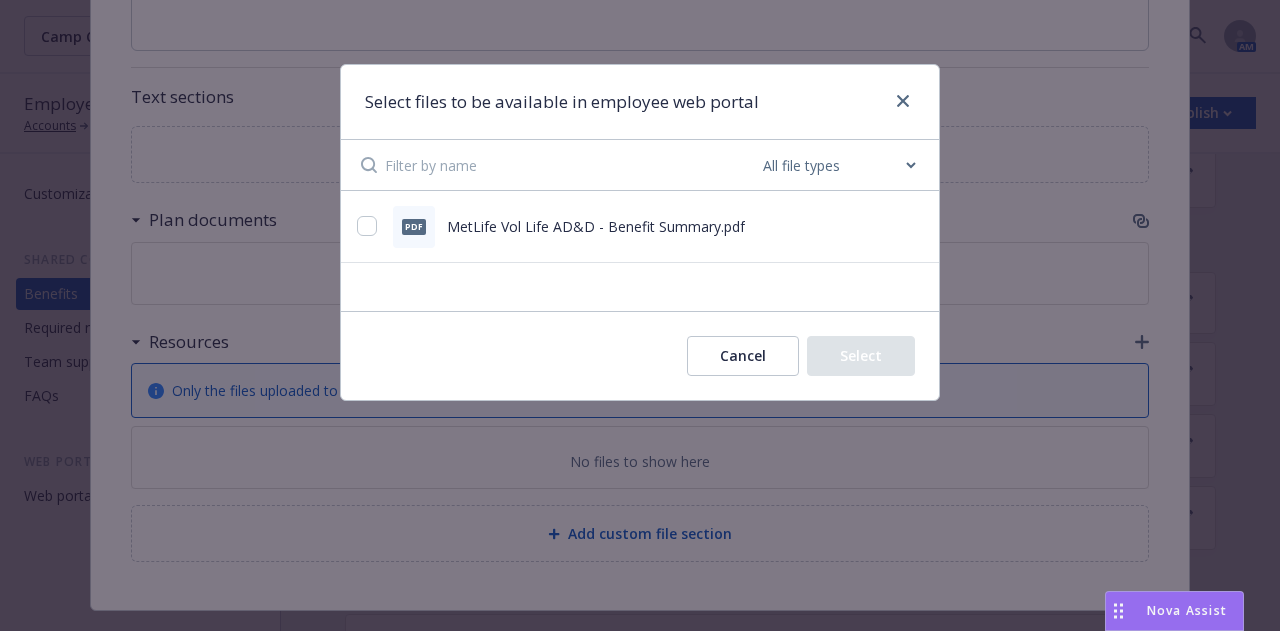 click at bounding box center (572, 165) 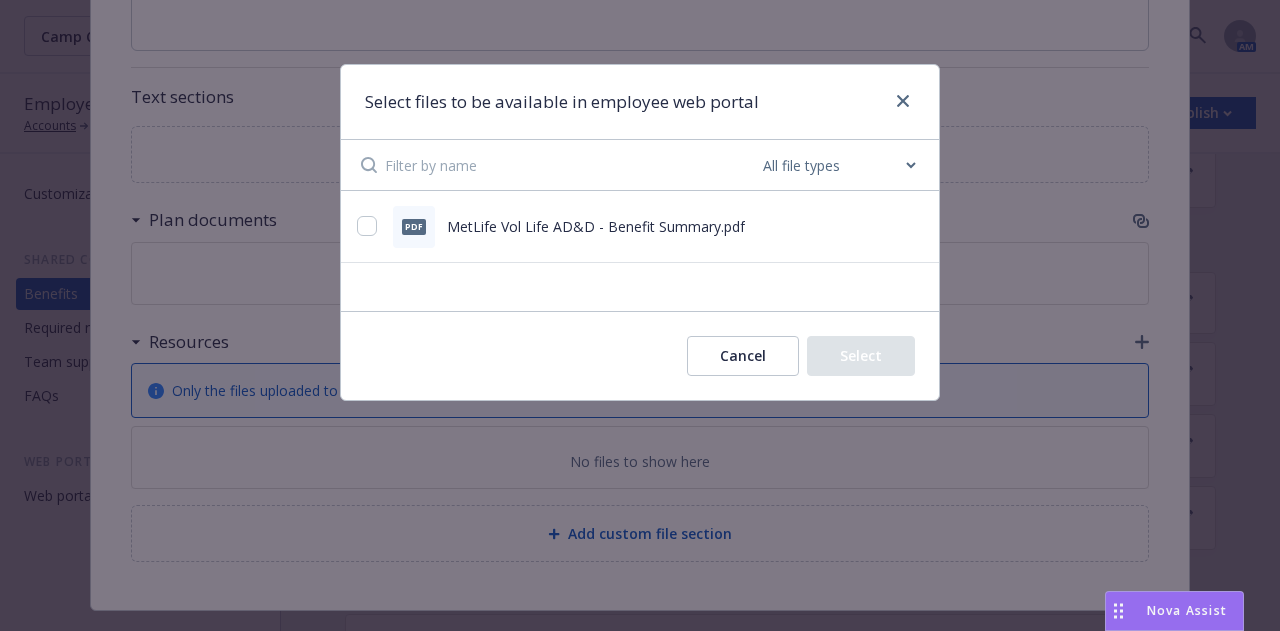 click on "MetLife Vol Life AD&D - Benefit Summary.pdf" at bounding box center (596, 226) 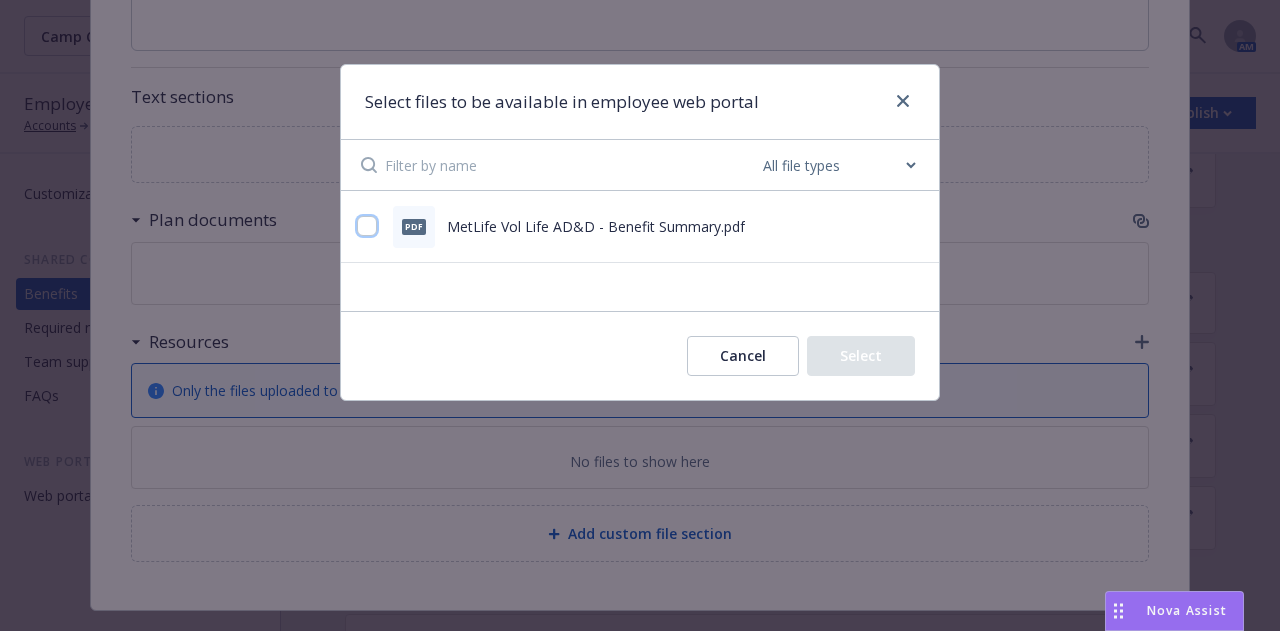 click at bounding box center [367, 226] 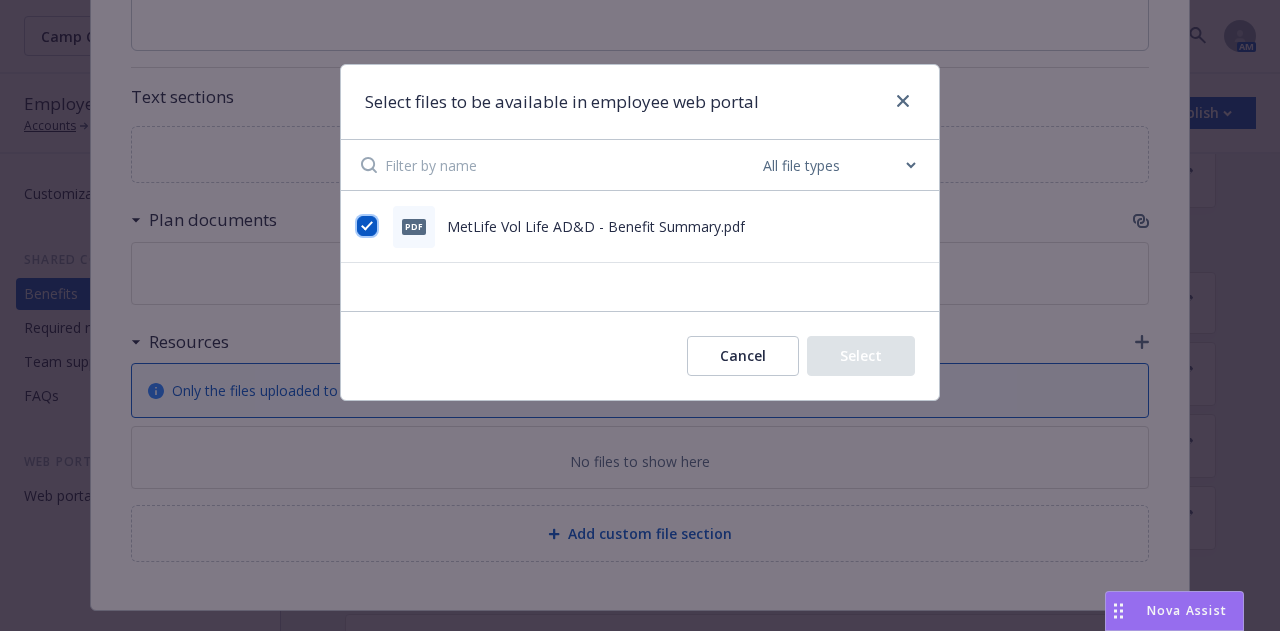 checkbox on "true" 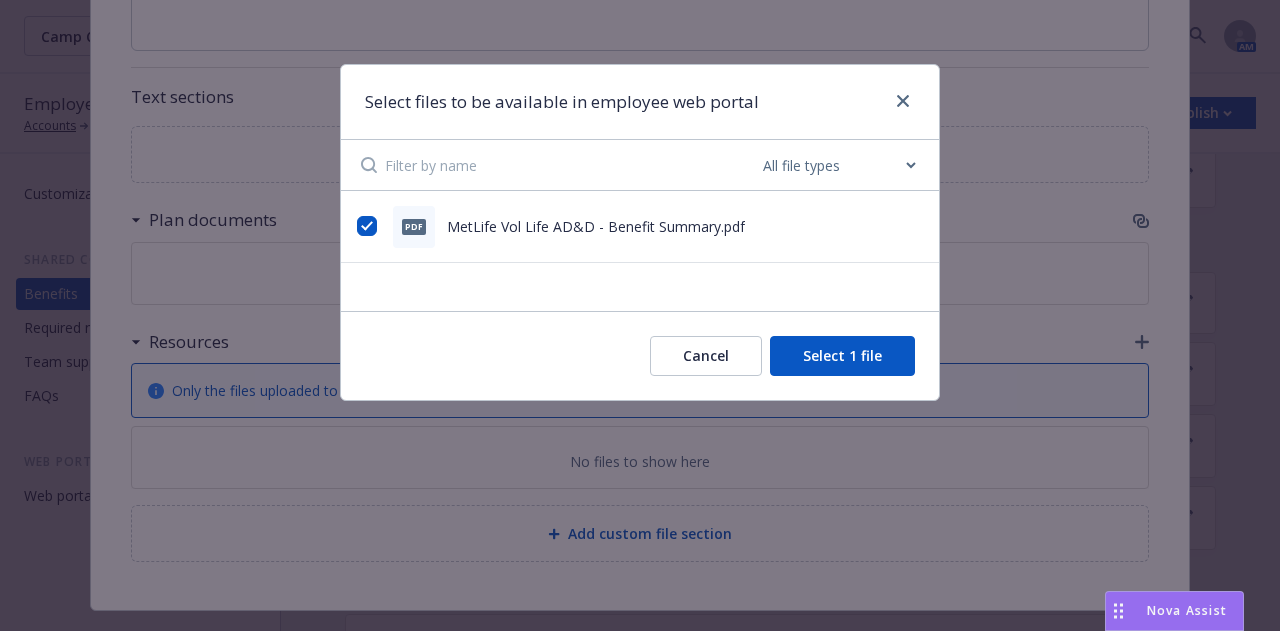 click on "Select   1   file" at bounding box center (842, 356) 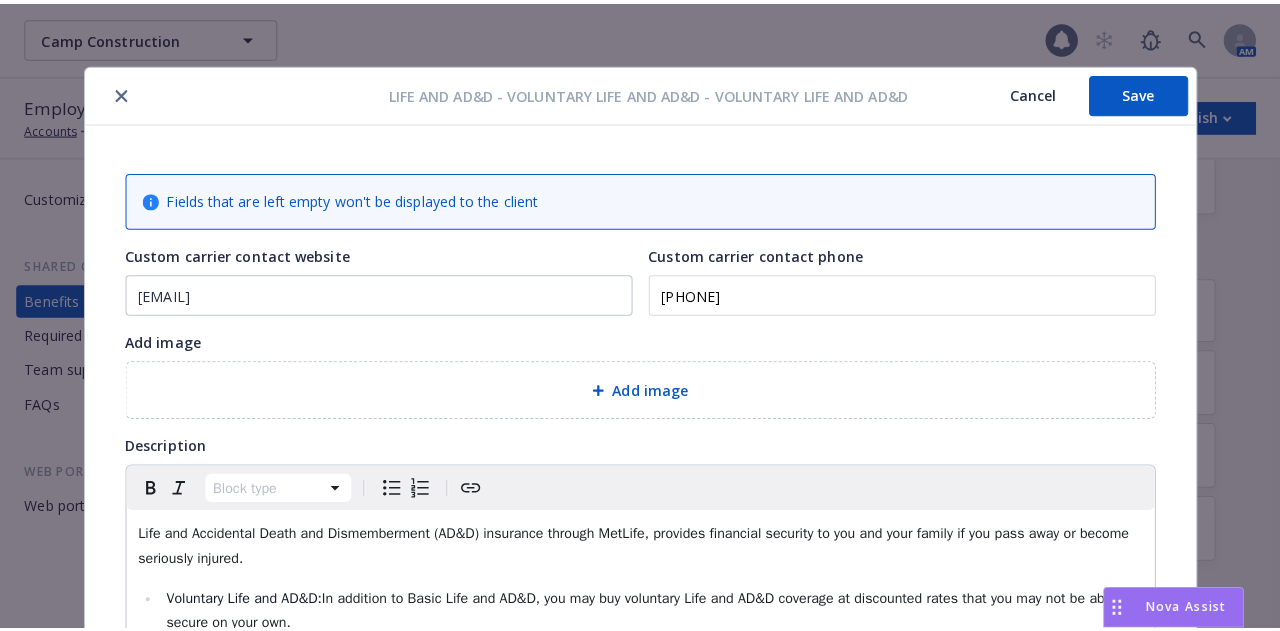 scroll, scrollTop: 0, scrollLeft: 0, axis: both 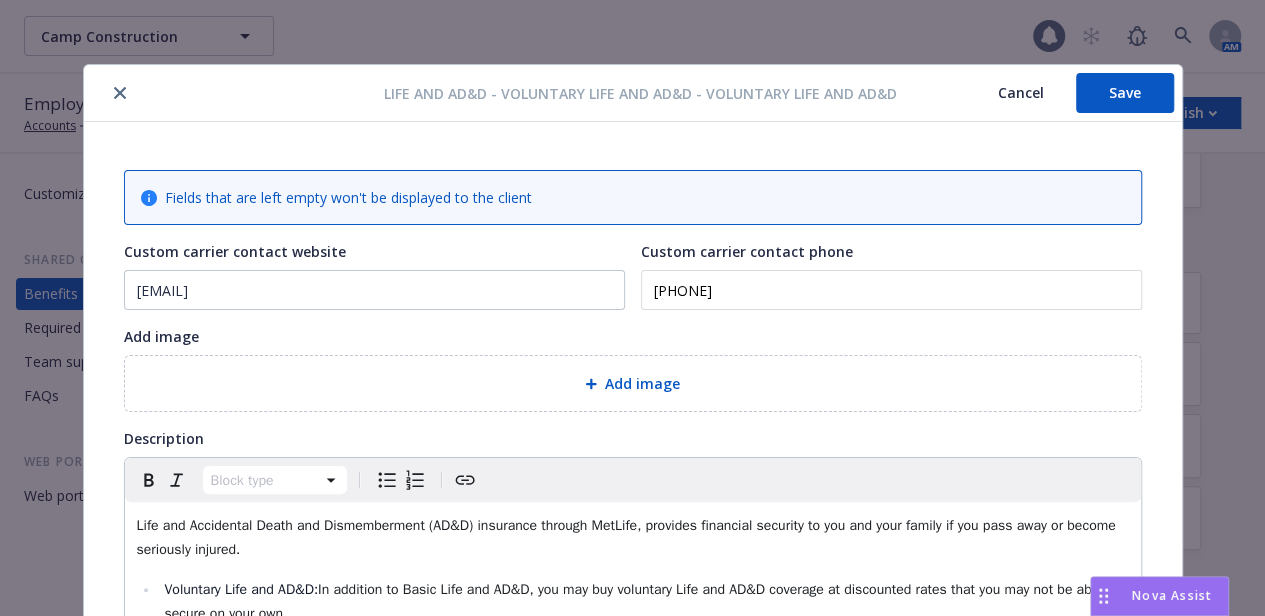click on "Save" at bounding box center [1125, 93] 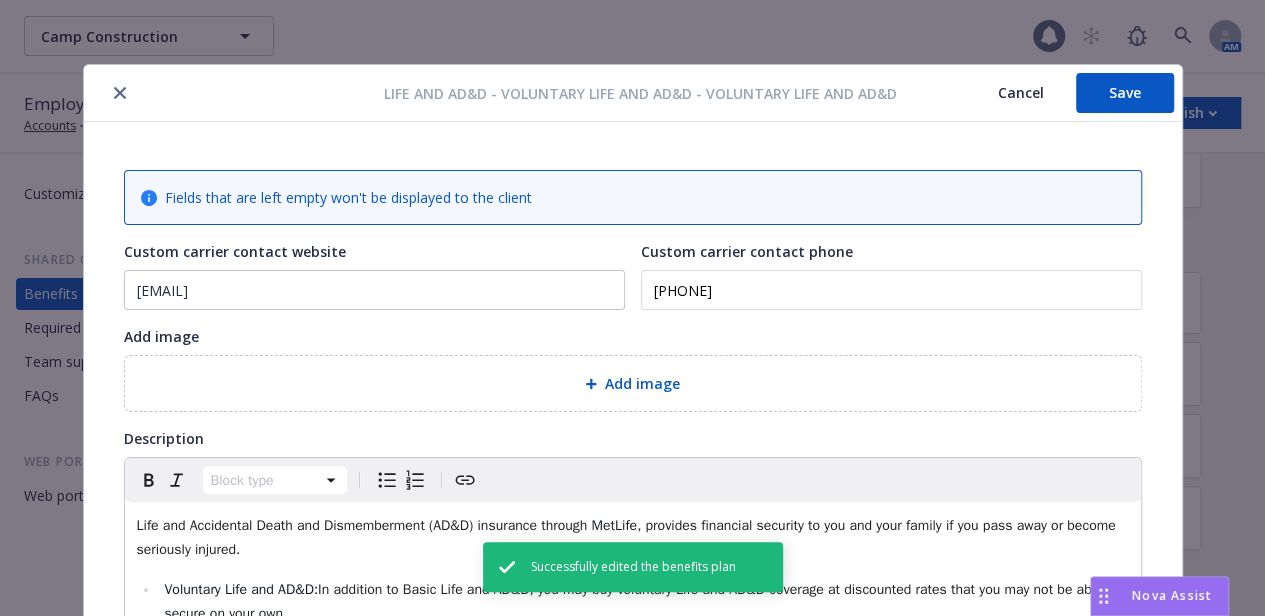 click at bounding box center [120, 93] 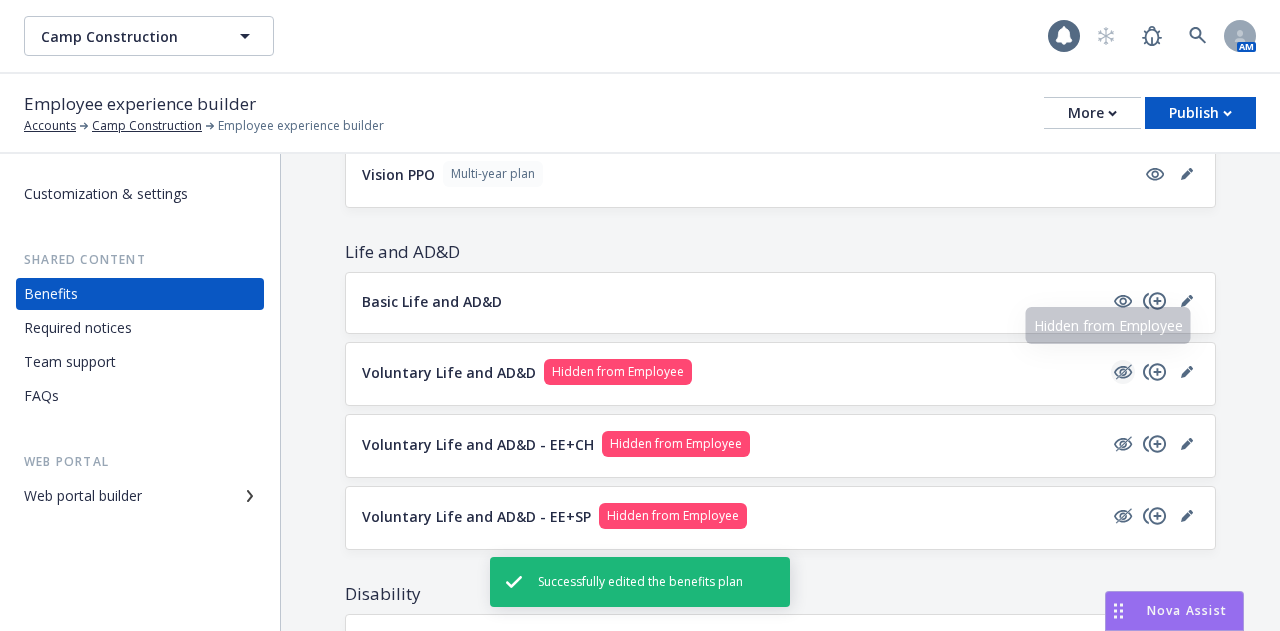 click 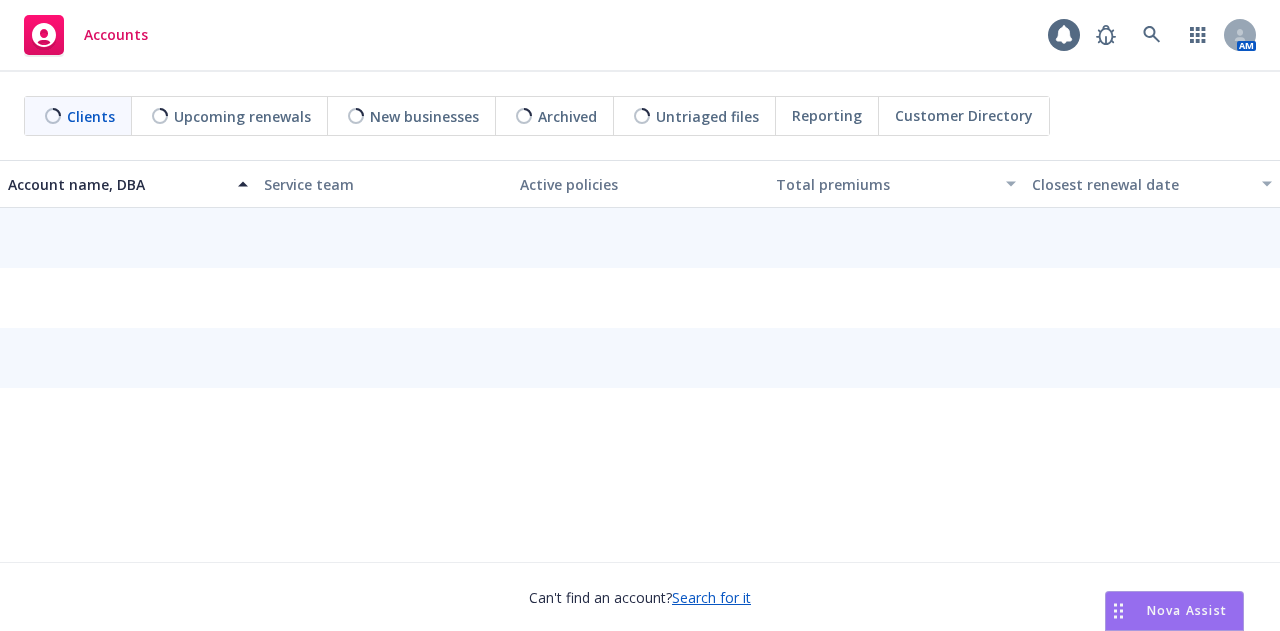 scroll, scrollTop: 0, scrollLeft: 0, axis: both 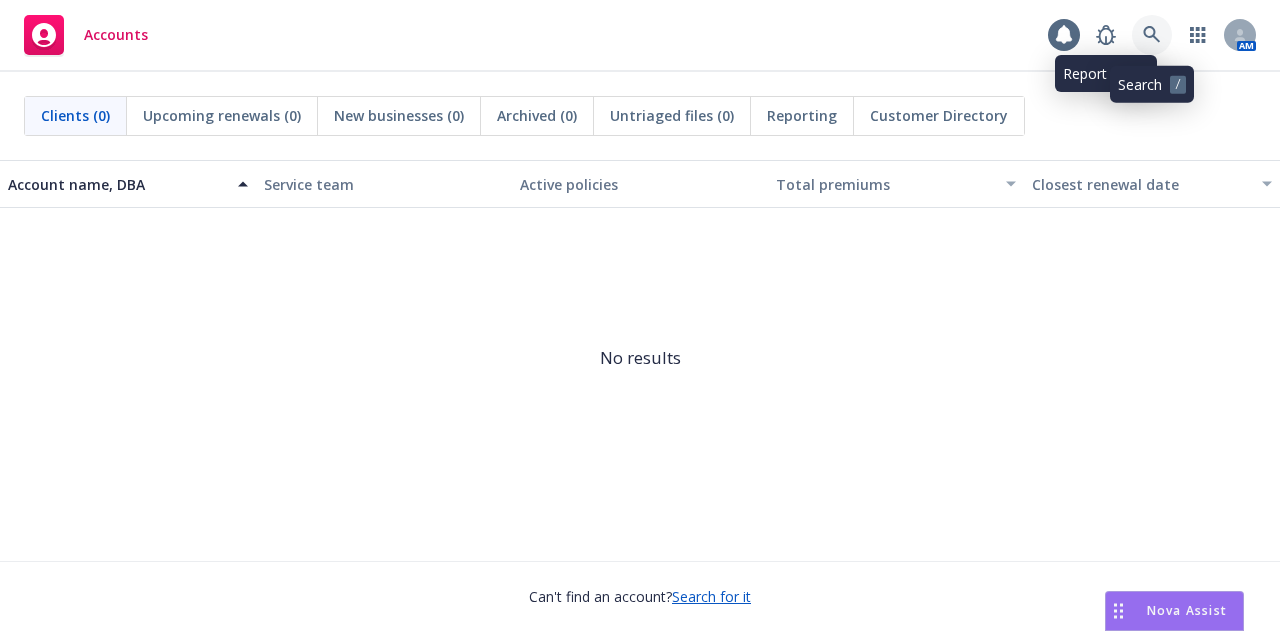 click 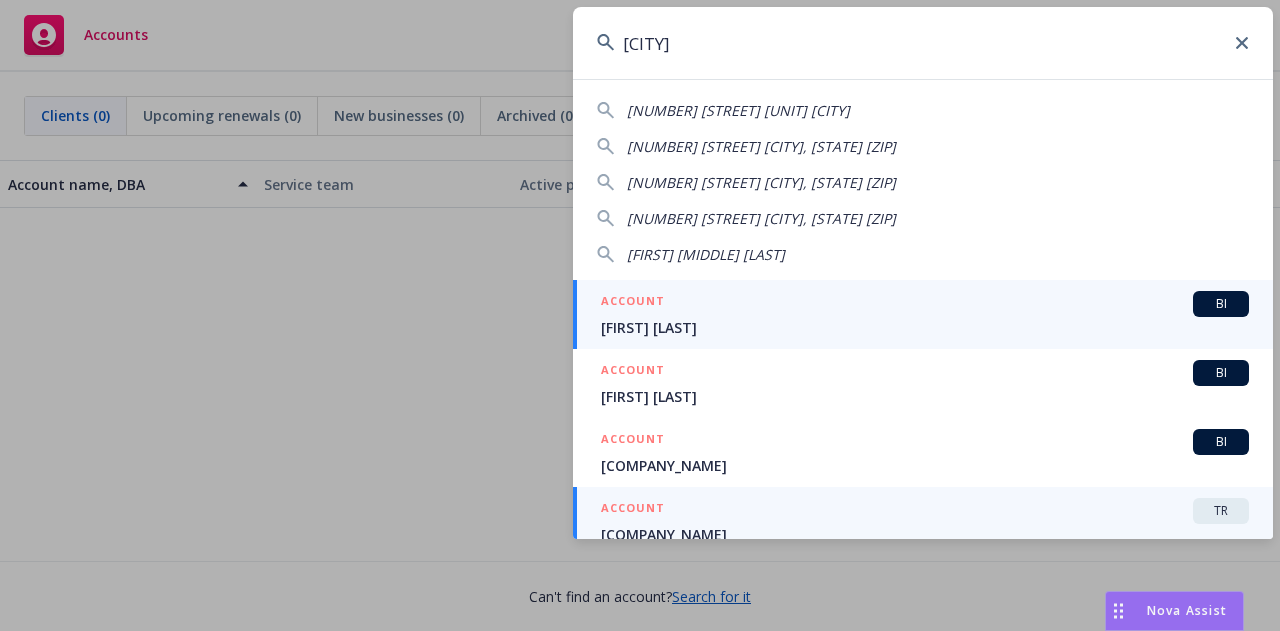 type on "madison" 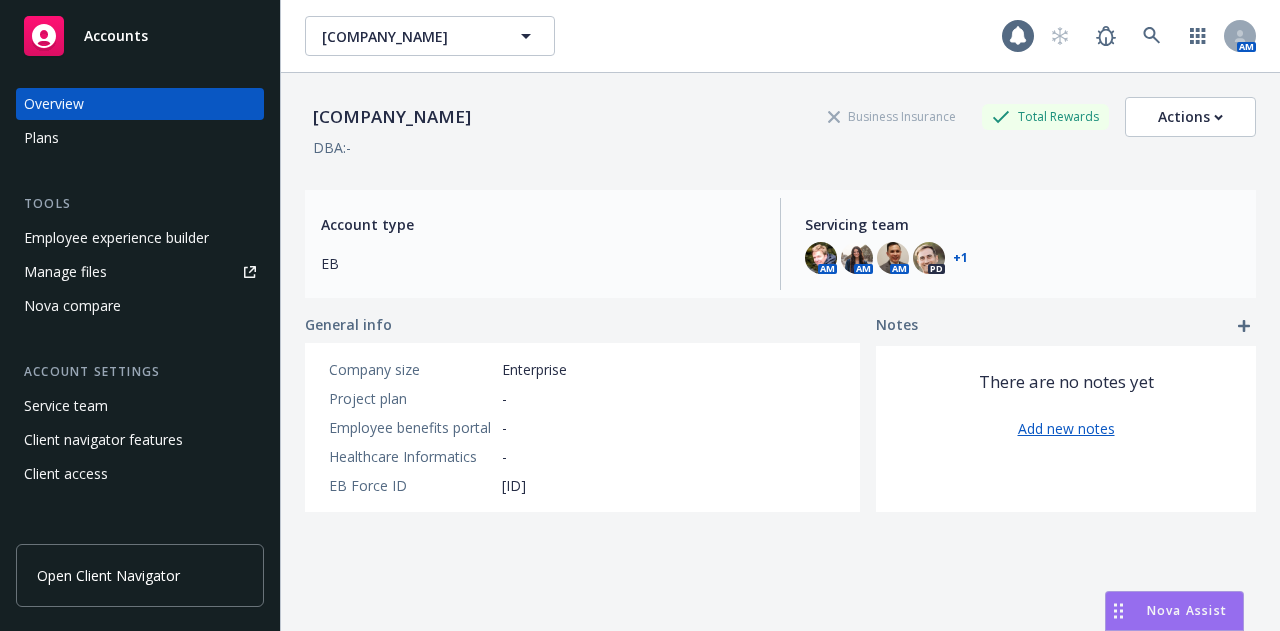click on "Employee experience builder" at bounding box center (116, 238) 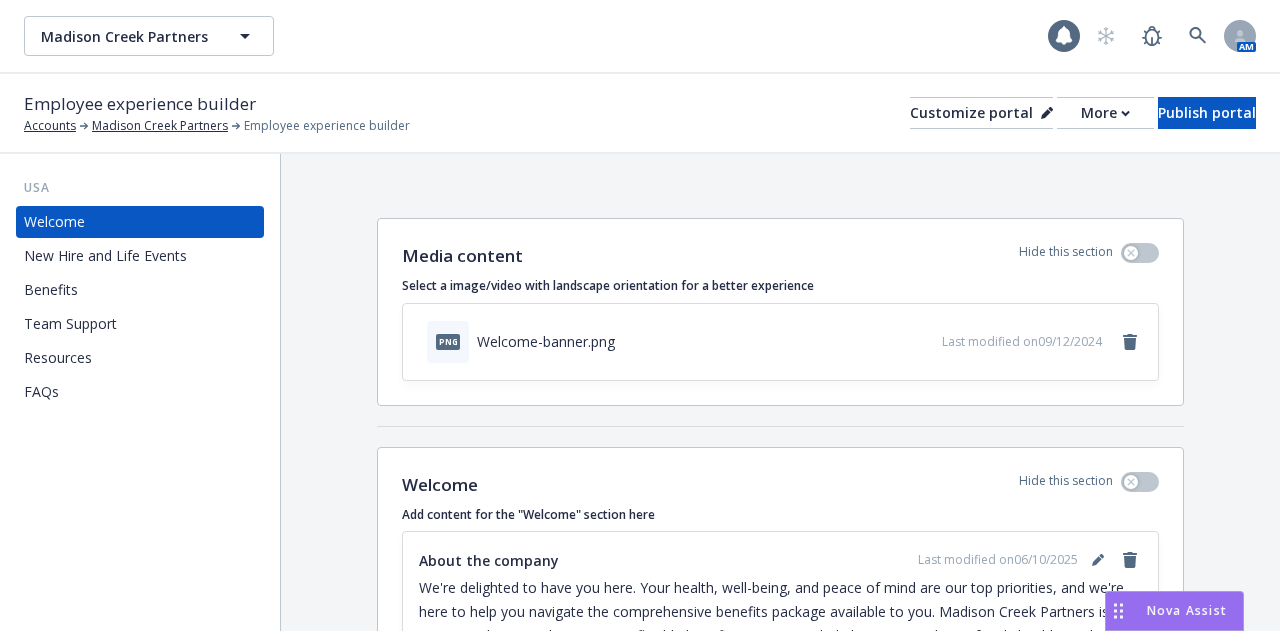 scroll, scrollTop: 0, scrollLeft: 0, axis: both 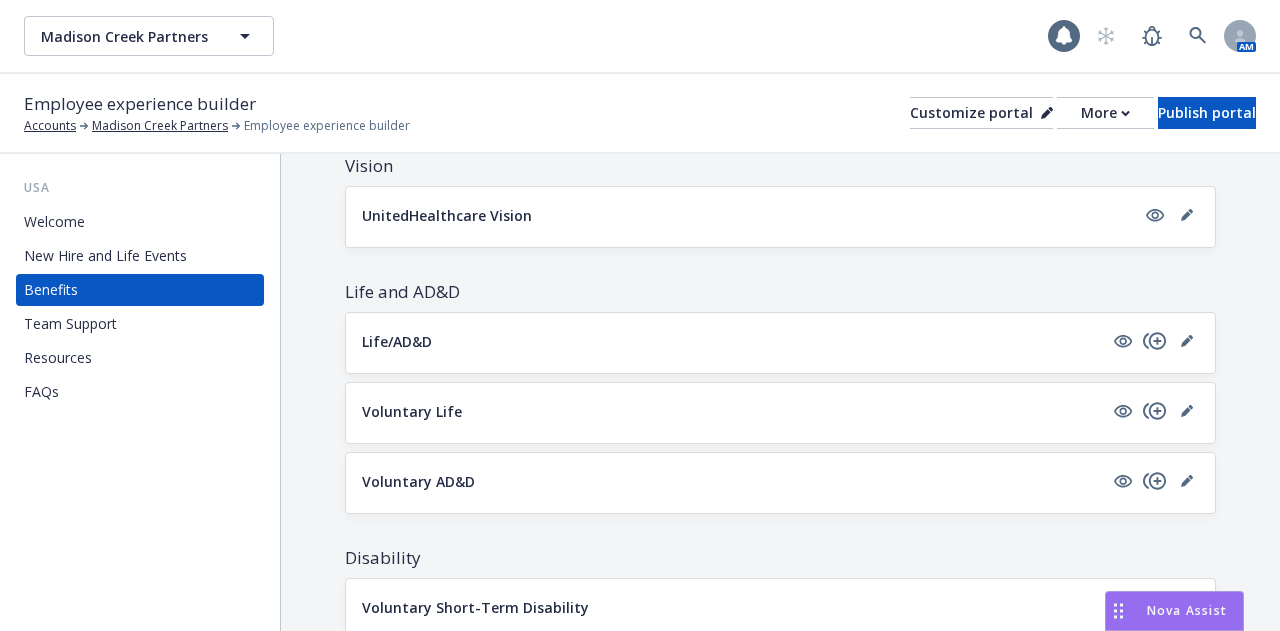 click at bounding box center (1155, 411) 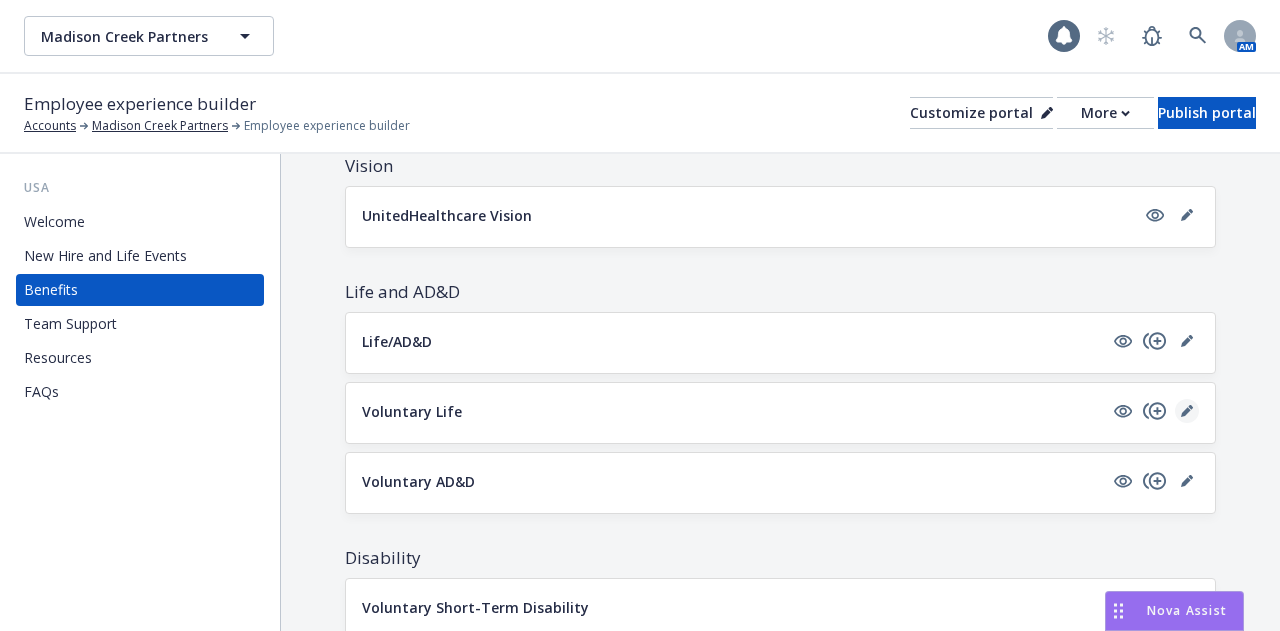 click 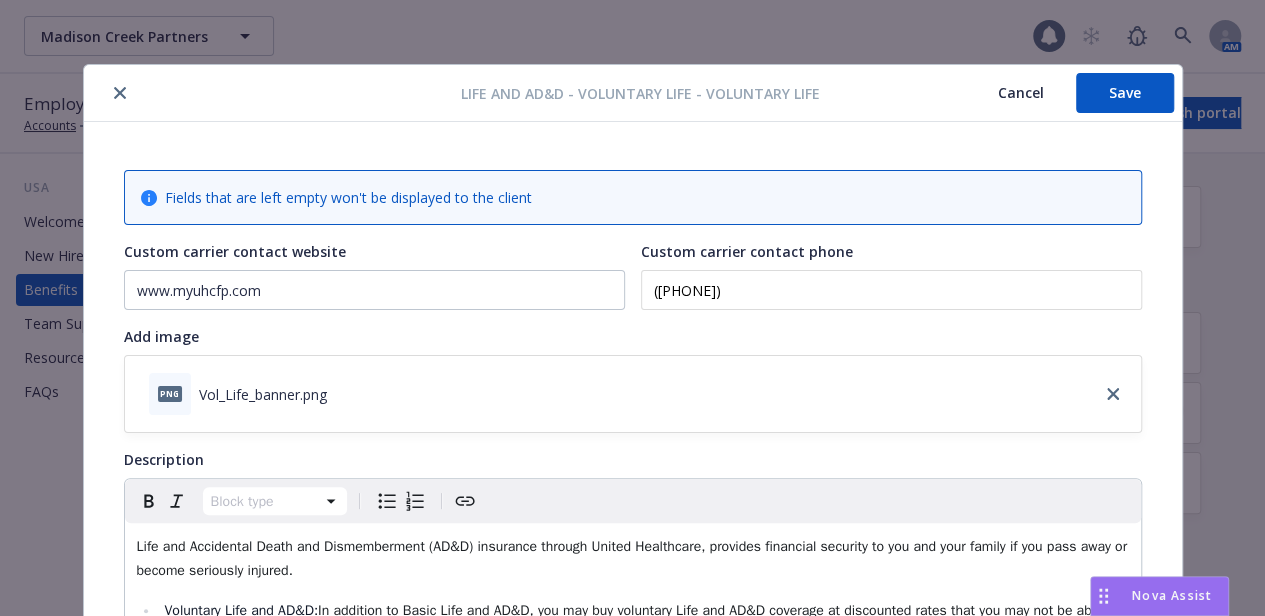 scroll, scrollTop: 60, scrollLeft: 0, axis: vertical 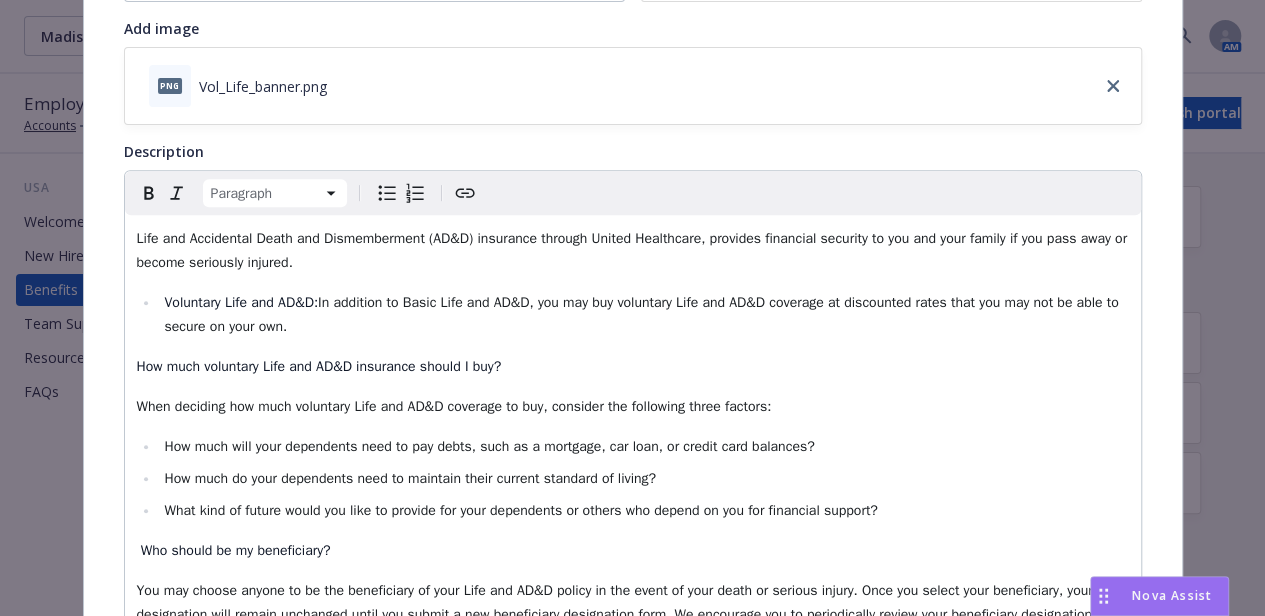 drag, startPoint x: 122, startPoint y: 237, endPoint x: 408, endPoint y: 332, distance: 301.36523 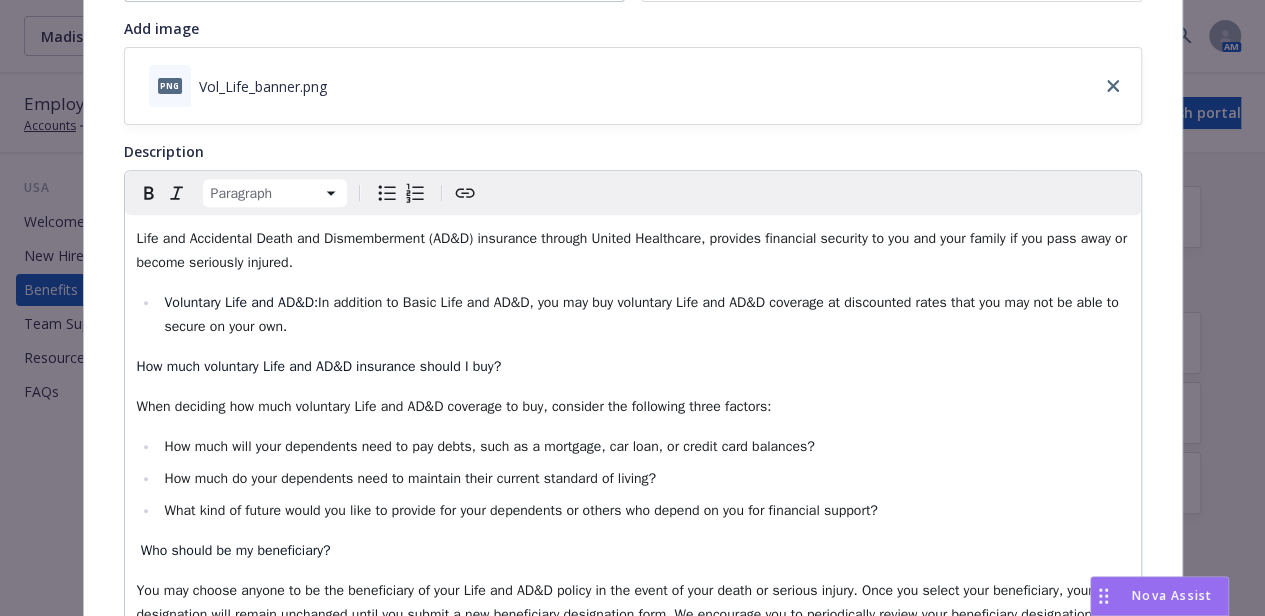 click on "Life and Accidental Death and Dismemberment (AD&D) insurance through United Healthcare, provides financial security to you and your family if you pass away or become seriously injured. Voluntary Life and AD&D:  In addition to Basic Life and AD&D, you may buy voluntary Life and AD&D coverage at discounted rates that you may not be able to secure on your own. How much voluntary Life and AD&D insurance should I buy? When deciding how much voluntary Life and AD&D coverage to buy, consider the following three factors: How much will your dependents need to pay debts, such as a mortgage, car loan, or credit card balances? How much do your dependents need to maintain their current standard of living? What kind of future would you like to provide for your dependents or others who depend on you for financial support?   Who should be my beneficiary?" at bounding box center [633, 439] 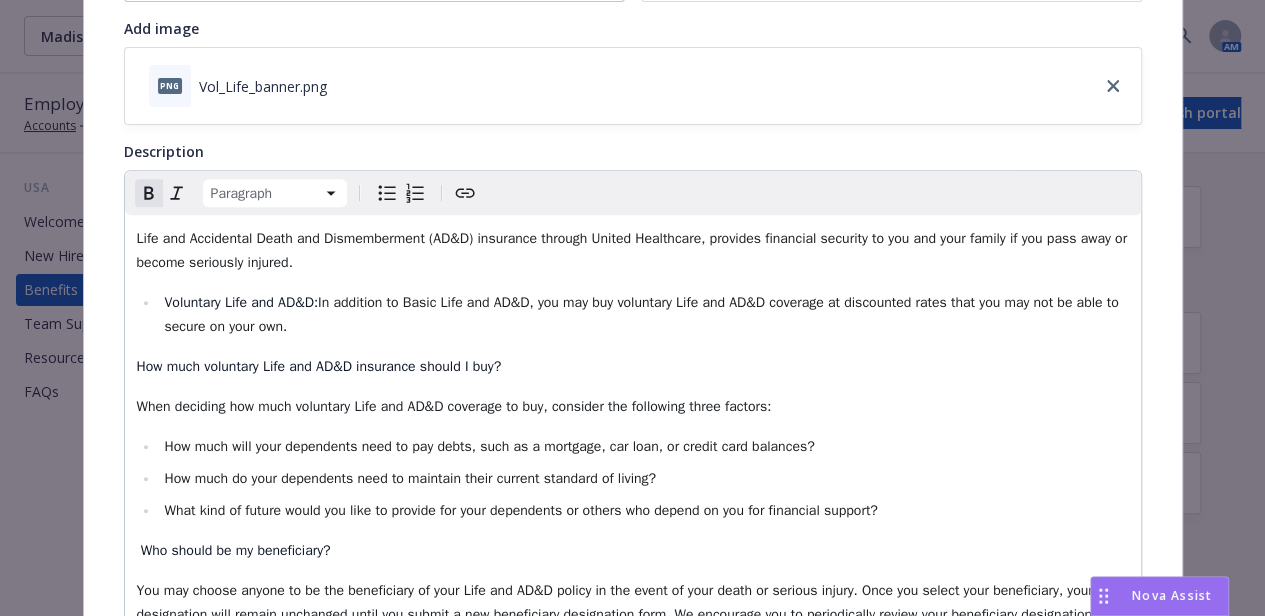 click on "Life and Accidental Death and Dismemberment (AD&D) insurance through United Healthcare, provides financial security to you and your family if you pass away or become seriously injured. Voluntary Life and AD&D:  In addition to Basic Life and AD&D, you may buy voluntary Life and AD&D coverage at discounted rates that you may not be able to secure on your own. How much voluntary Life and AD&D insurance should I buy? When deciding how much voluntary Life and AD&D coverage to buy, consider the following three factors: How much will your dependents need to pay debts, such as a mortgage, car loan, or credit card balances? How much do your dependents need to maintain their current standard of living? What kind of future would you like to provide for your dependents or others who depend on you for financial support?   Who should be my beneficiary?" at bounding box center (633, 439) 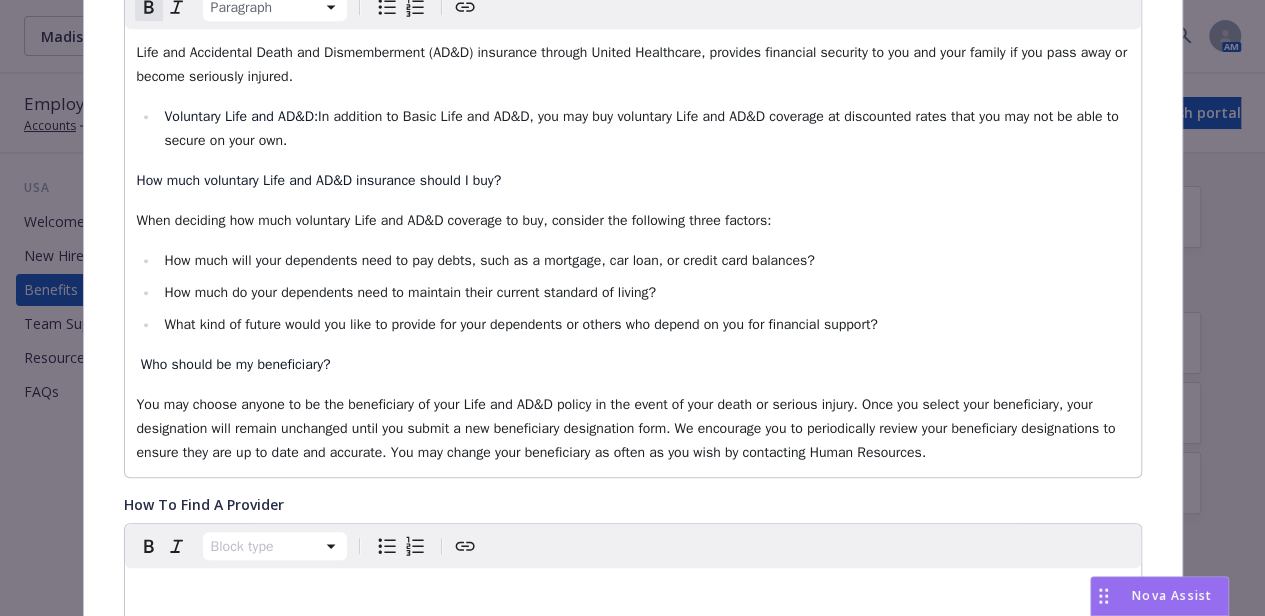 scroll, scrollTop: 500, scrollLeft: 0, axis: vertical 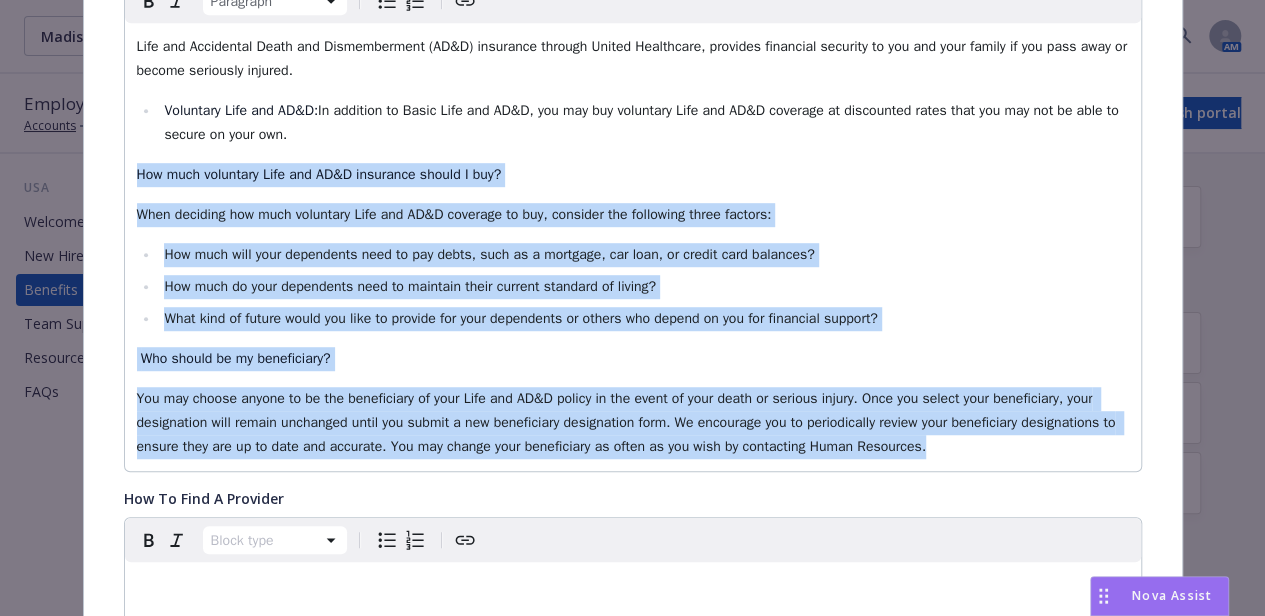 drag, startPoint x: 126, startPoint y: 170, endPoint x: 988, endPoint y: 484, distance: 917.4094 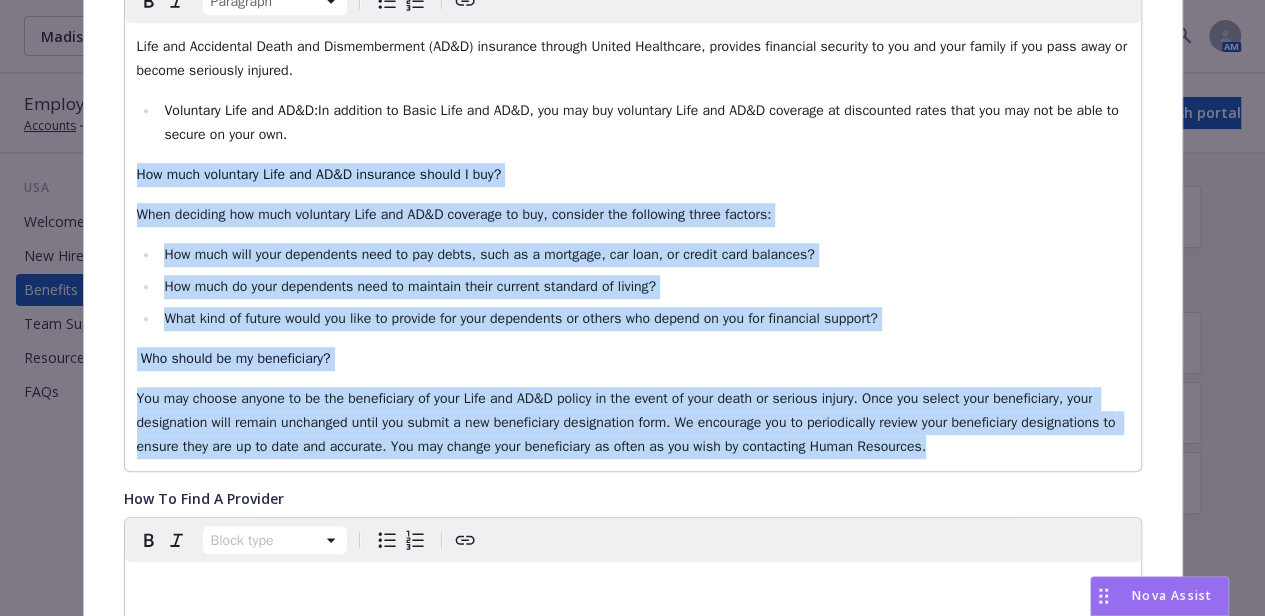 click on "Fields that are left empty won't be displayed to the client Custom carrier contact website www.myuhcfp.com Custom carrier contact phone (888) 299-2070 Add image png Vol_Life_banner.png Description Paragraph Life and Accidental Death and Dismemberment (AD&D) insurance through United Healthcare, provides financial security to you and your family if you pass away or become seriously injured. Voluntary Life and AD&D:  In addition to Basic Life and AD&D, you may buy voluntary Life and AD&D coverage at discounted rates that you may not be able to secure on your own. How much voluntary Life and AD&D insurance should I buy? When deciding how much voluntary Life and AD&D coverage to buy, consider the following three factors: How much will your dependents need to pay debts, such as a mortgage, car loan, or credit card balances? How much do your dependents need to maintain their current standard of living?   Who should be my beneficiary? How To Find A Provider Block type How To File A Claim Block type Text sections 1" at bounding box center (633, 749) 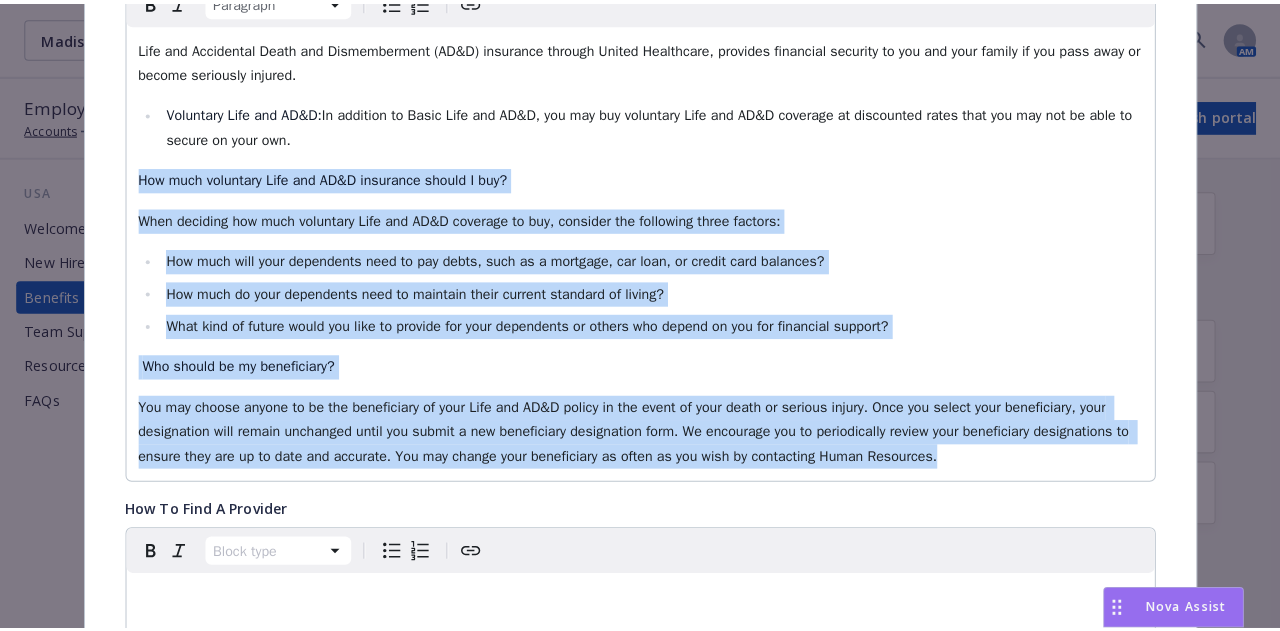 scroll, scrollTop: 0, scrollLeft: 0, axis: both 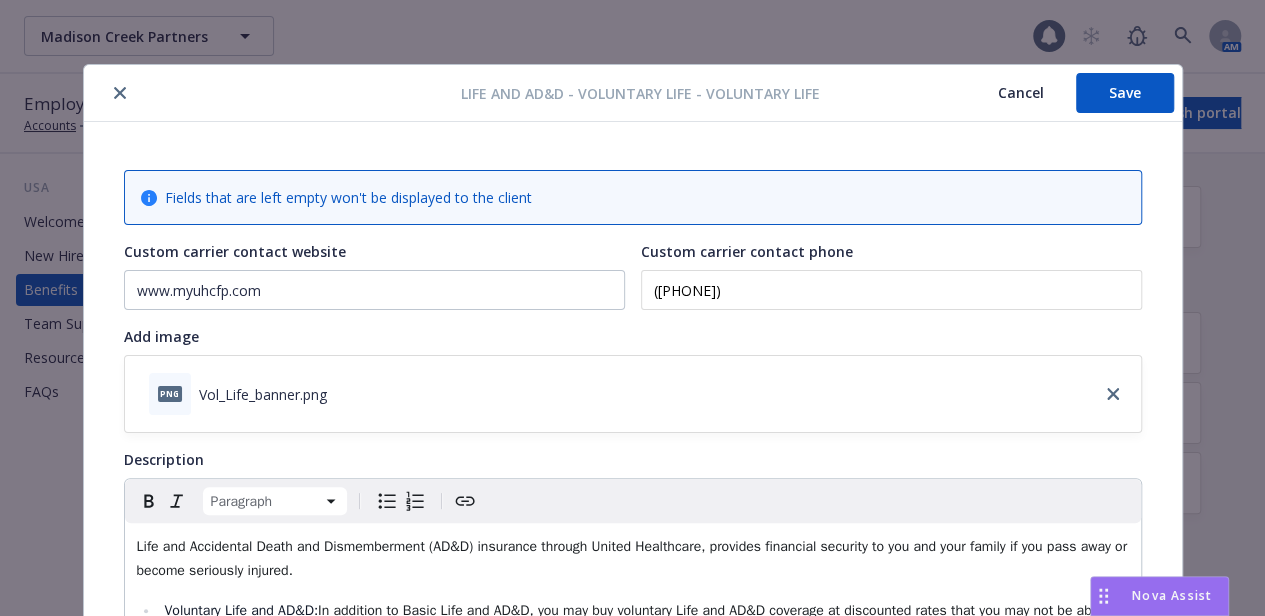 click 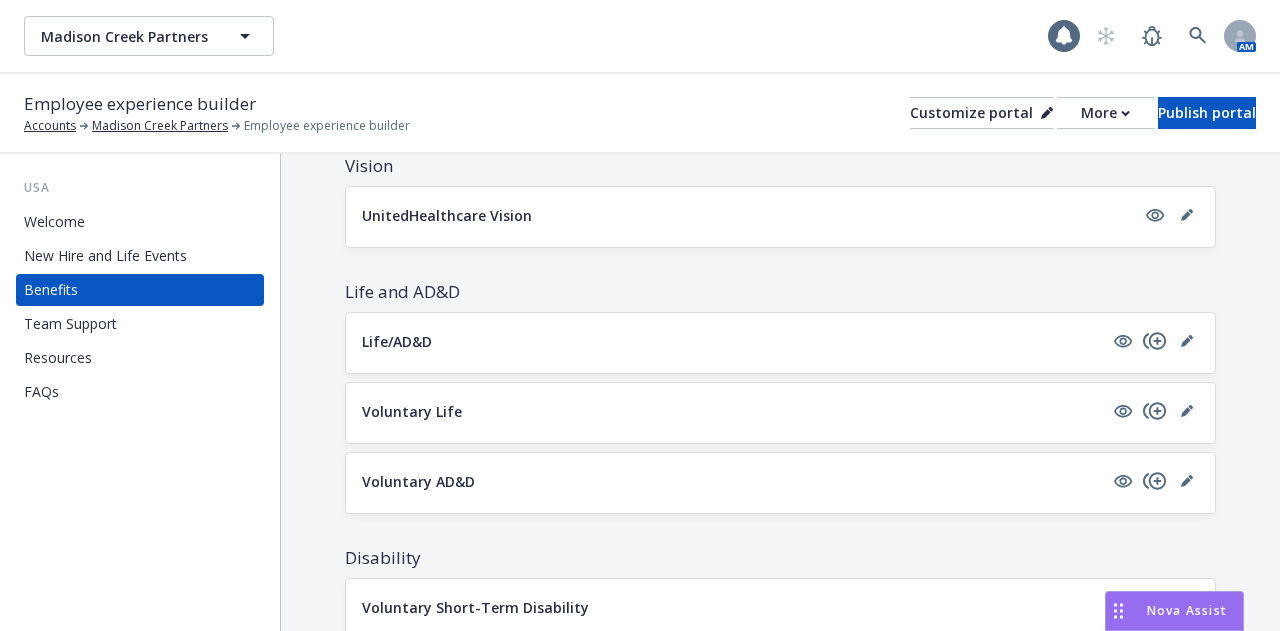 click on "Welcome" at bounding box center [140, 222] 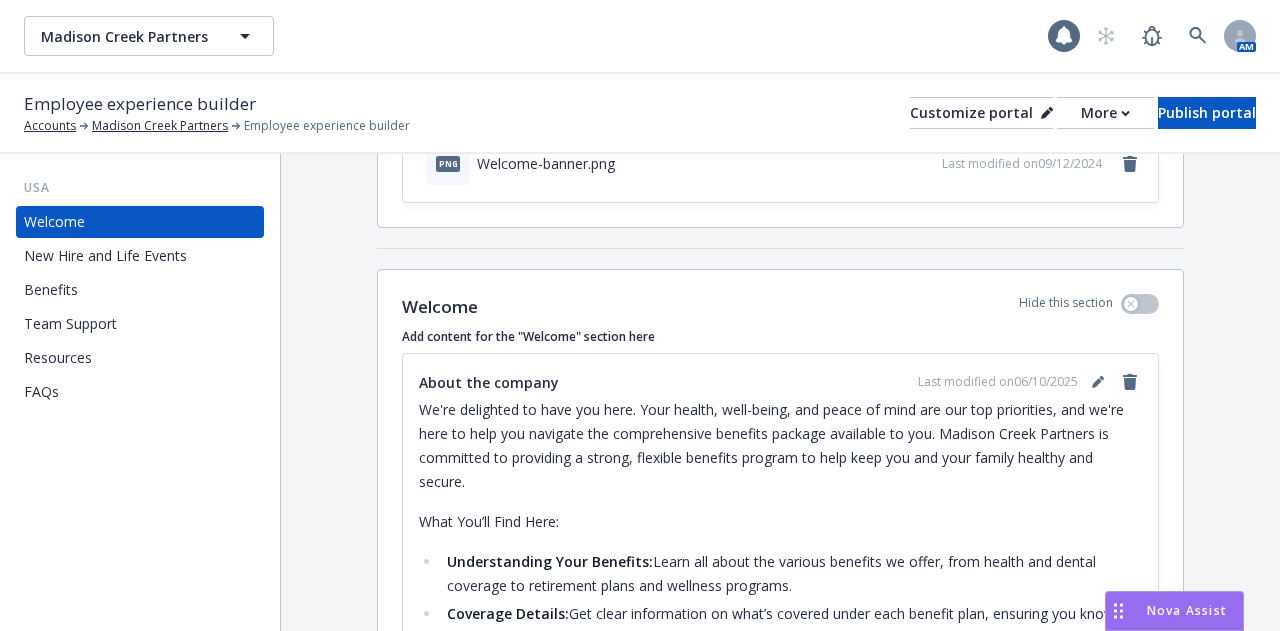 scroll, scrollTop: 180, scrollLeft: 0, axis: vertical 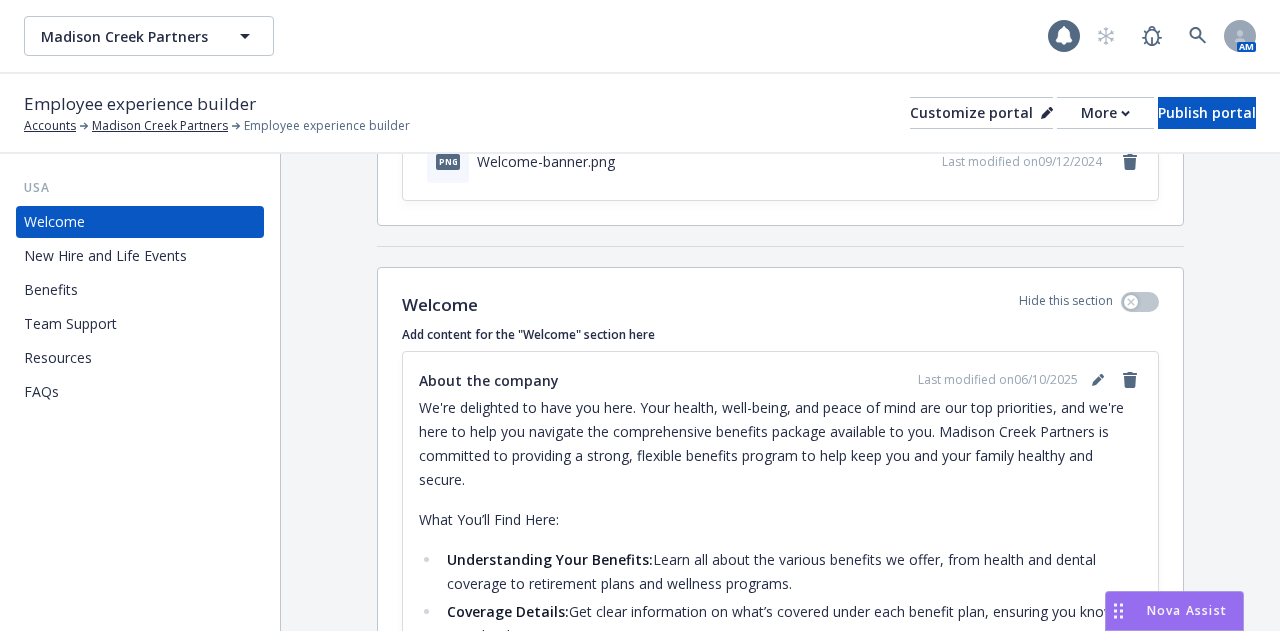 click on "We're delighted to have you here. Your health, well-being, and peace of mind are our top priorities, and we're here to help you navigate the comprehensive benefits package available to you. Madison Creek Partners is committed to providing a strong, flexible benefits program to help keep you and your family healthy and secure." at bounding box center [780, 444] 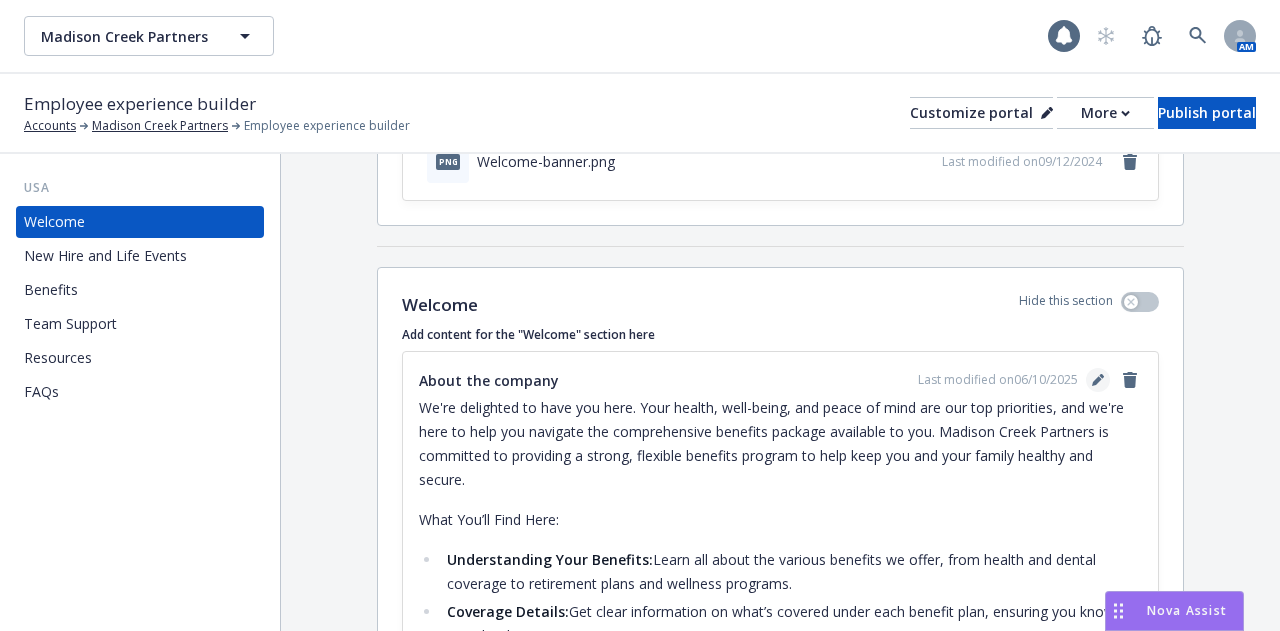 click at bounding box center [1098, 380] 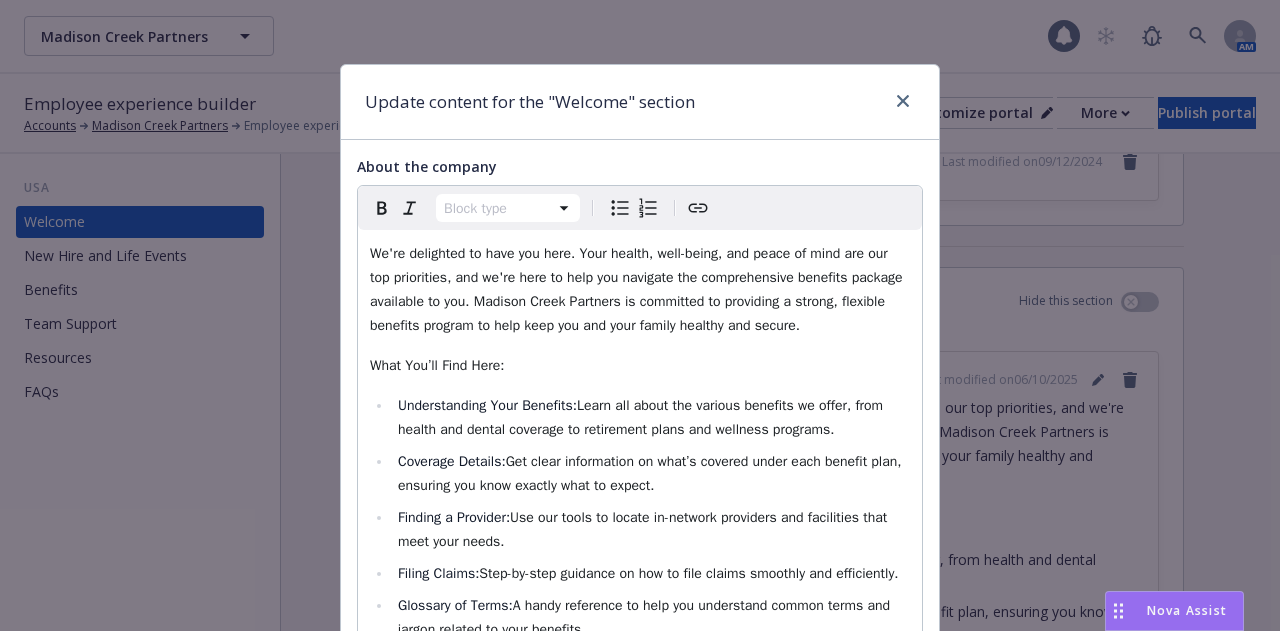 select on "paragraph" 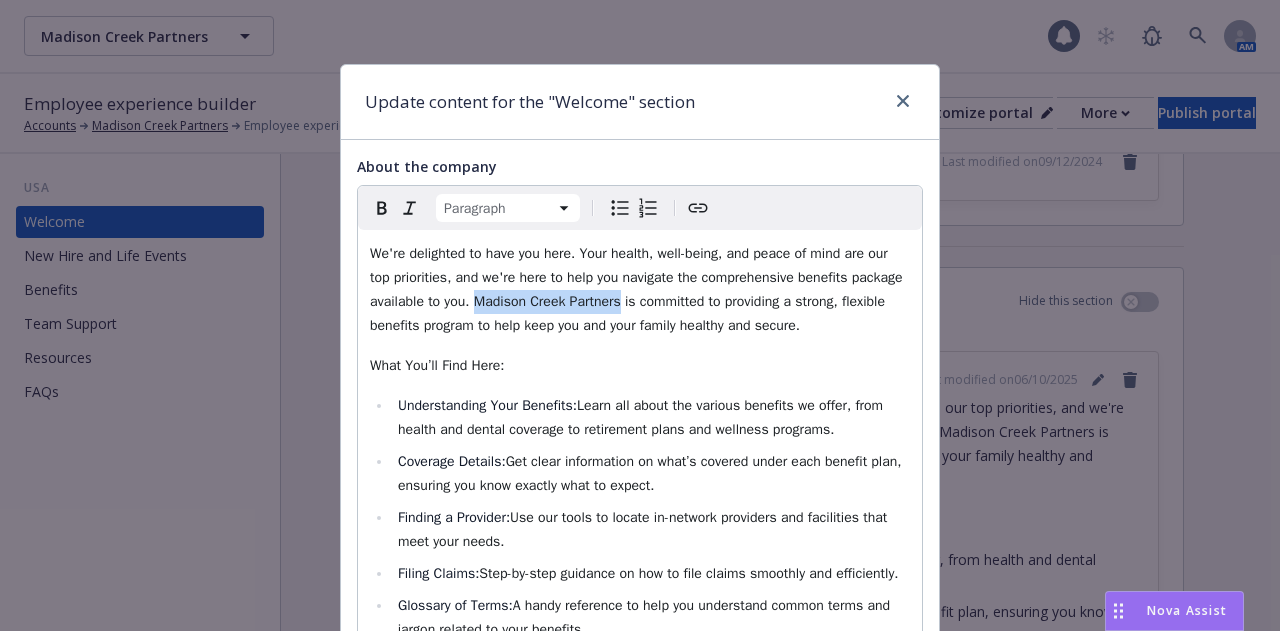 drag, startPoint x: 465, startPoint y: 303, endPoint x: 609, endPoint y: 311, distance: 144.22205 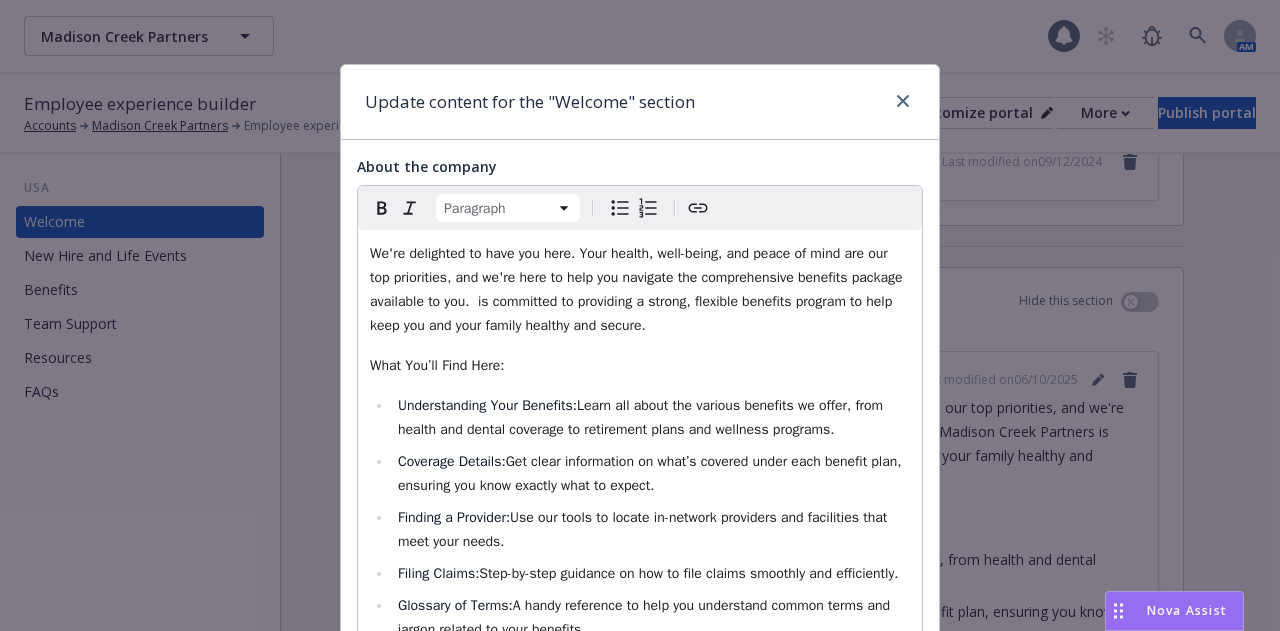 type 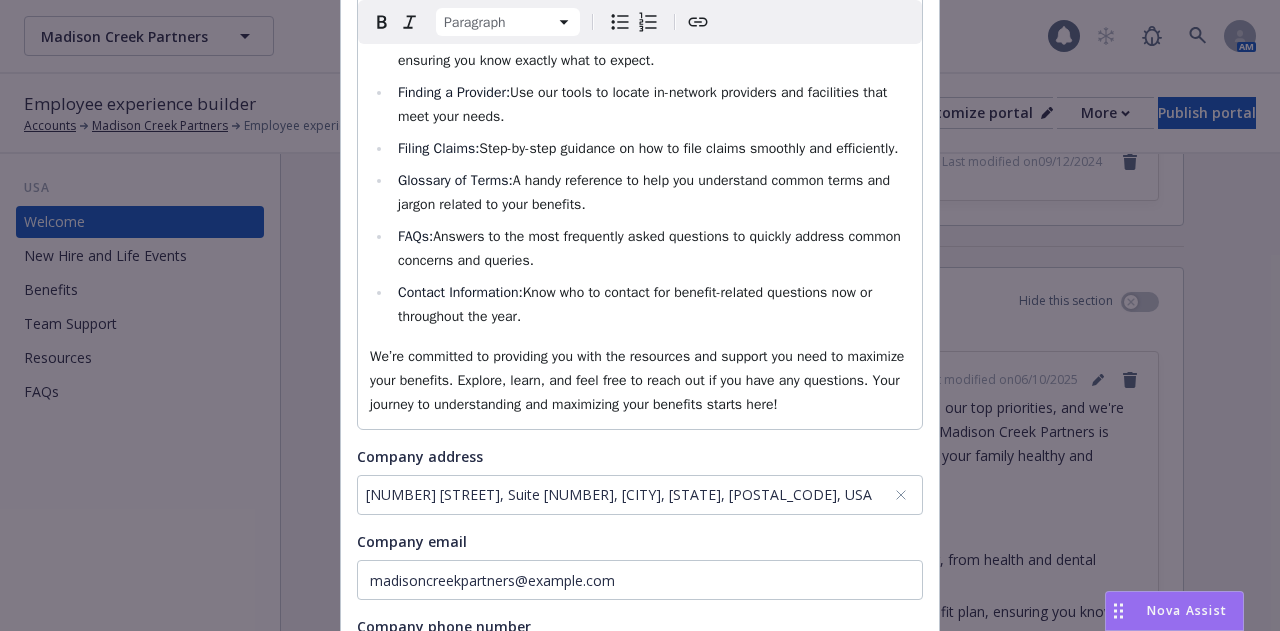 scroll, scrollTop: 671, scrollLeft: 0, axis: vertical 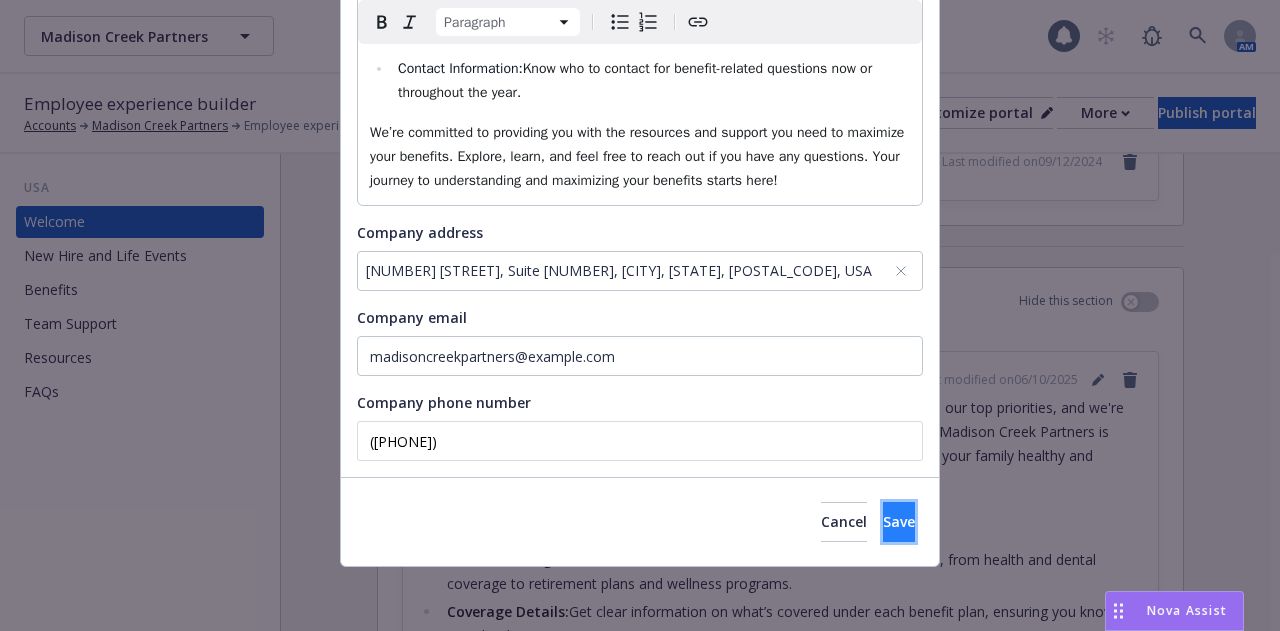 click on "Save" at bounding box center (899, 521) 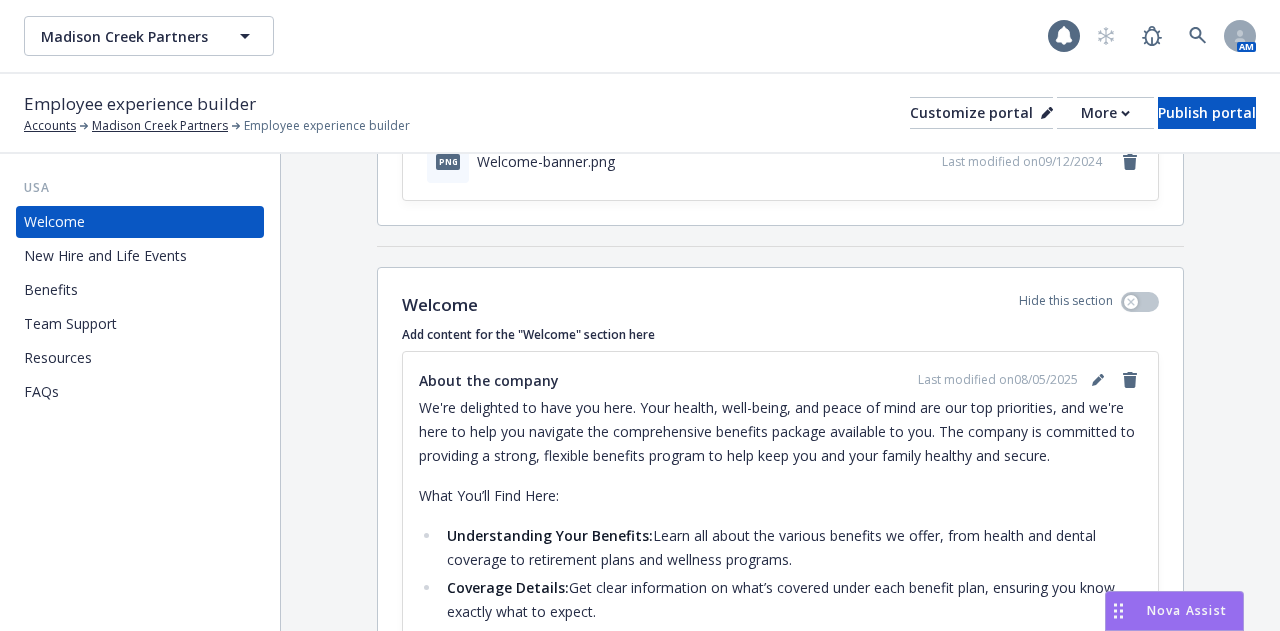 click on "Benefits" at bounding box center (140, 290) 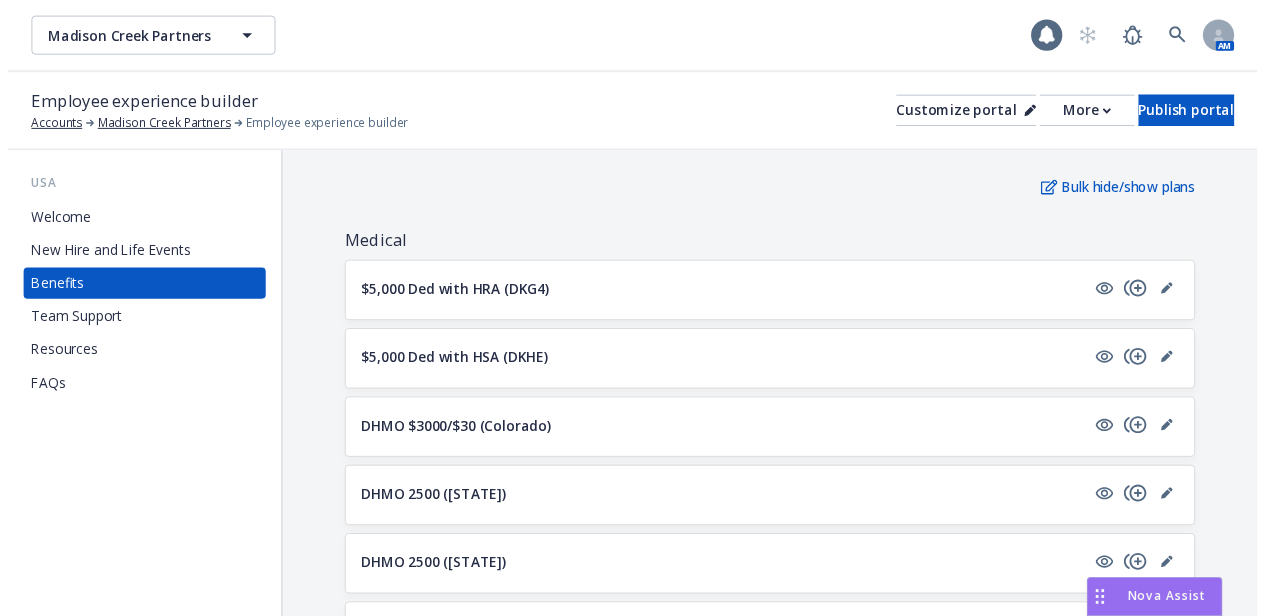 scroll, scrollTop: 299, scrollLeft: 0, axis: vertical 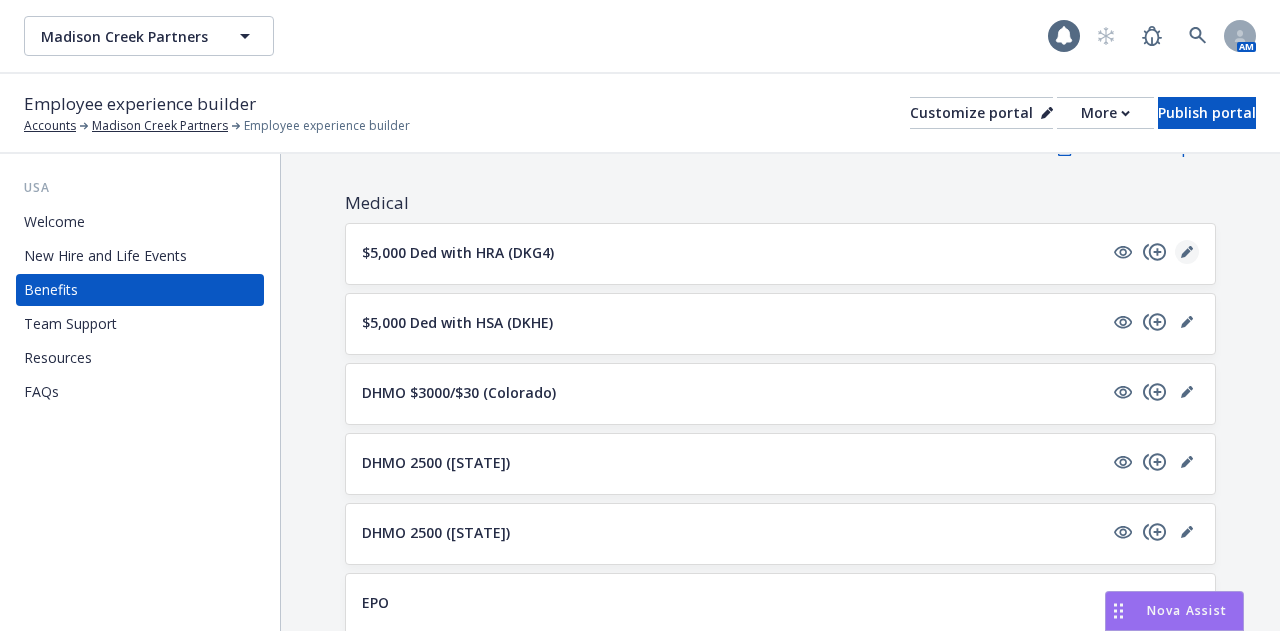 click 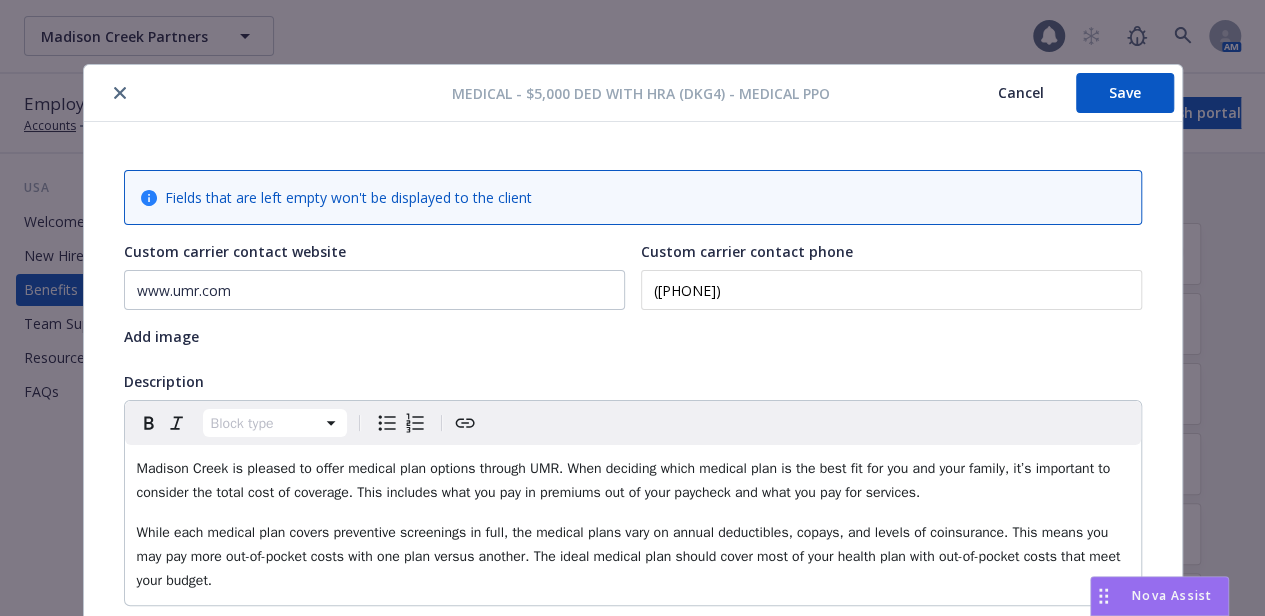 scroll, scrollTop: 60, scrollLeft: 0, axis: vertical 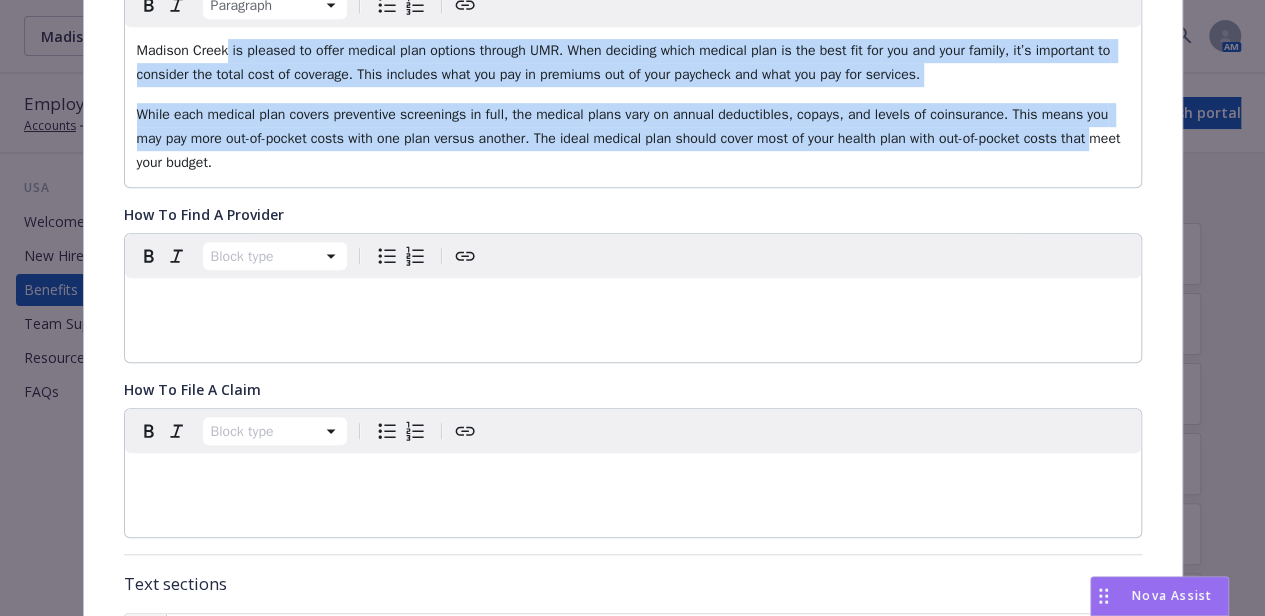 drag, startPoint x: 218, startPoint y: 539, endPoint x: 105, endPoint y: 539, distance: 113 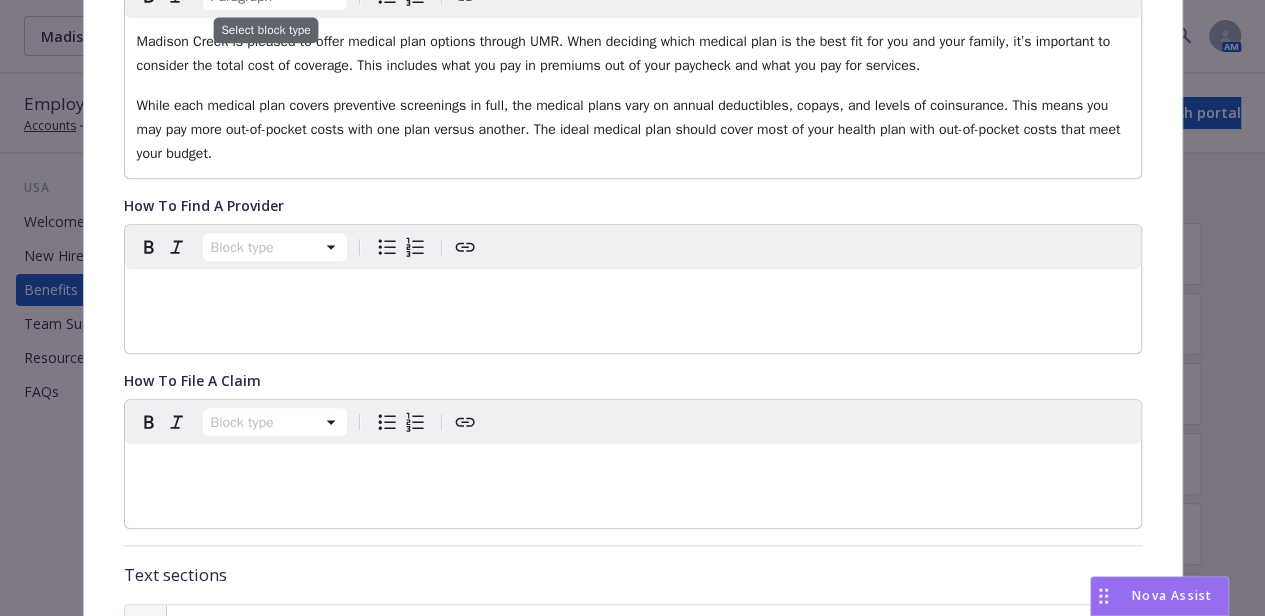 click on "Select block type Select block type" at bounding box center [265, 30] 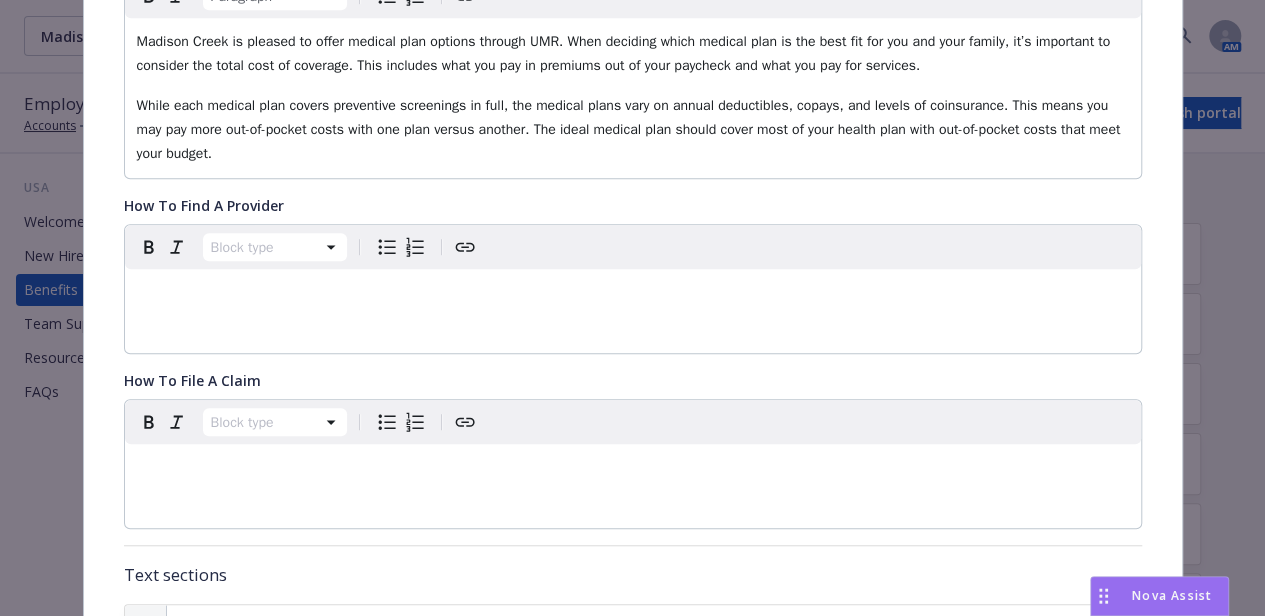 scroll, scrollTop: 0, scrollLeft: 0, axis: both 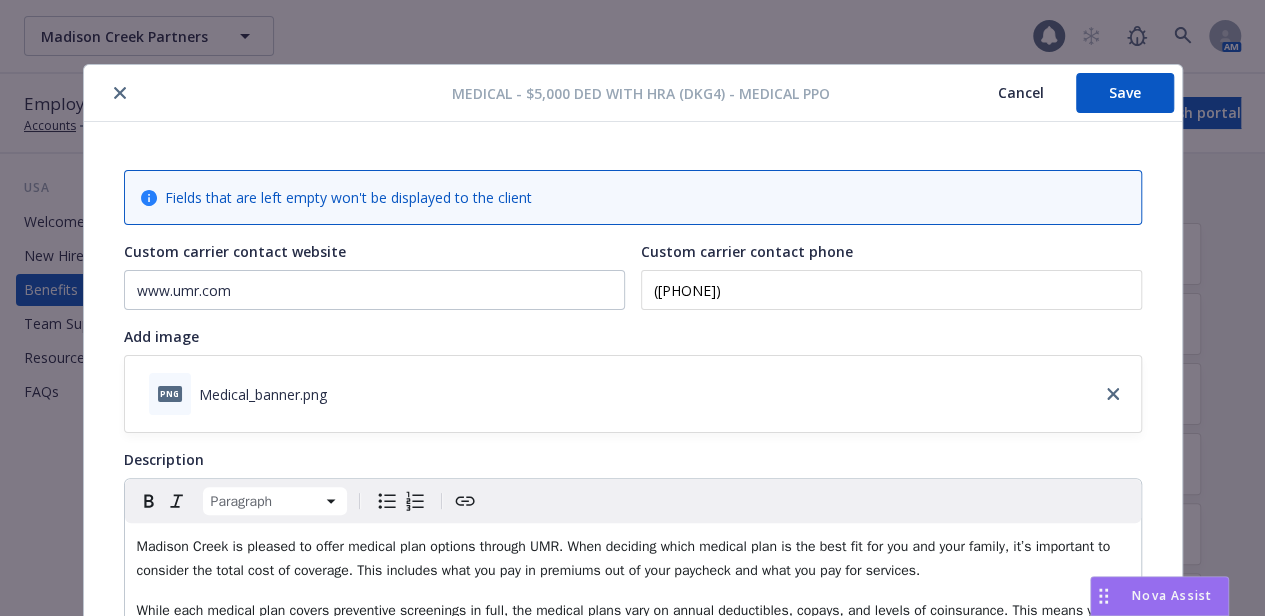 click at bounding box center [120, 93] 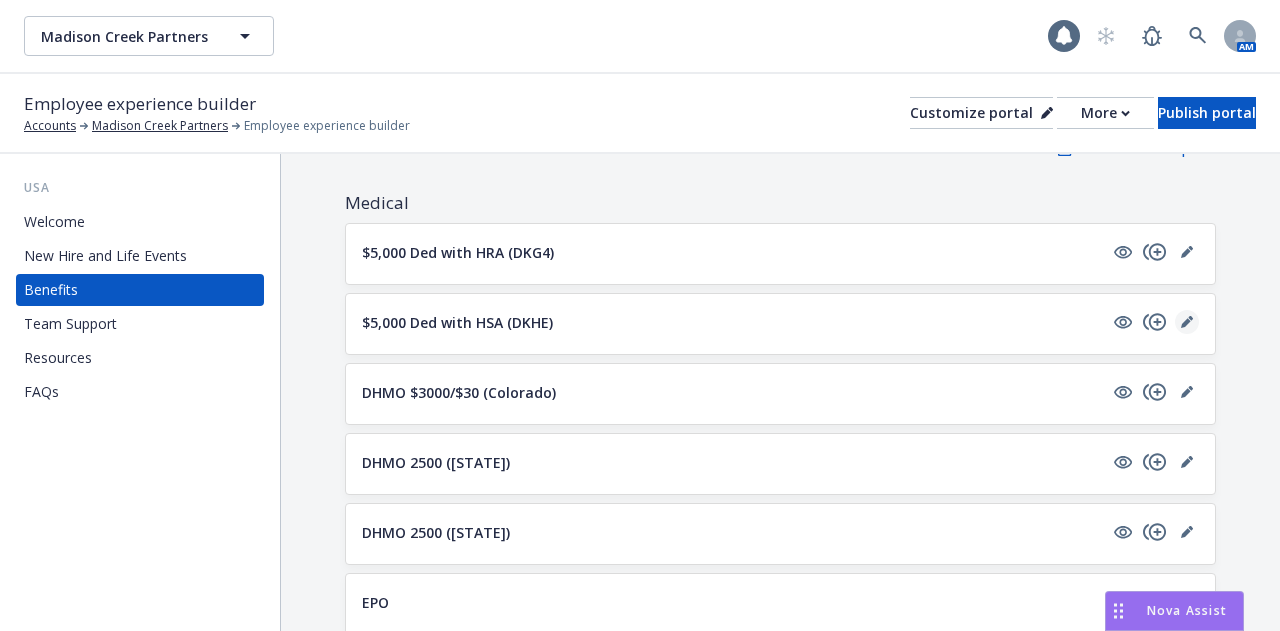 click 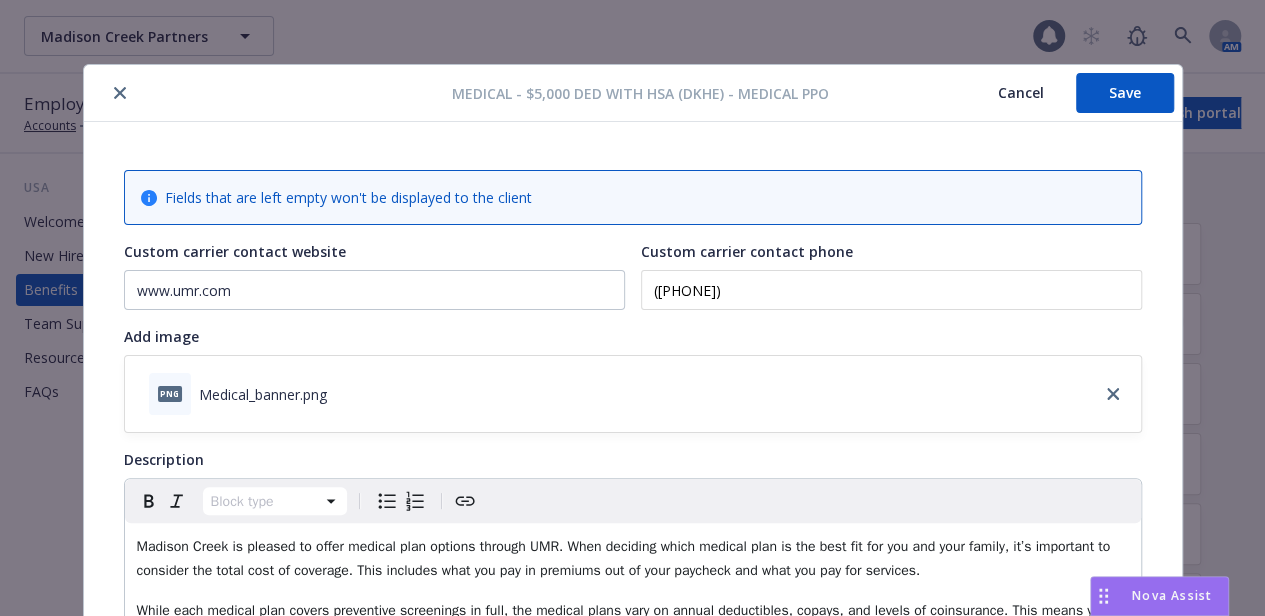 scroll, scrollTop: 60, scrollLeft: 0, axis: vertical 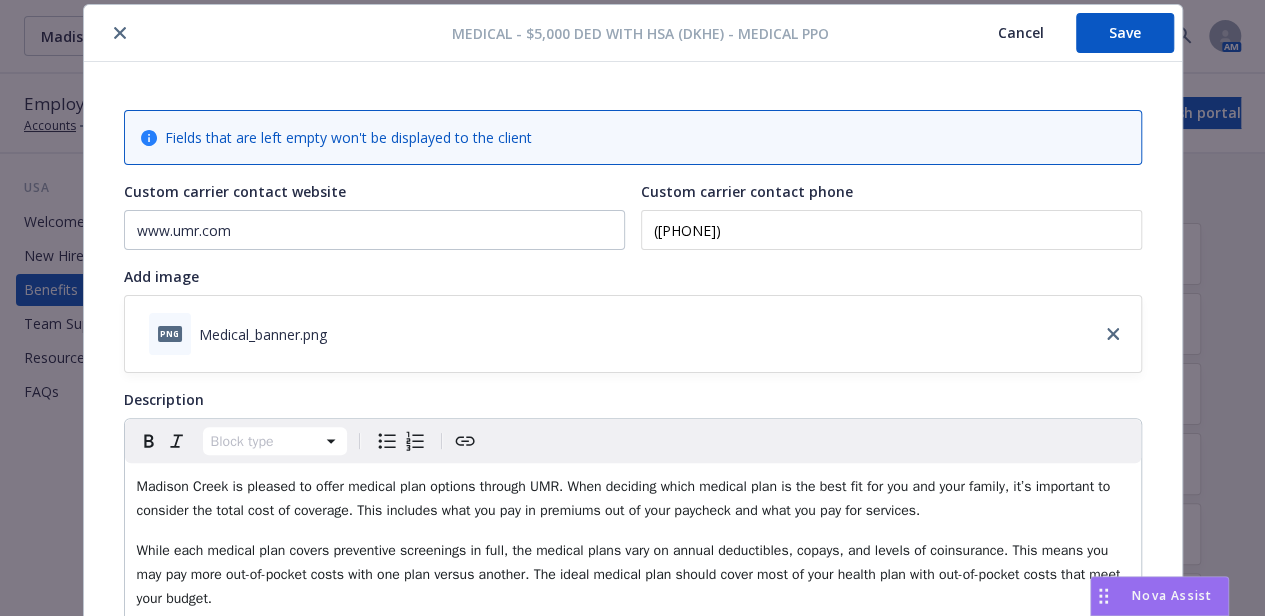 click 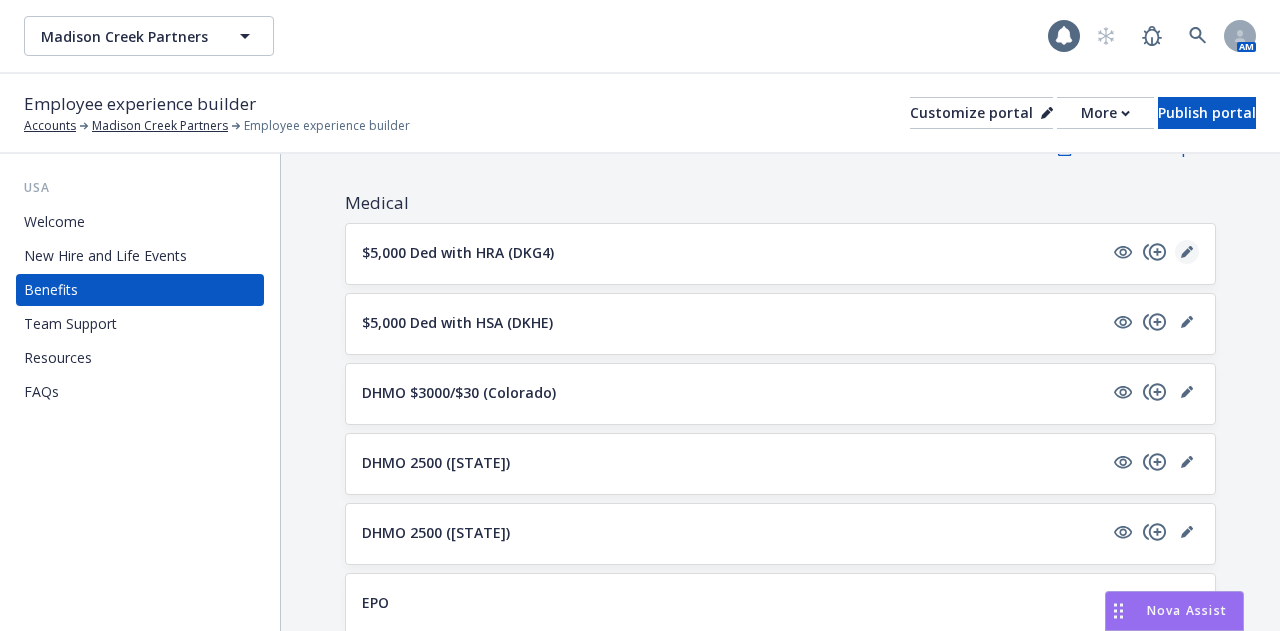 click 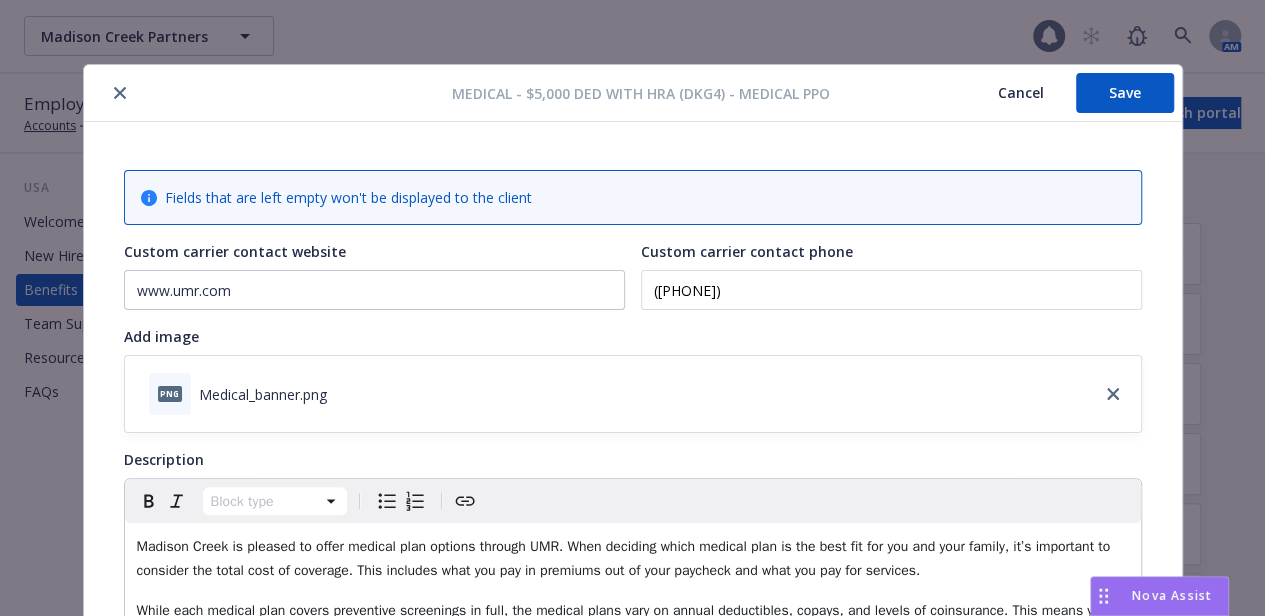 scroll, scrollTop: 60, scrollLeft: 0, axis: vertical 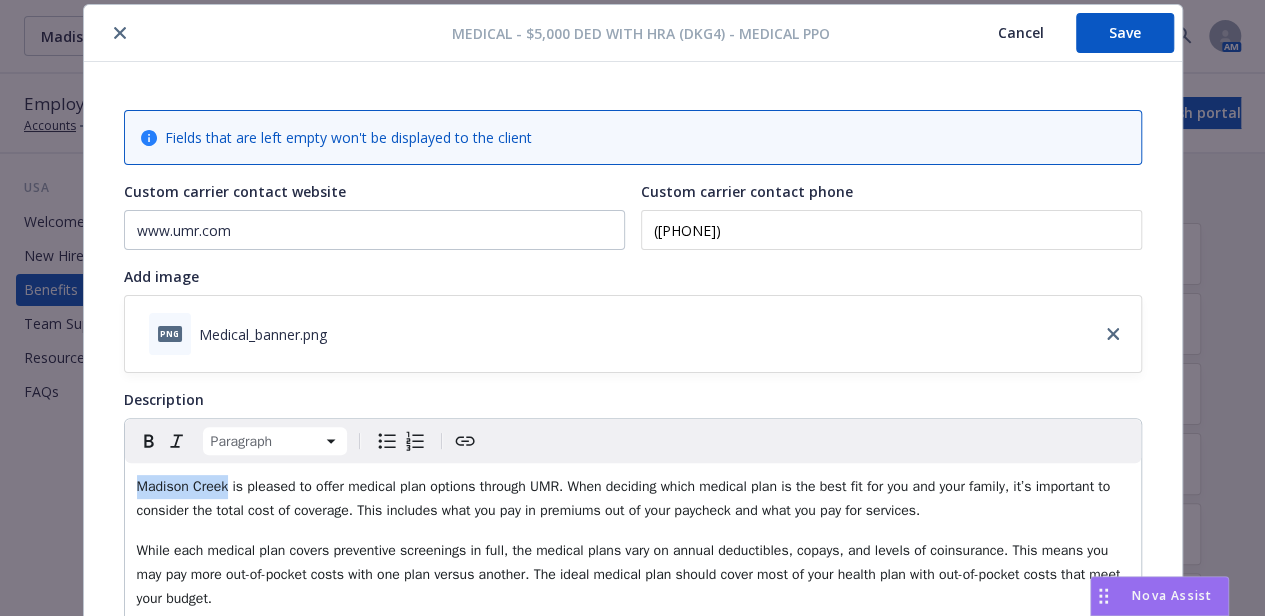 drag, startPoint x: 221, startPoint y: 485, endPoint x: 112, endPoint y: 492, distance: 109.22454 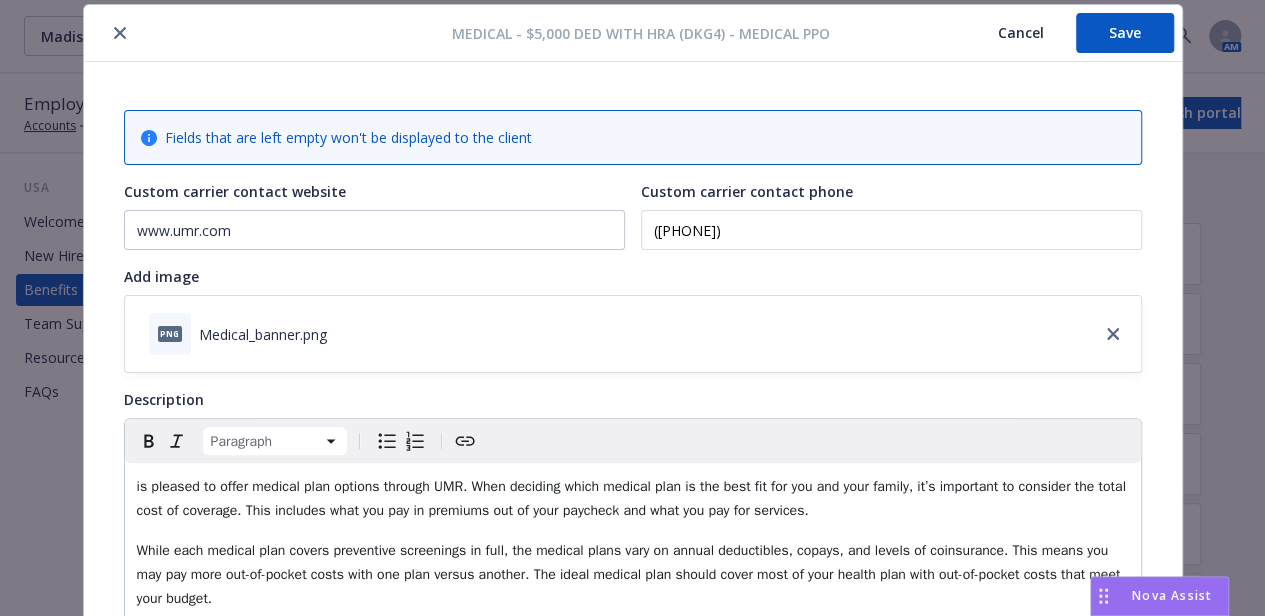 type 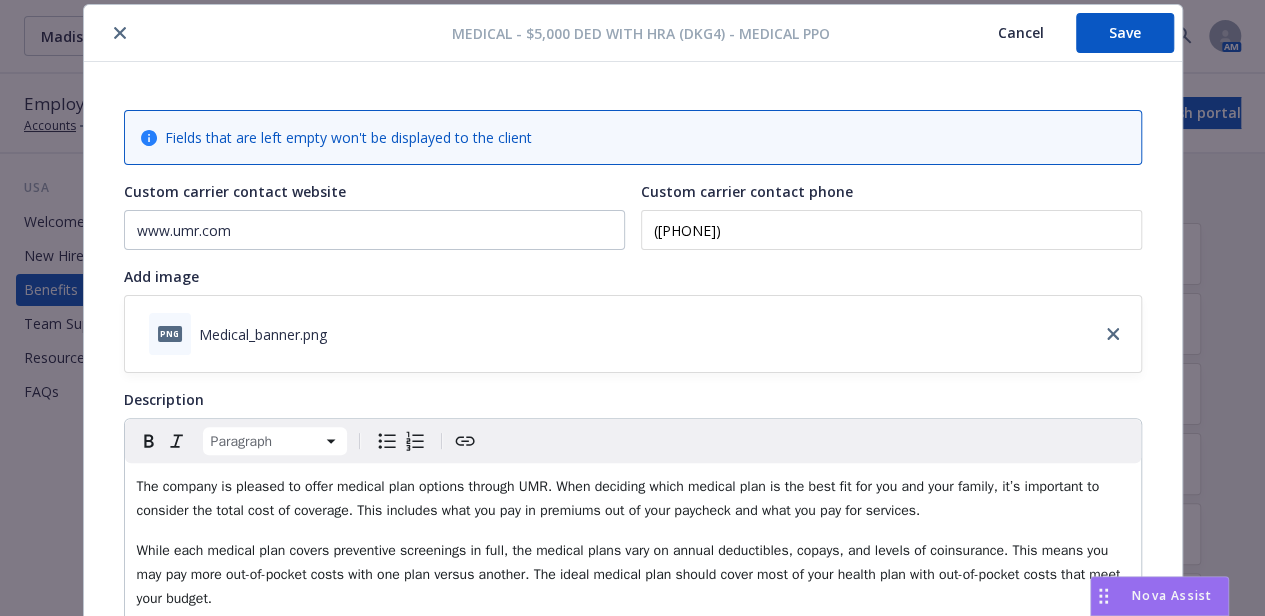 click on "Save" at bounding box center (1125, 33) 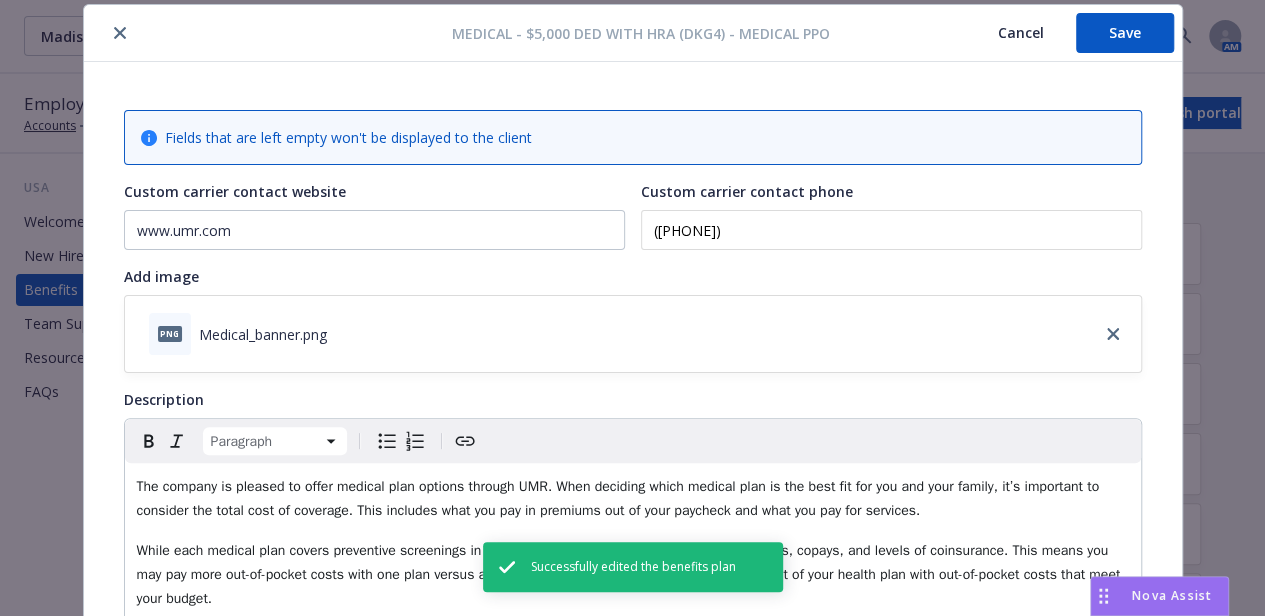 click 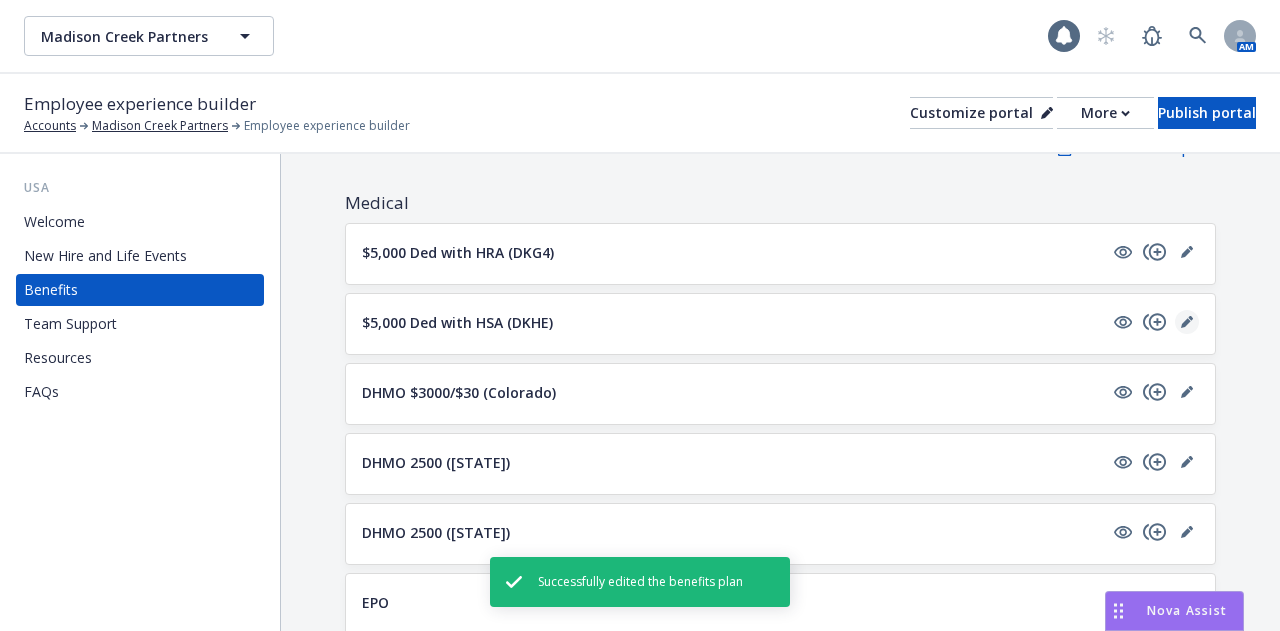 click 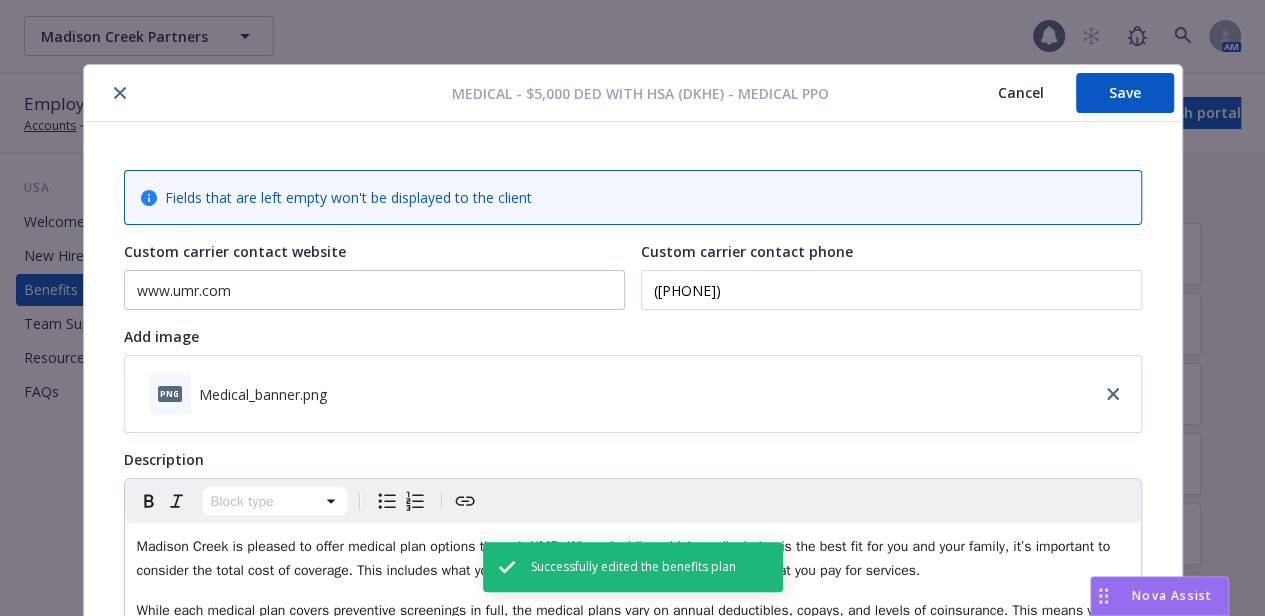 scroll, scrollTop: 60, scrollLeft: 0, axis: vertical 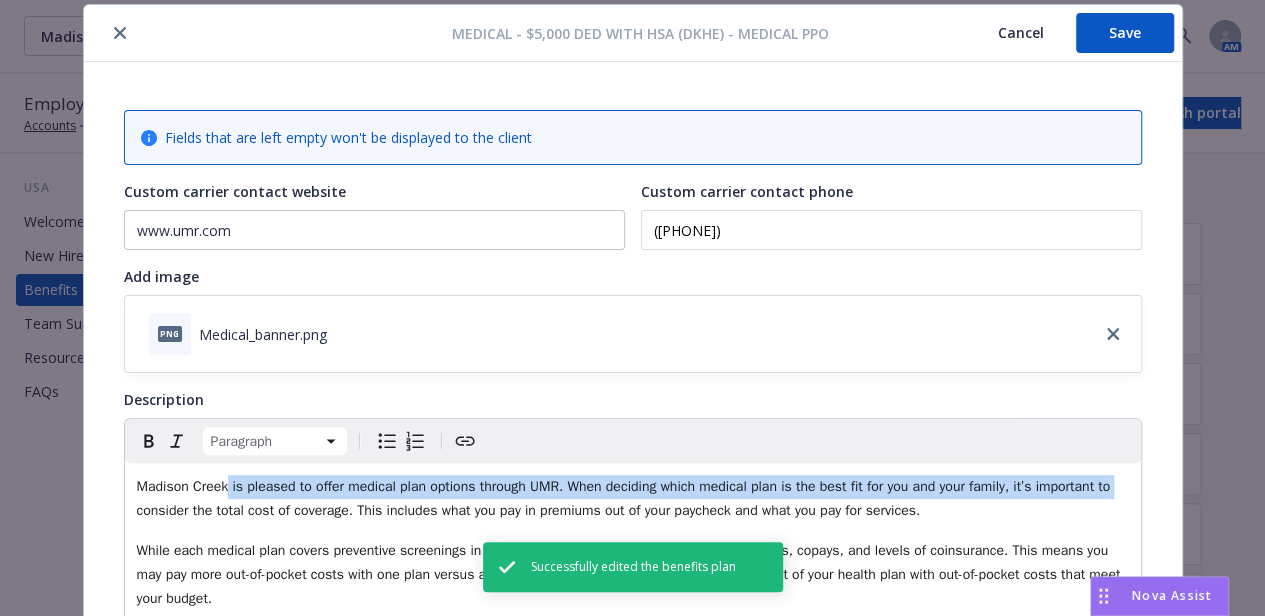 drag, startPoint x: 218, startPoint y: 483, endPoint x: 76, endPoint y: 503, distance: 143.40154 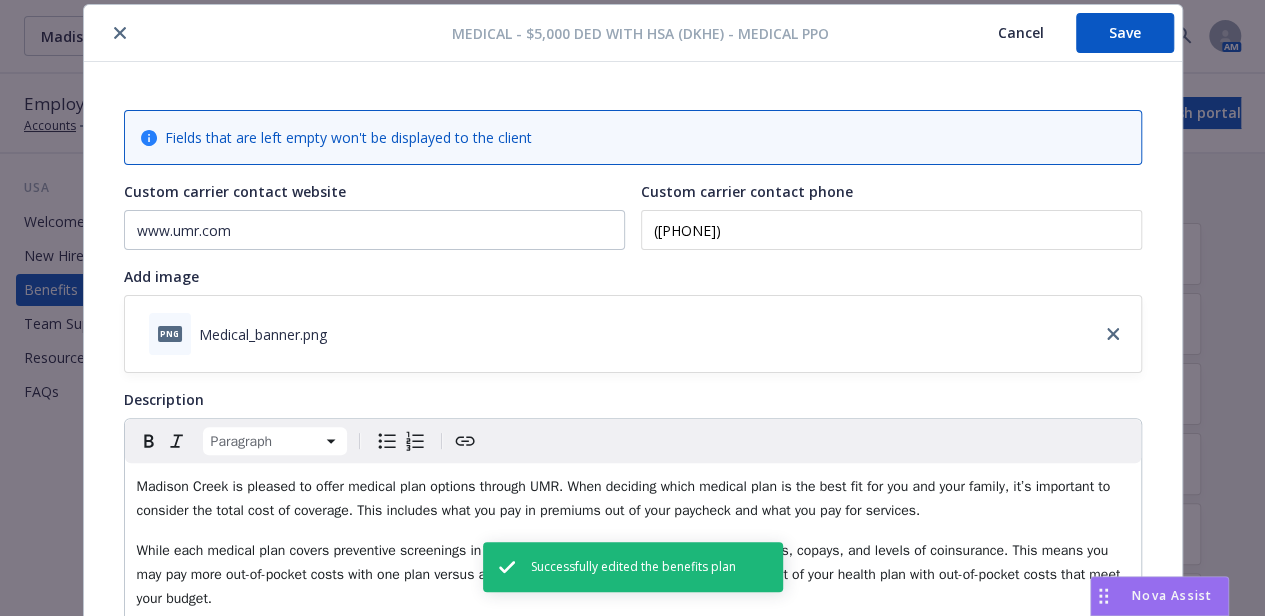 click on "Madison Creek is pleased to offer medical plan options through UMR. When deciding which medical plan is the best fit for you and your family, it’s important to consider the total cost of coverage. This includes what you pay in premiums out of your paycheck and what you pay for services." at bounding box center (633, 499) 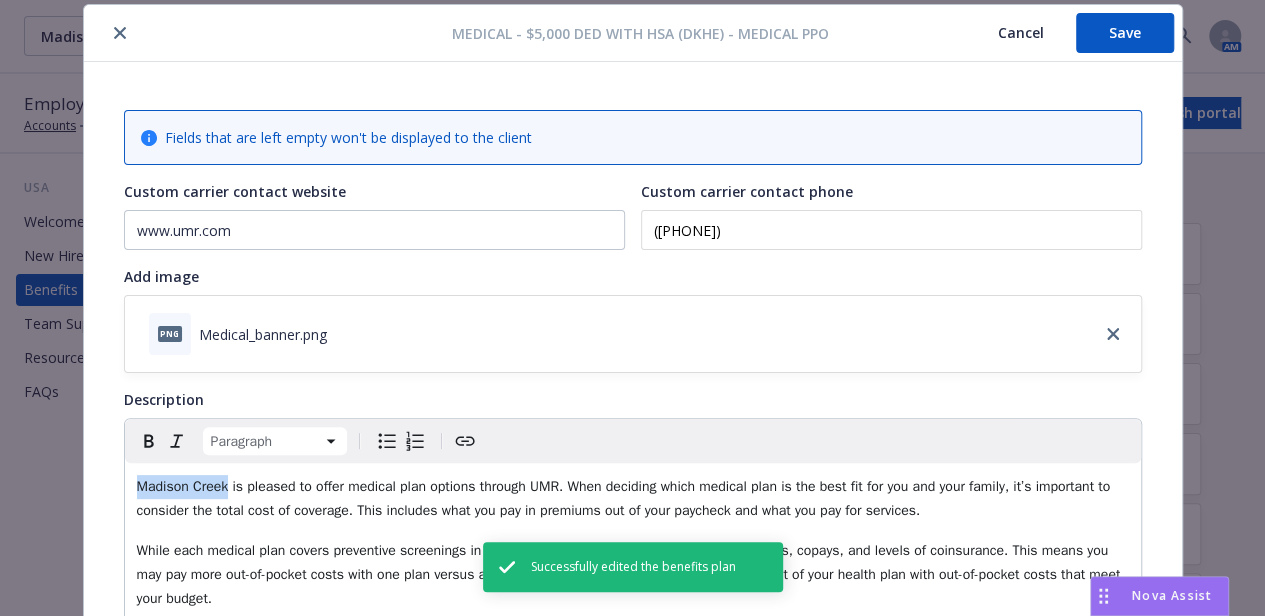 drag, startPoint x: 133, startPoint y: 490, endPoint x: 218, endPoint y: 490, distance: 85 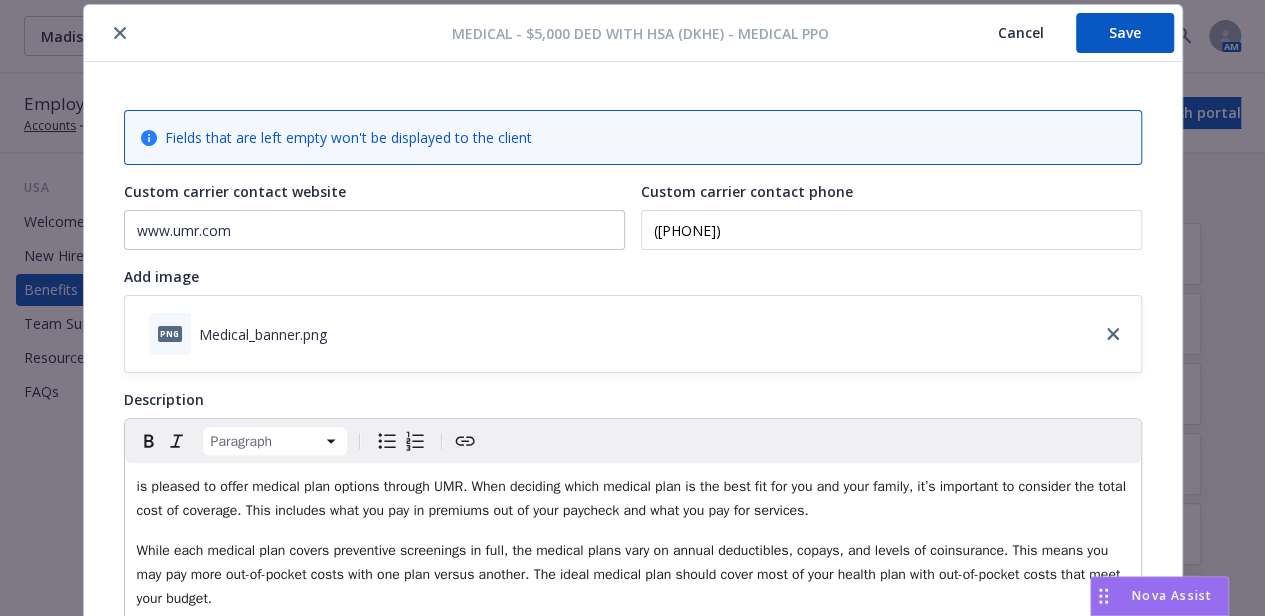 type 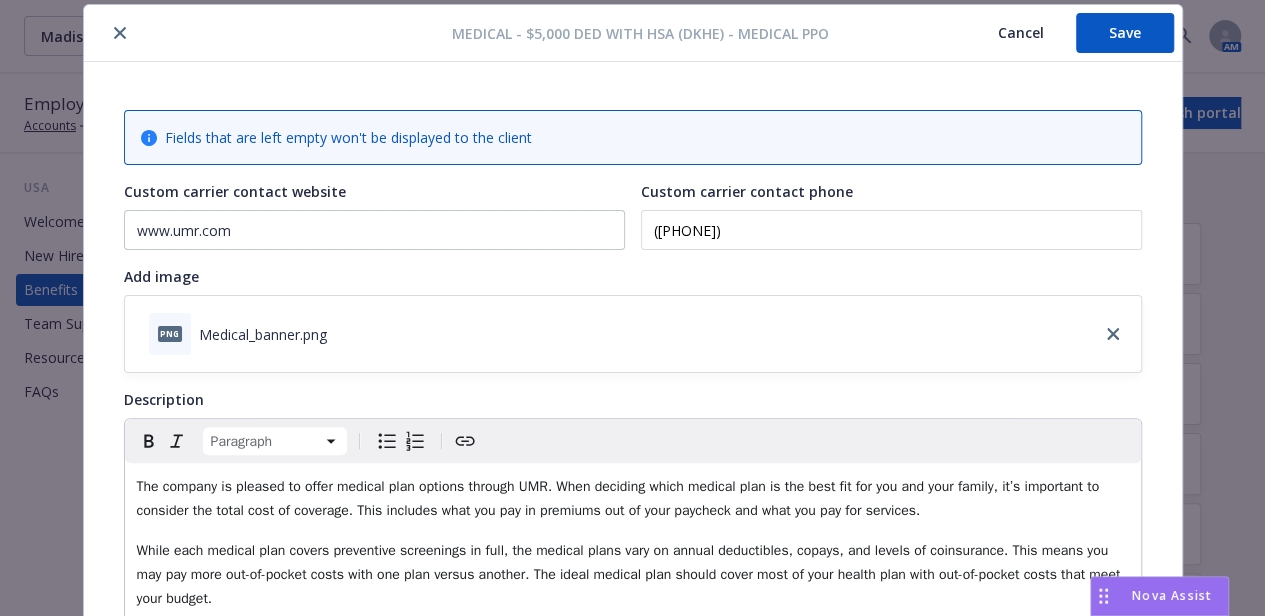 click on "Save" at bounding box center [1125, 33] 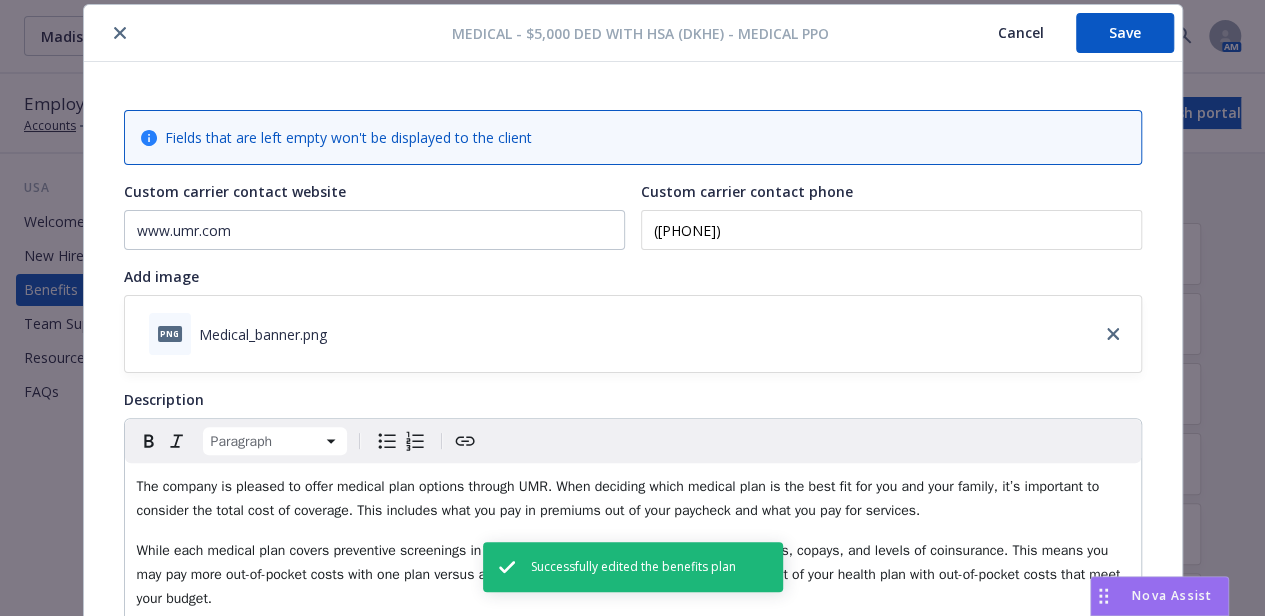 click at bounding box center [120, 33] 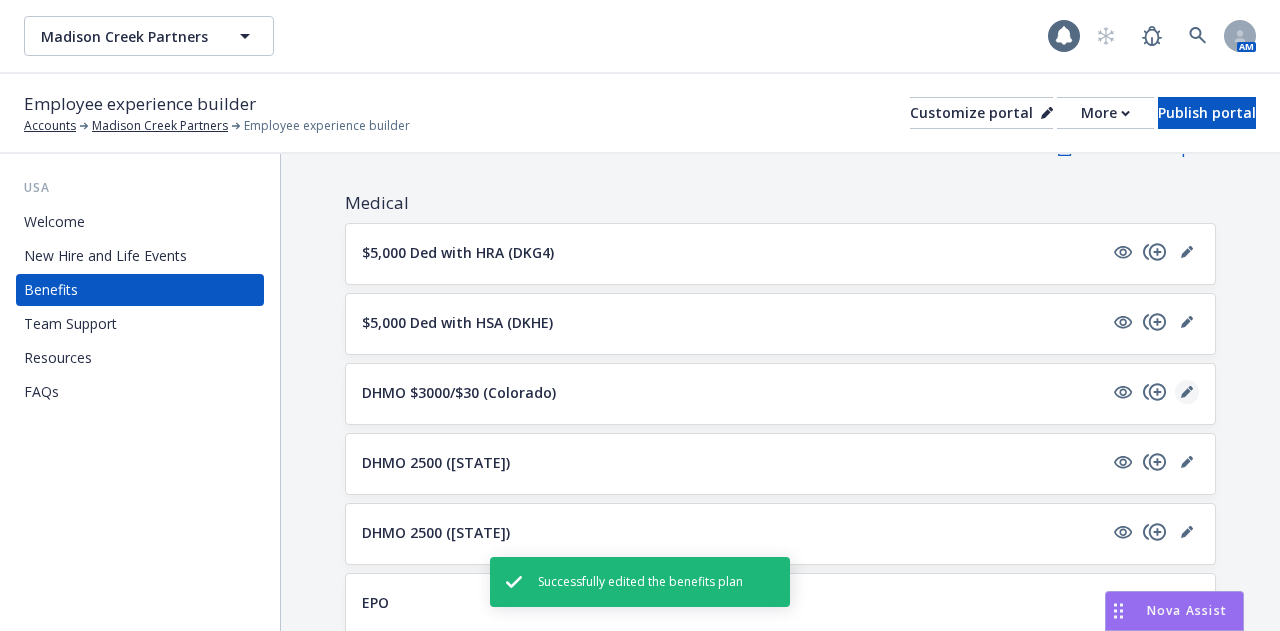 click at bounding box center (1187, 392) 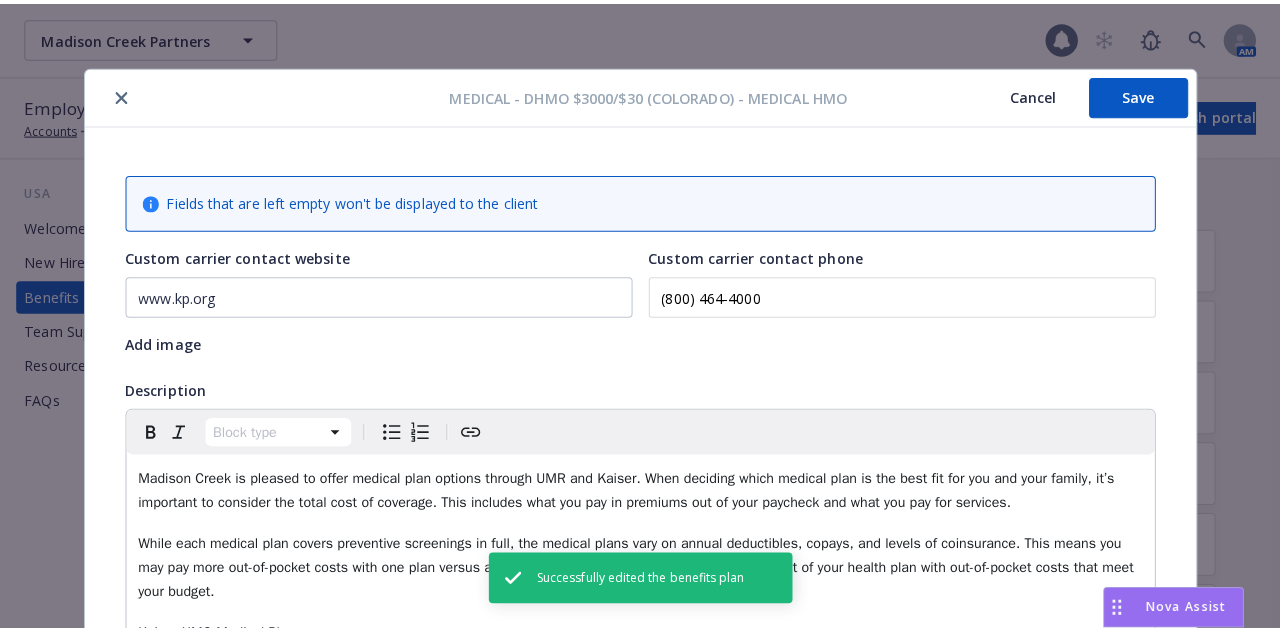 scroll, scrollTop: 60, scrollLeft: 0, axis: vertical 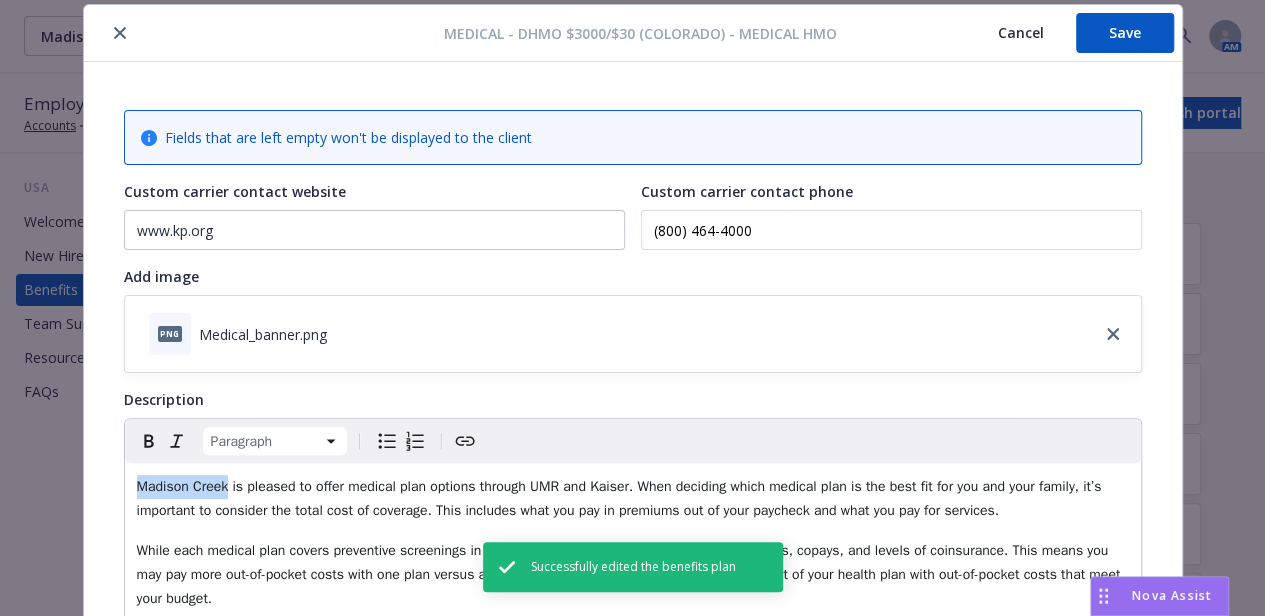 drag, startPoint x: 221, startPoint y: 483, endPoint x: 120, endPoint y: 487, distance: 101.07918 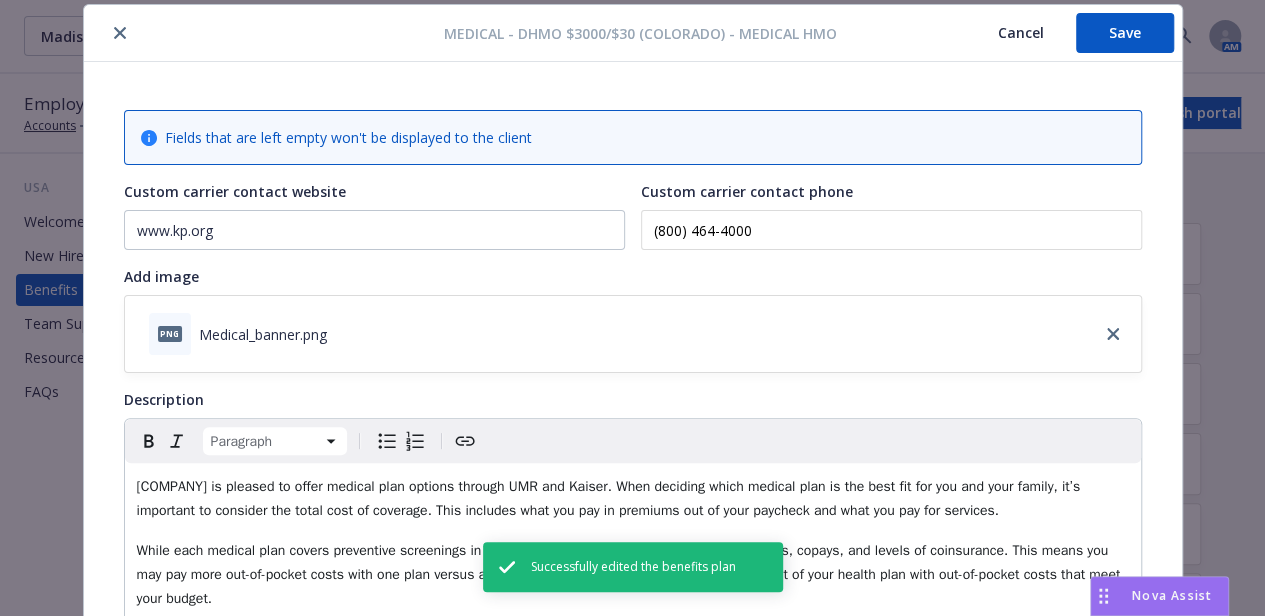 type 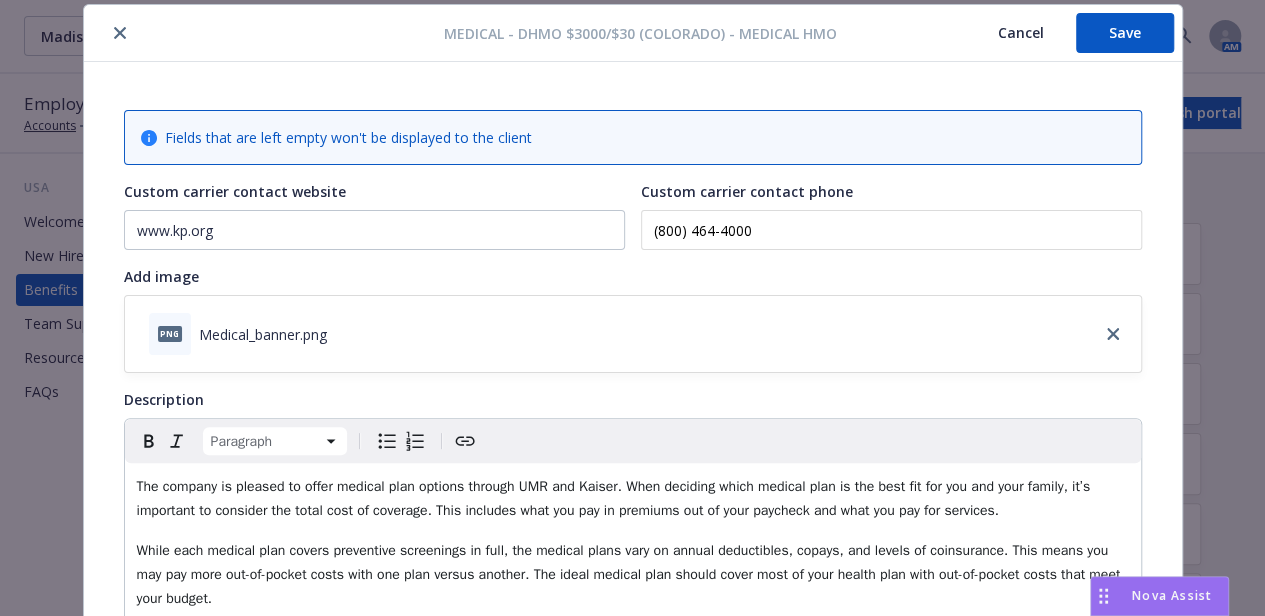 click on "Save" at bounding box center [1125, 33] 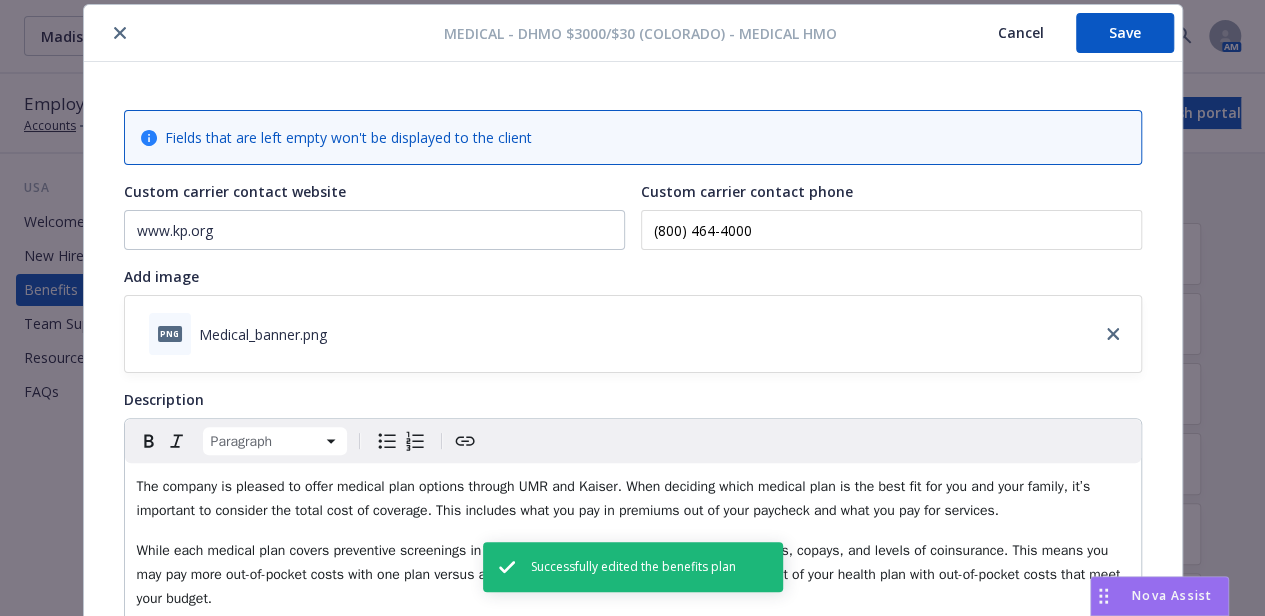 click on "Save" at bounding box center (1125, 33) 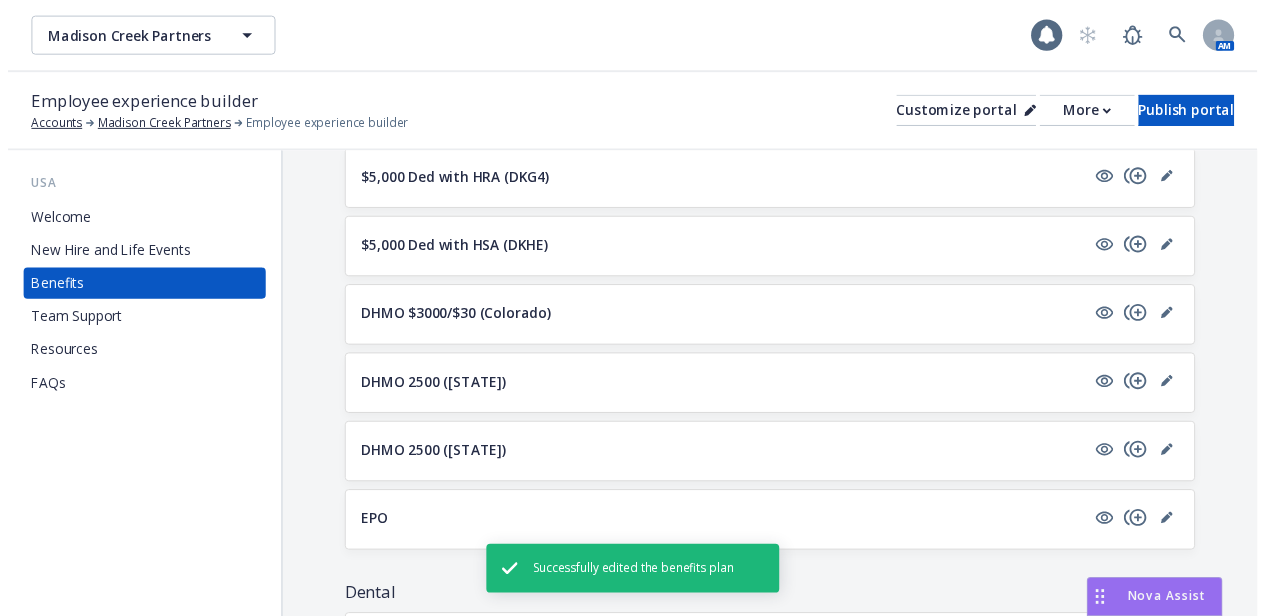 scroll, scrollTop: 364, scrollLeft: 0, axis: vertical 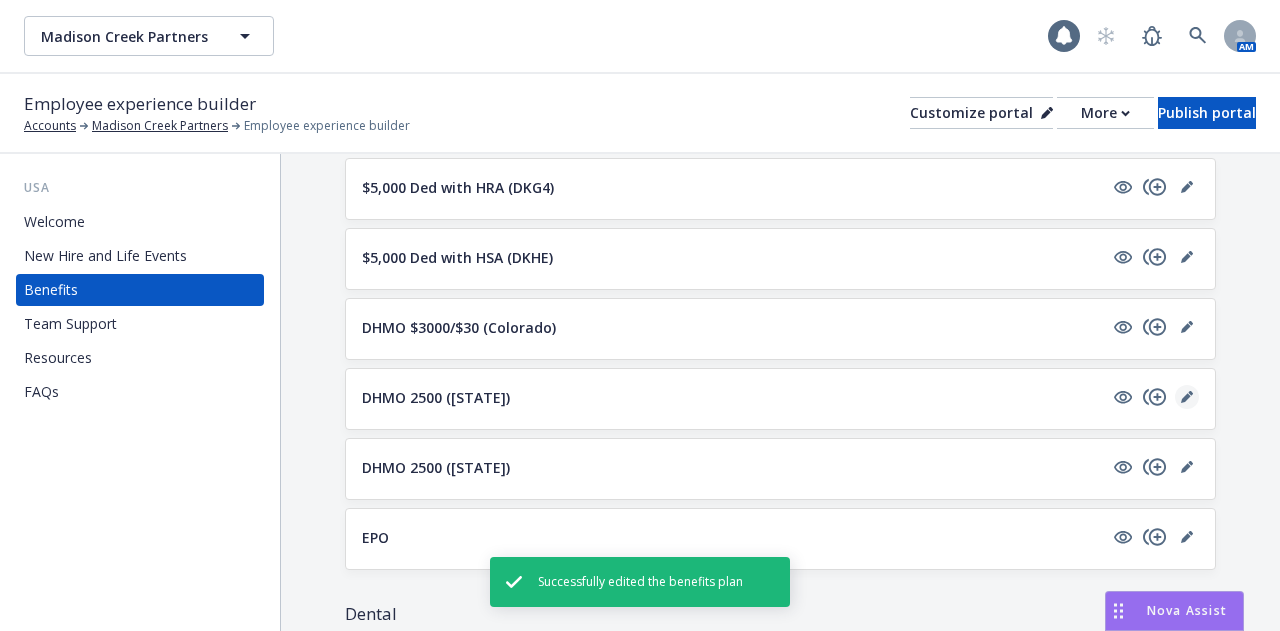 click 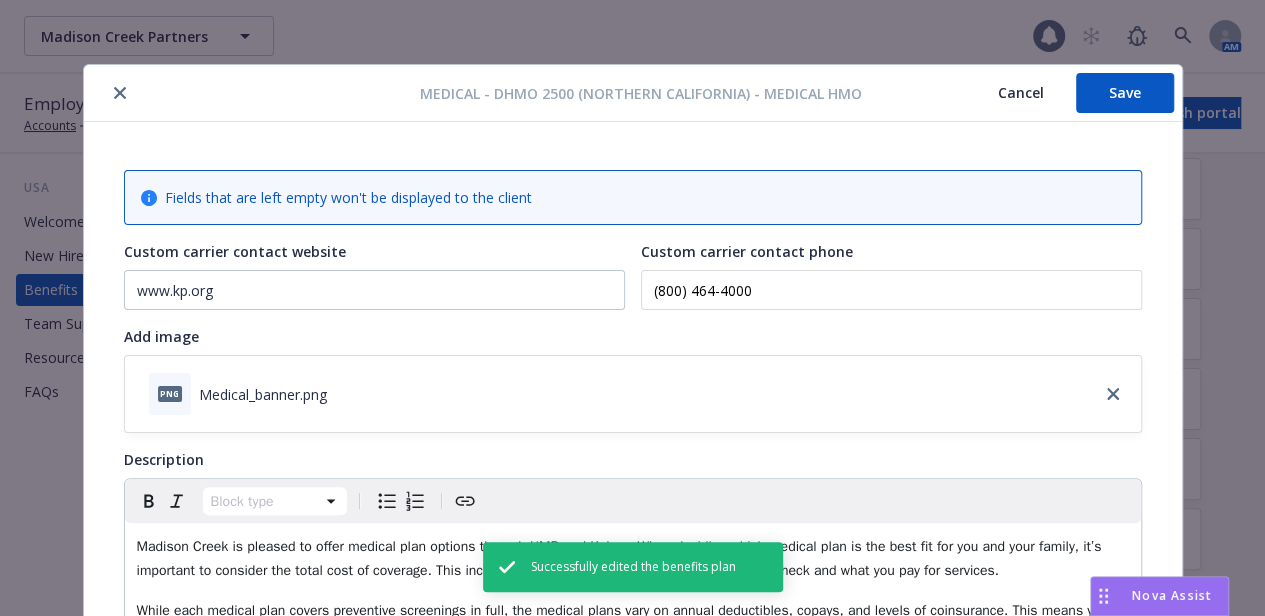 scroll, scrollTop: 60, scrollLeft: 0, axis: vertical 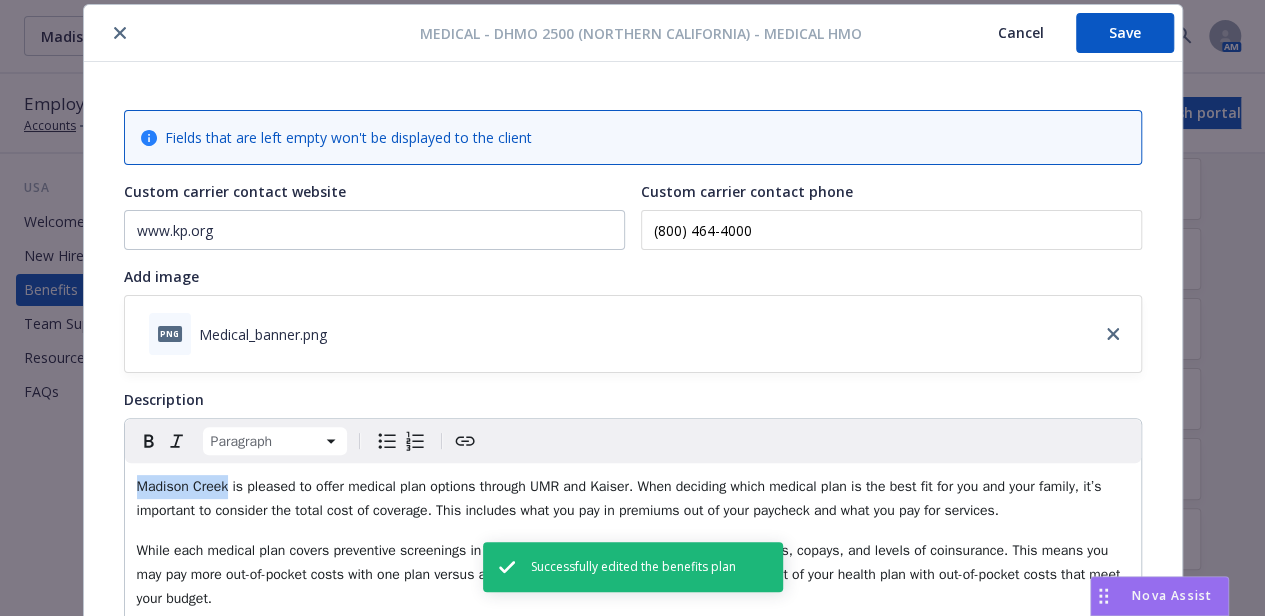 drag, startPoint x: 218, startPoint y: 488, endPoint x: 94, endPoint y: 482, distance: 124.14507 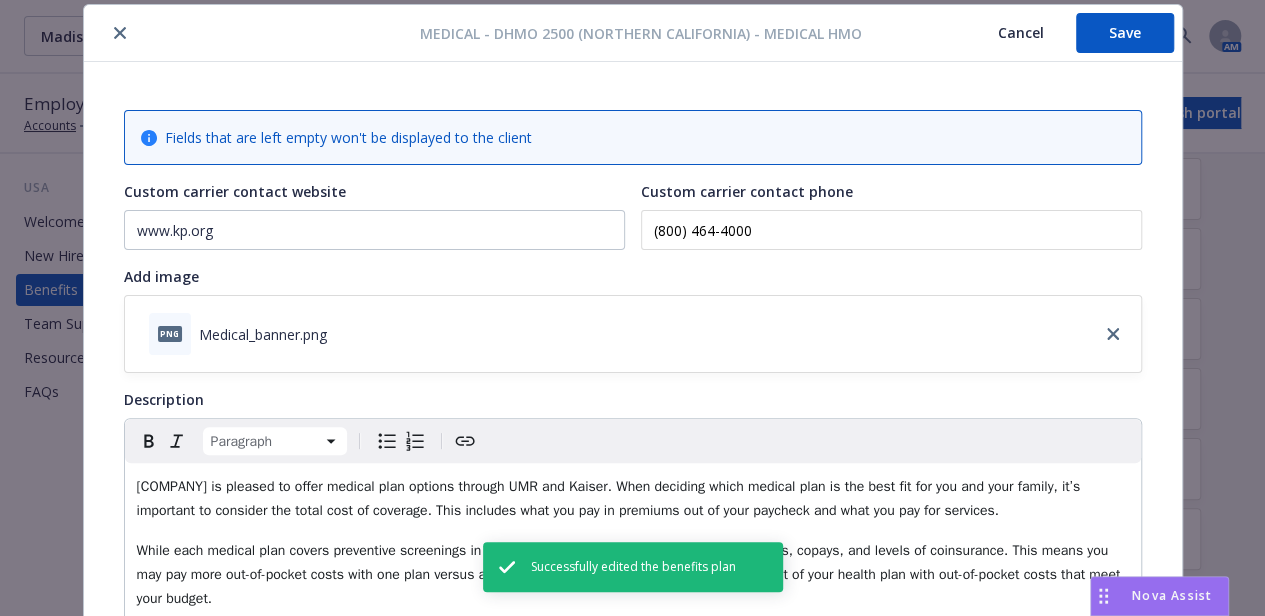 type 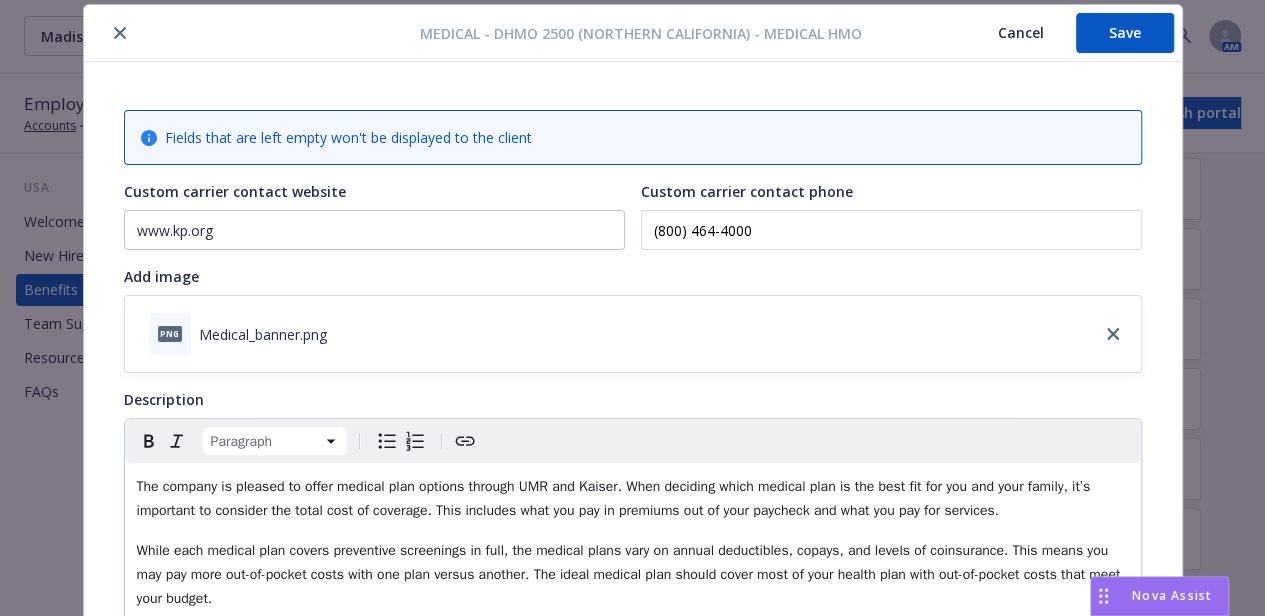 click on "Medical - DHMO 2500 (Northern California) - Medical HMO Cancel Save" at bounding box center (633, 33) 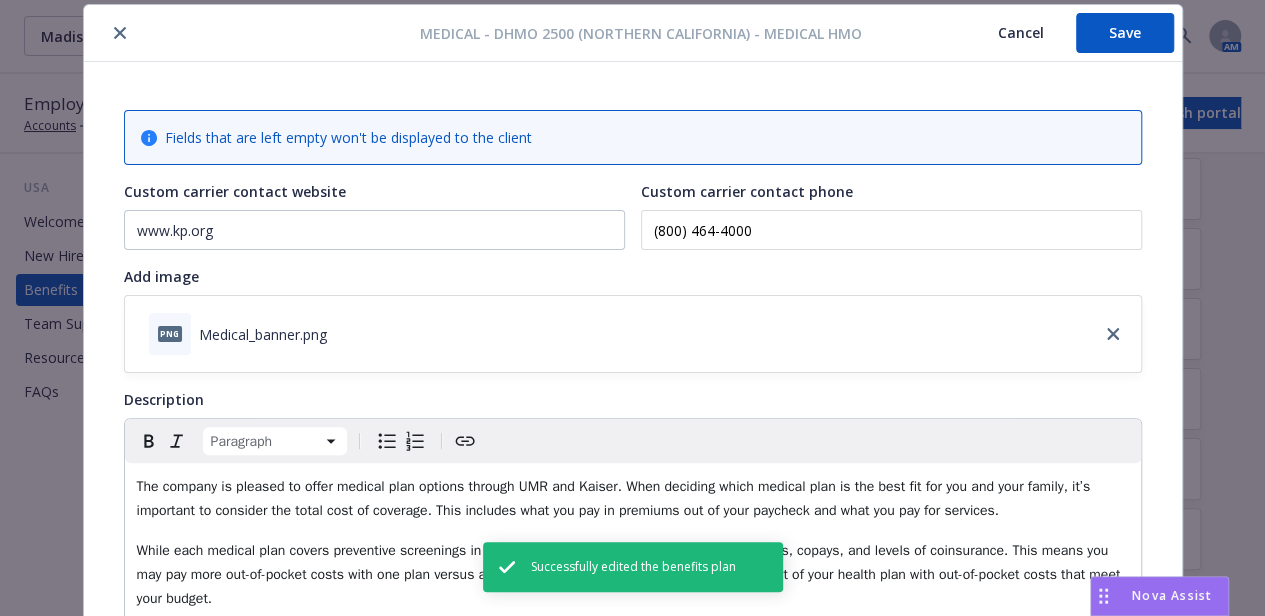 click 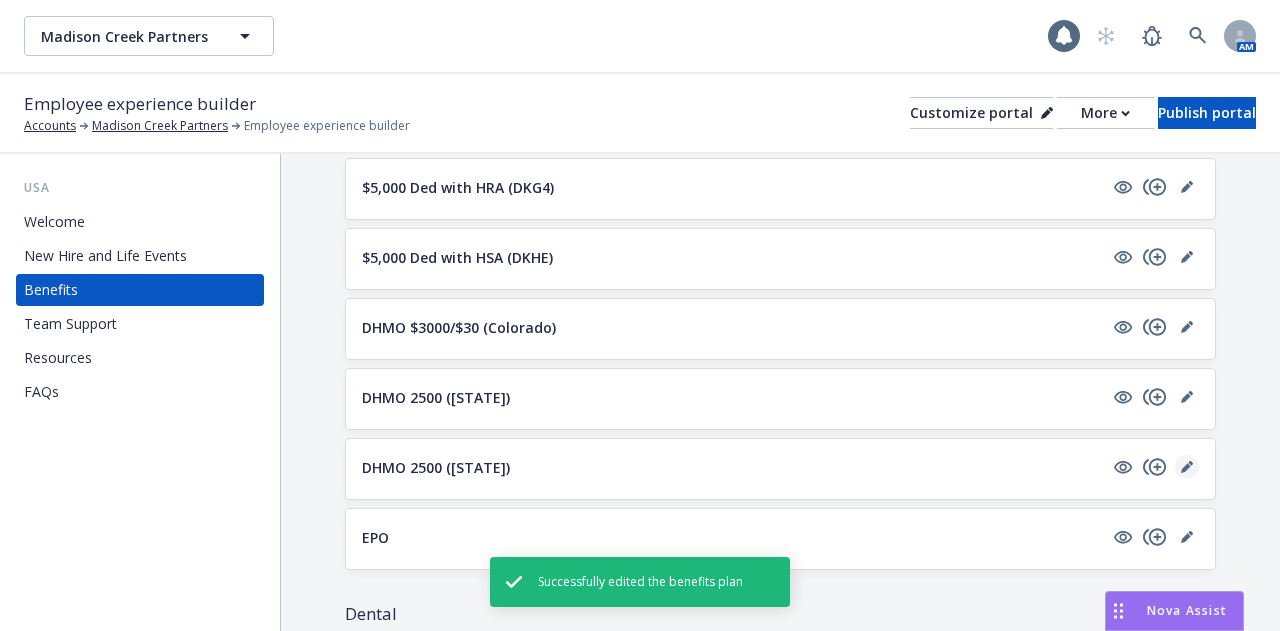 click at bounding box center (1187, 467) 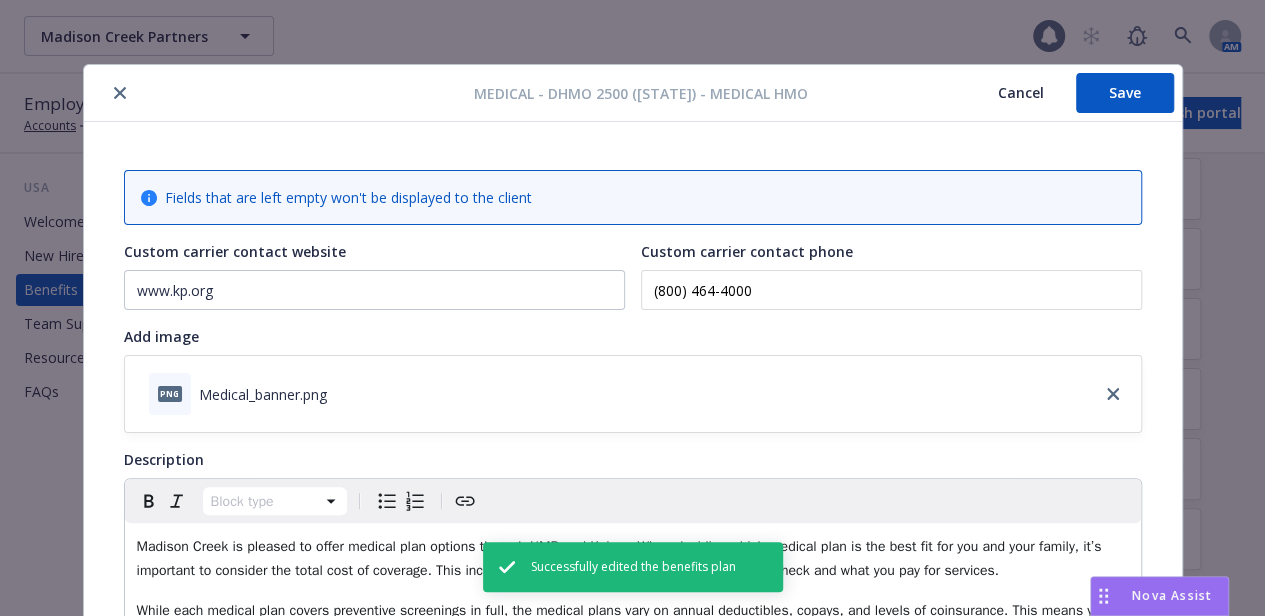 scroll, scrollTop: 60, scrollLeft: 0, axis: vertical 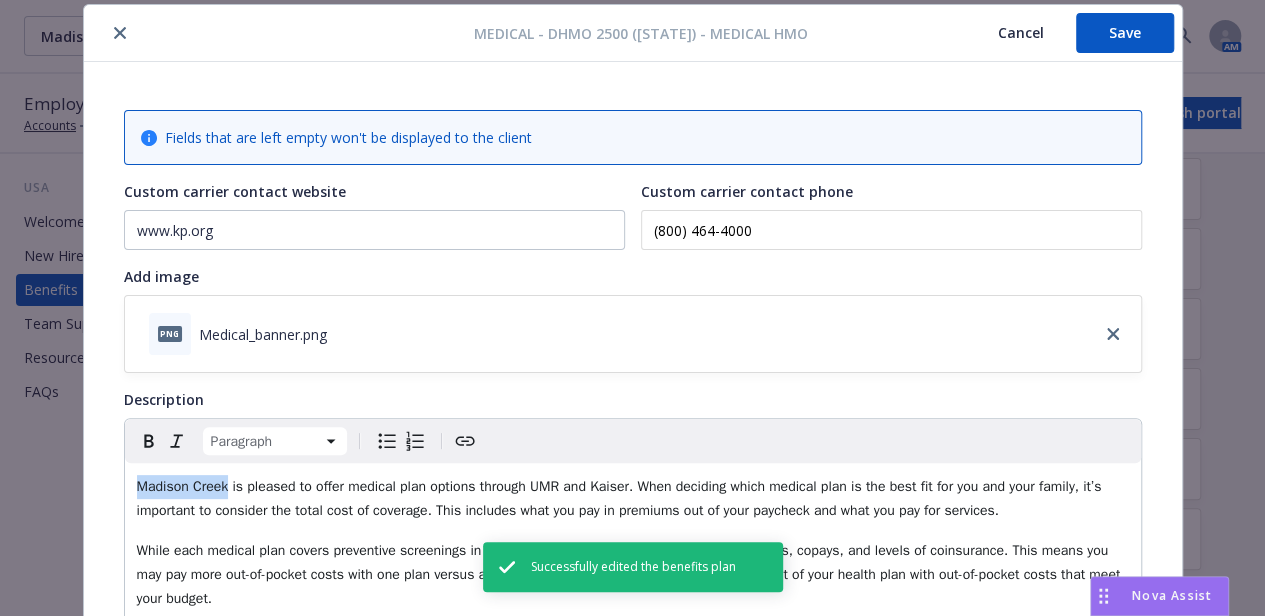 drag, startPoint x: 218, startPoint y: 483, endPoint x: 110, endPoint y: 486, distance: 108.04166 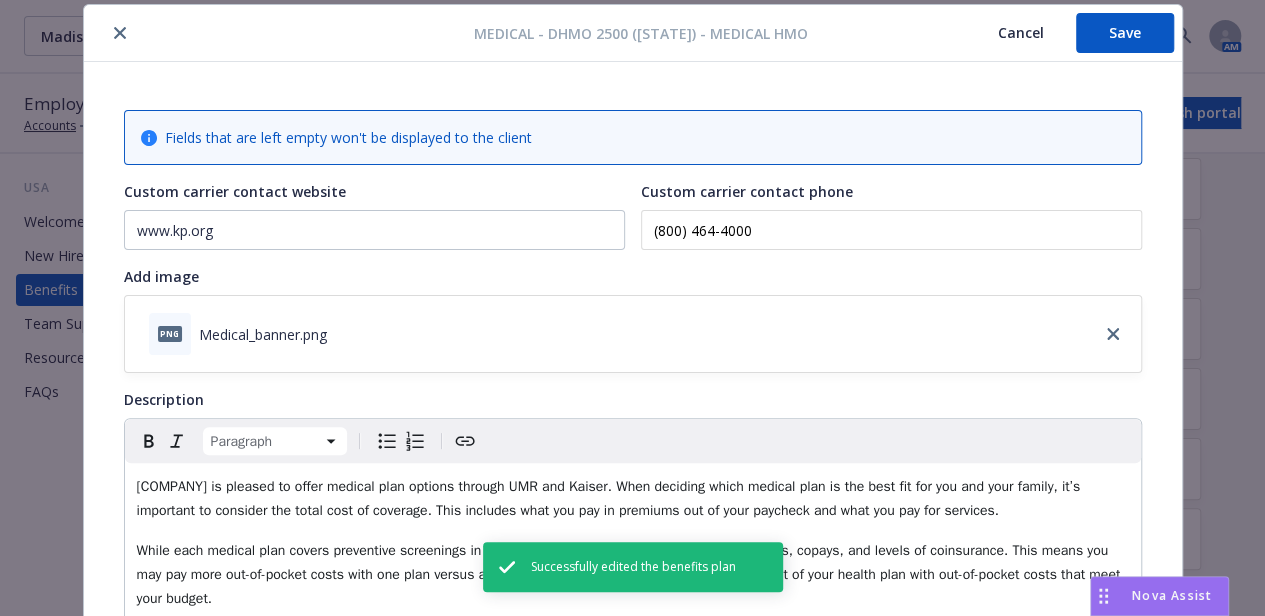 type 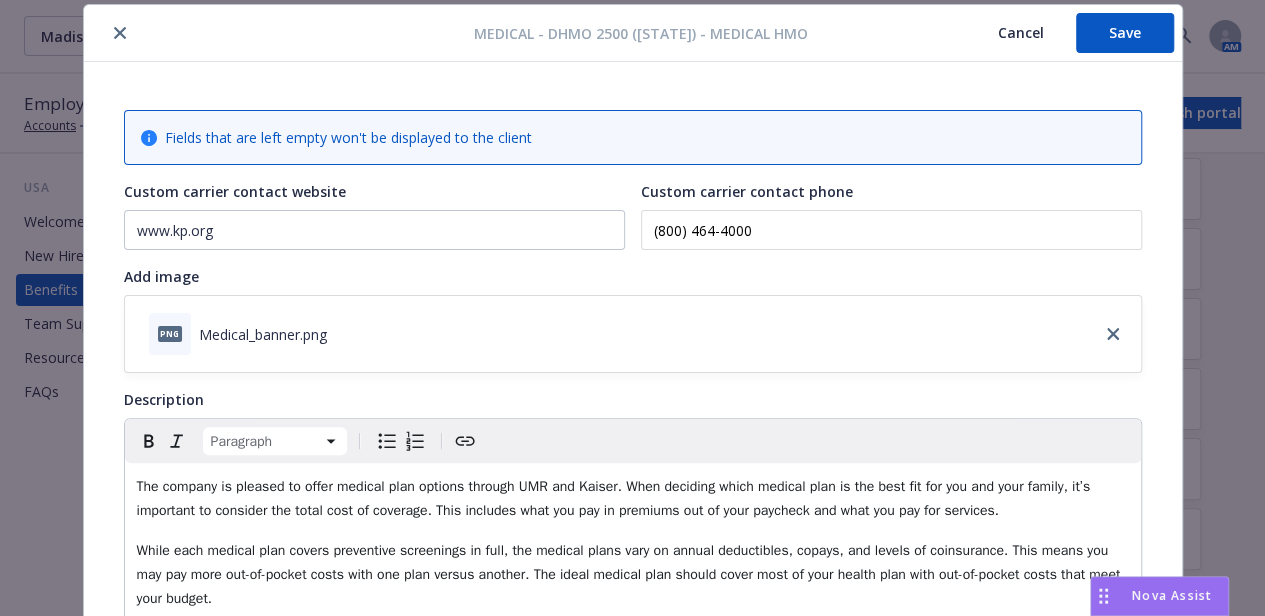 click on "Save" at bounding box center [1125, 33] 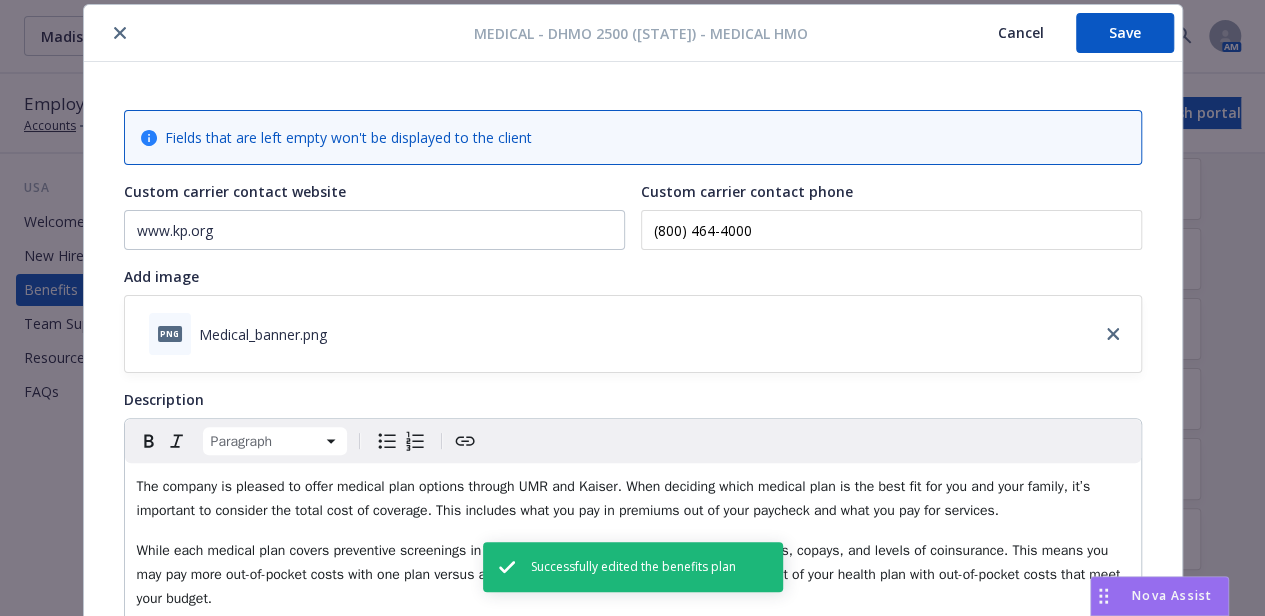 click at bounding box center [120, 33] 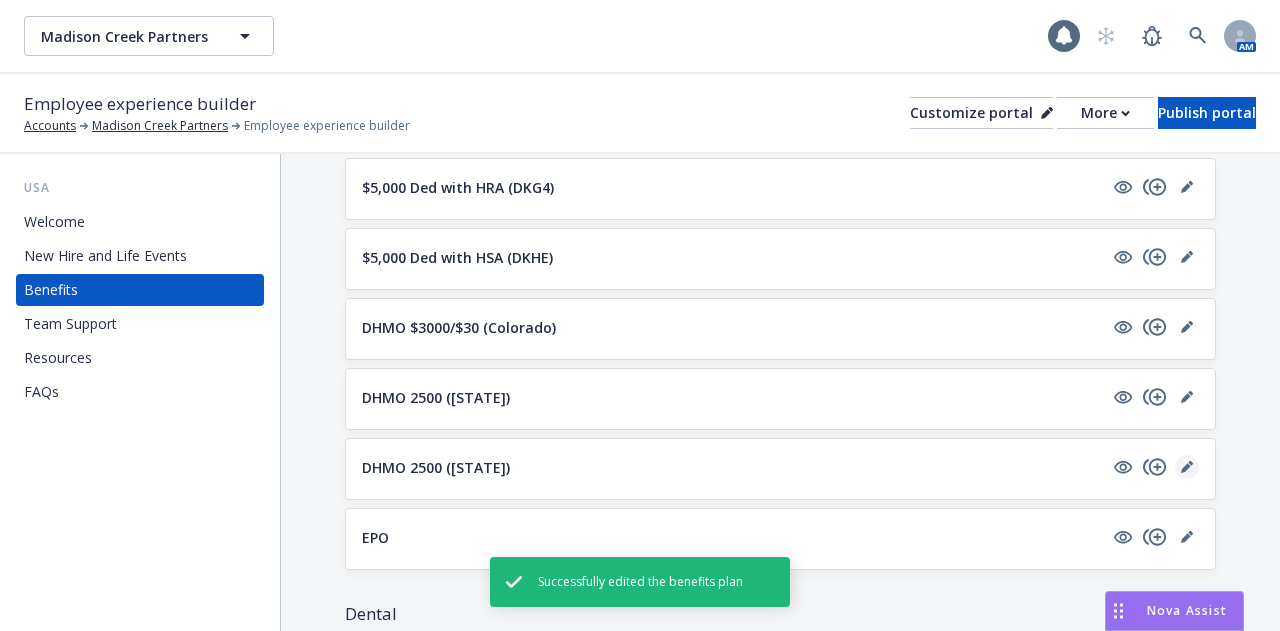 click 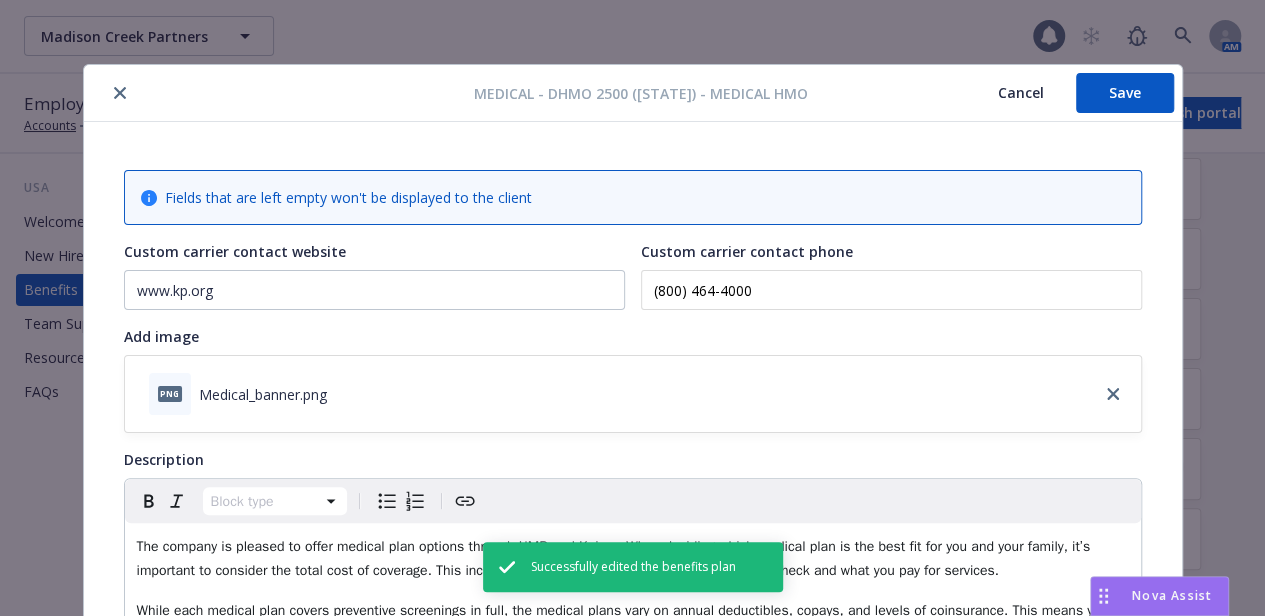 scroll, scrollTop: 60, scrollLeft: 0, axis: vertical 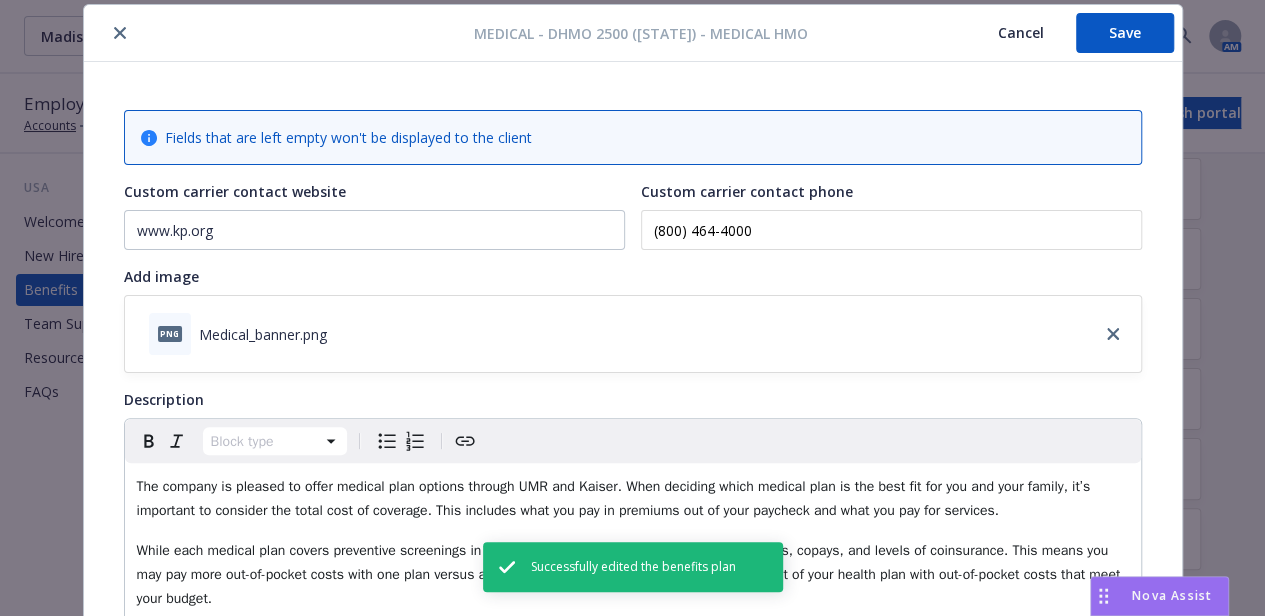 click 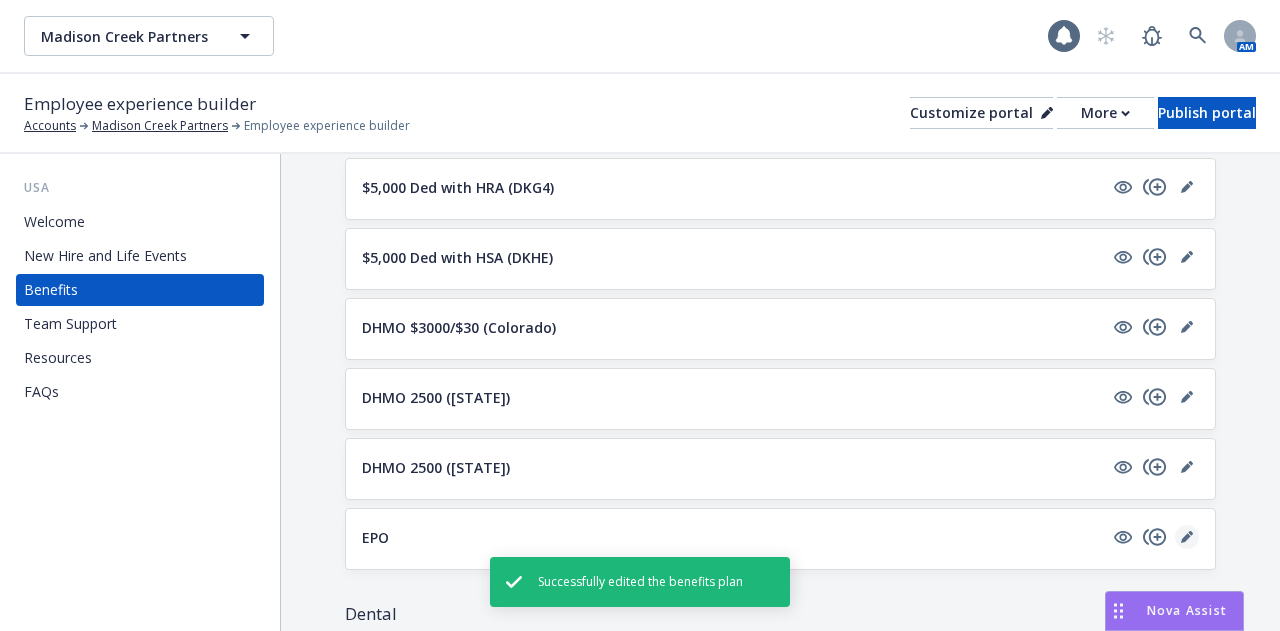 click 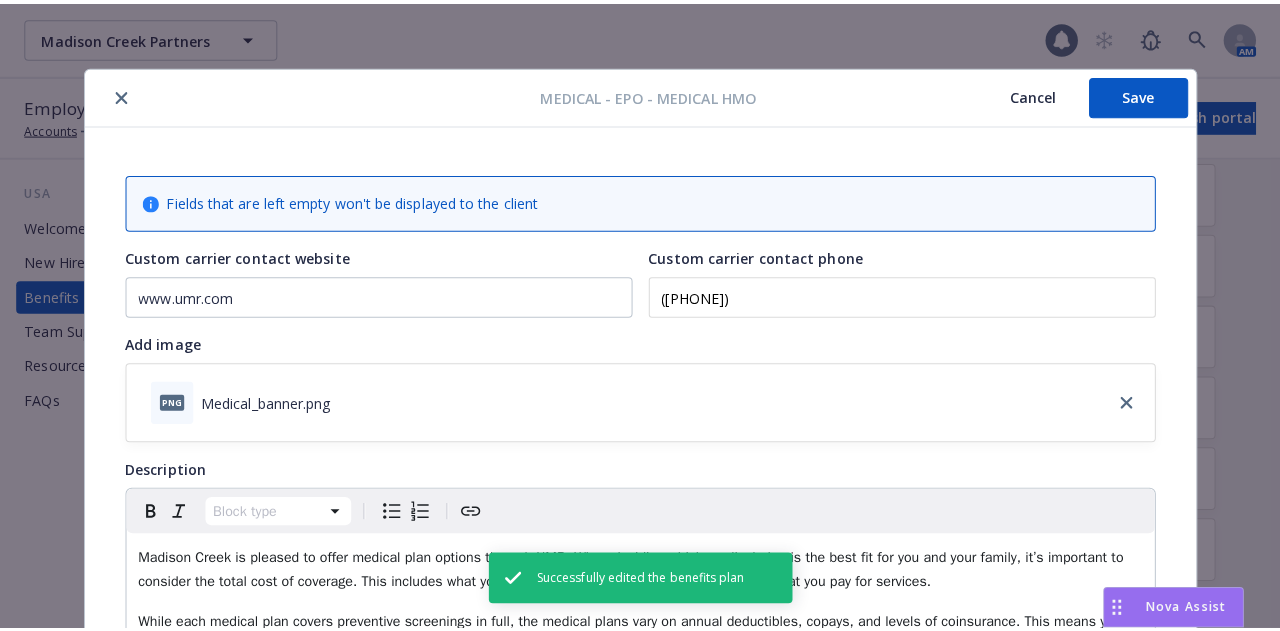 scroll, scrollTop: 60, scrollLeft: 0, axis: vertical 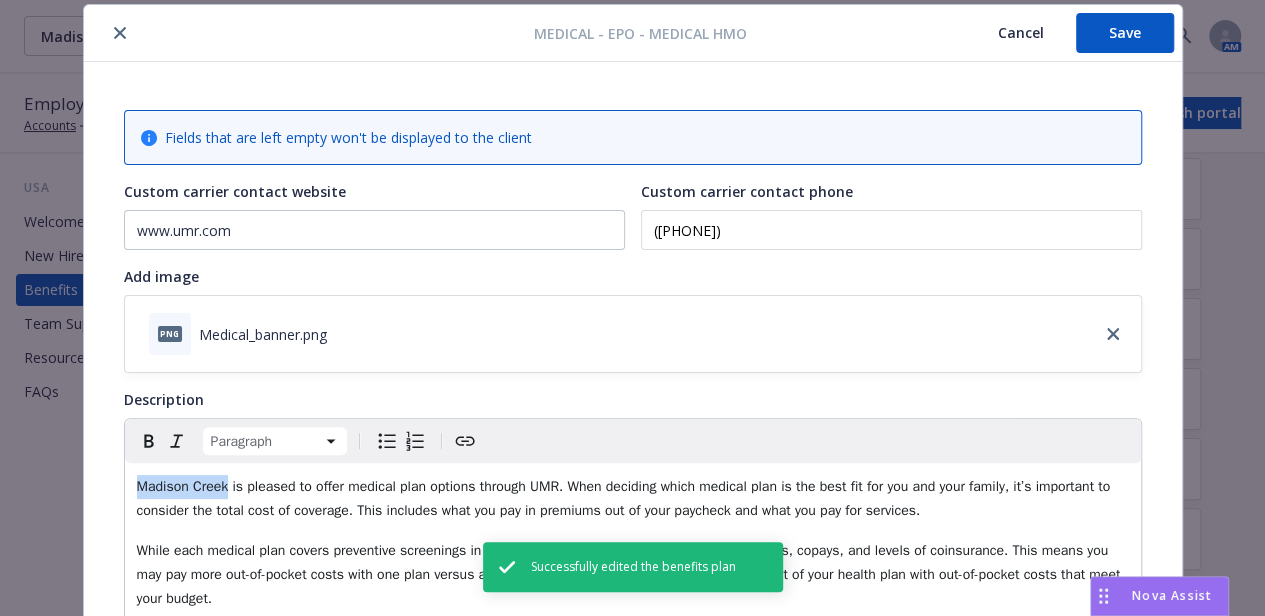 drag, startPoint x: 219, startPoint y: 487, endPoint x: 104, endPoint y: 489, distance: 115.01739 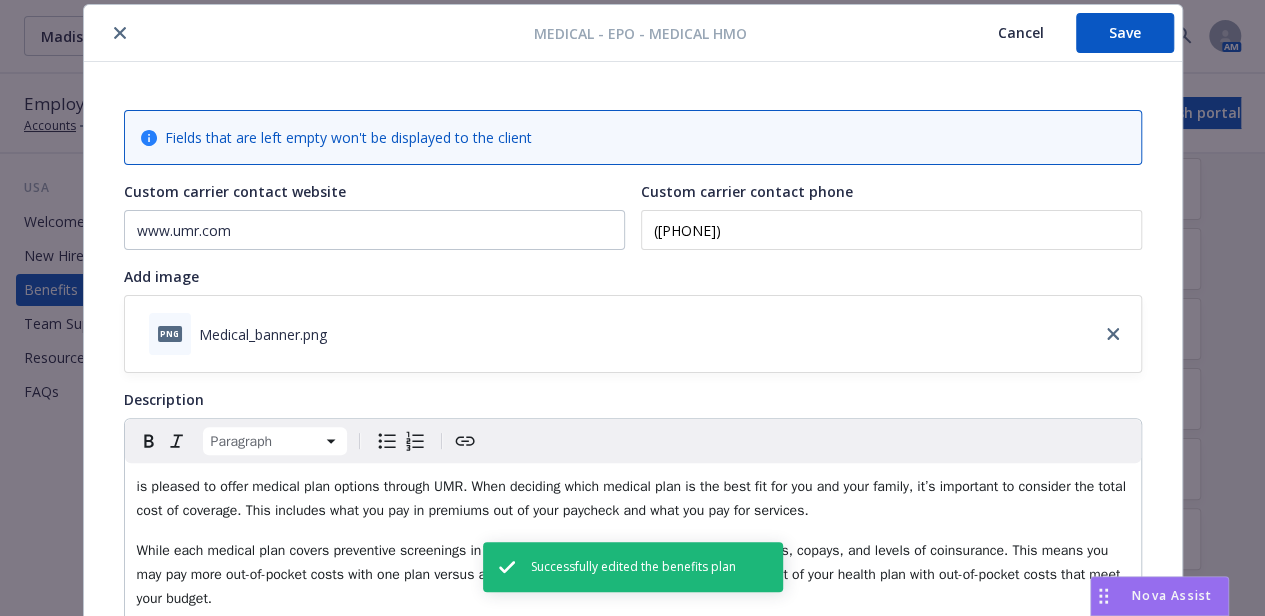 type 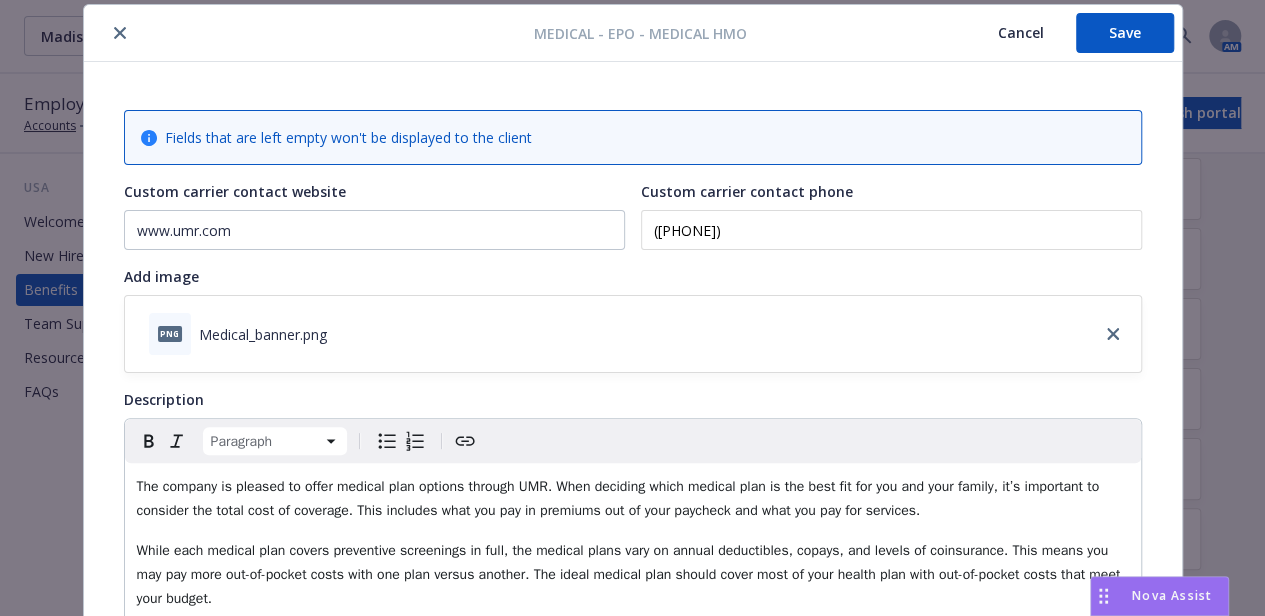 click on "Save" at bounding box center (1125, 33) 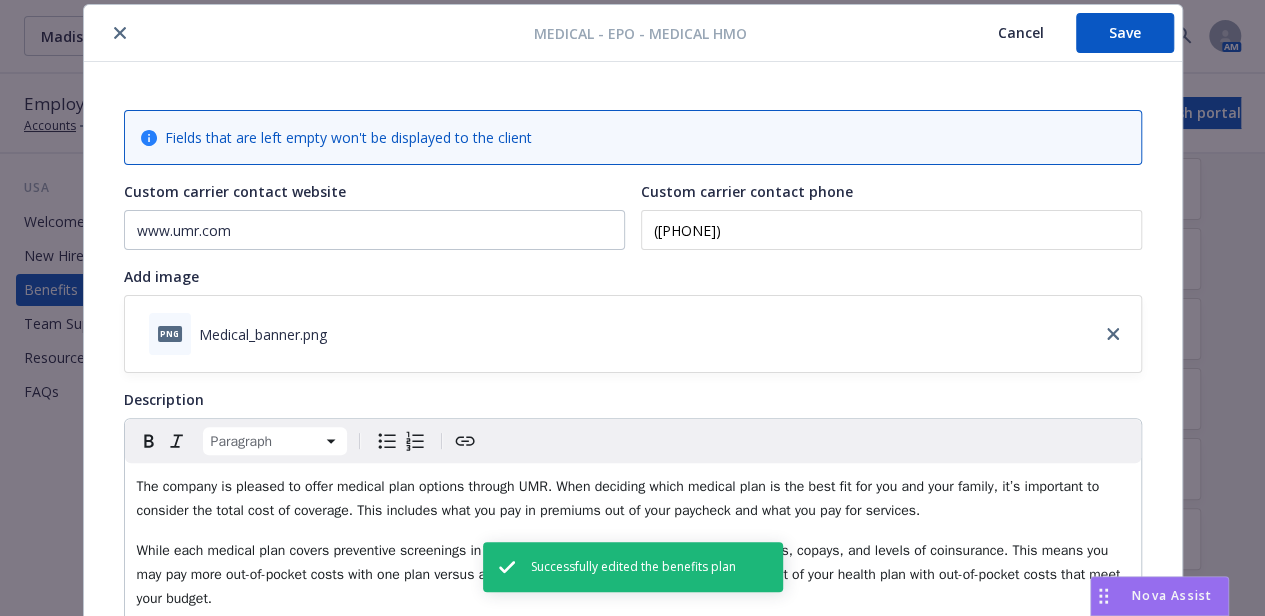 click at bounding box center (120, 33) 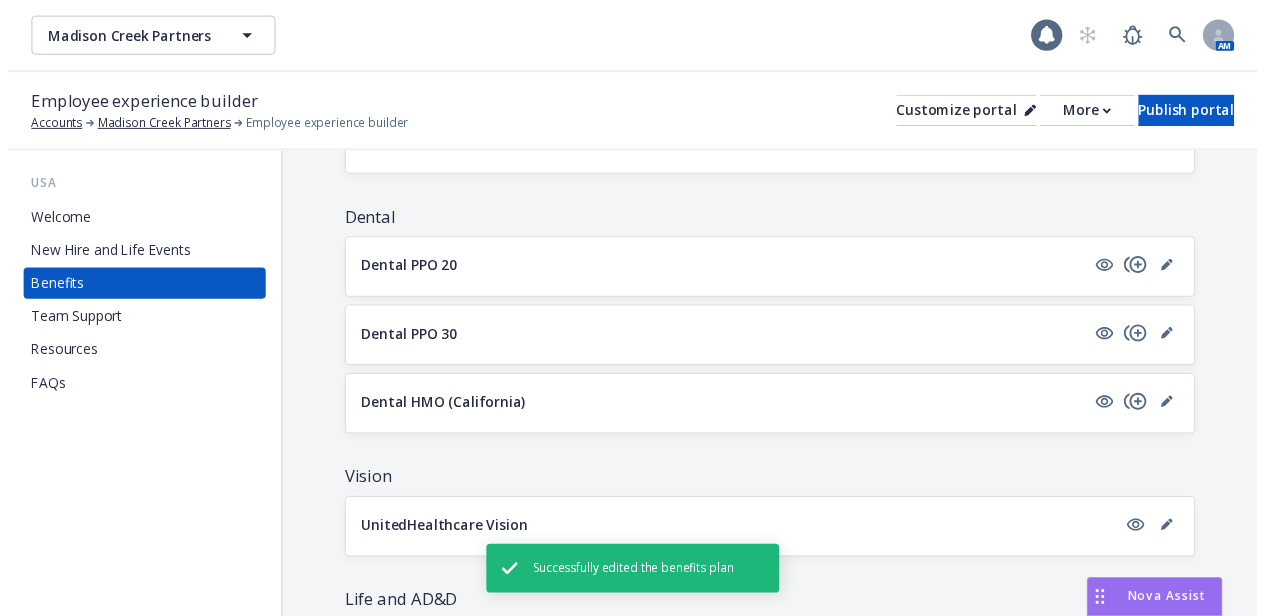 scroll, scrollTop: 759, scrollLeft: 0, axis: vertical 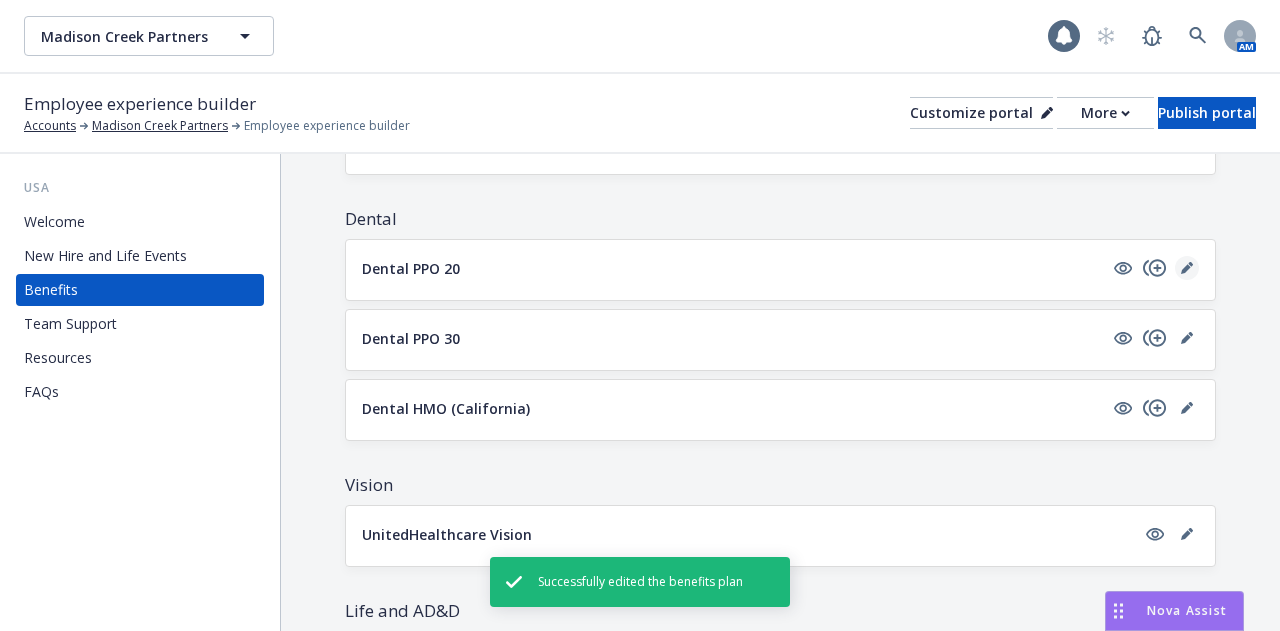 click 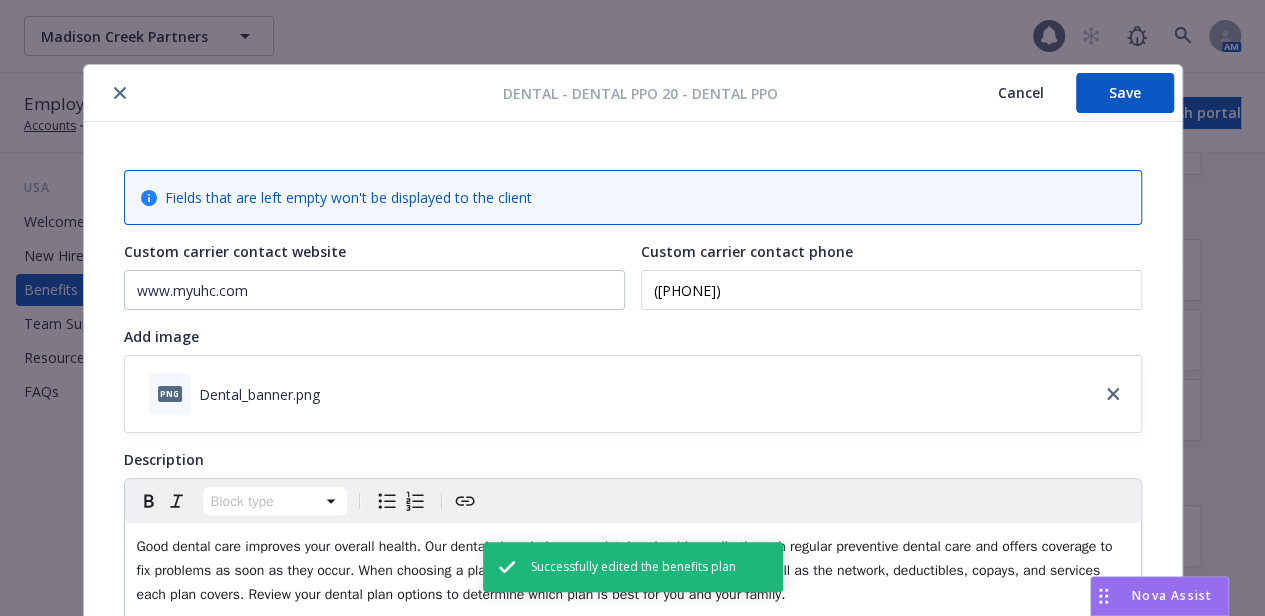 scroll, scrollTop: 60, scrollLeft: 0, axis: vertical 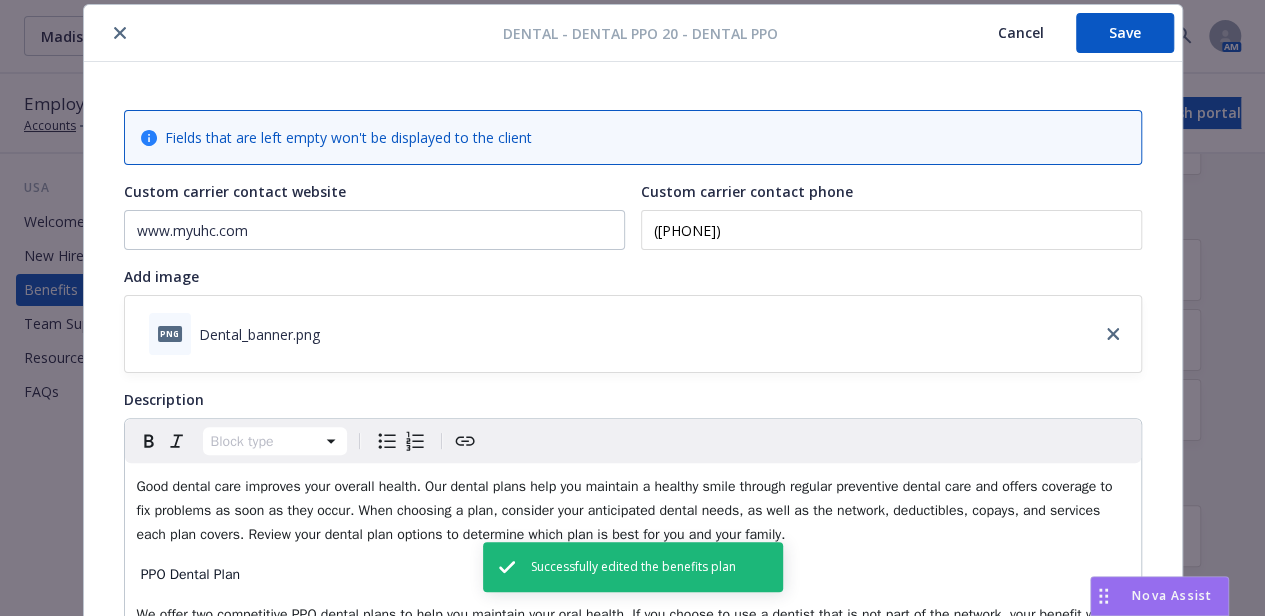 click at bounding box center (120, 33) 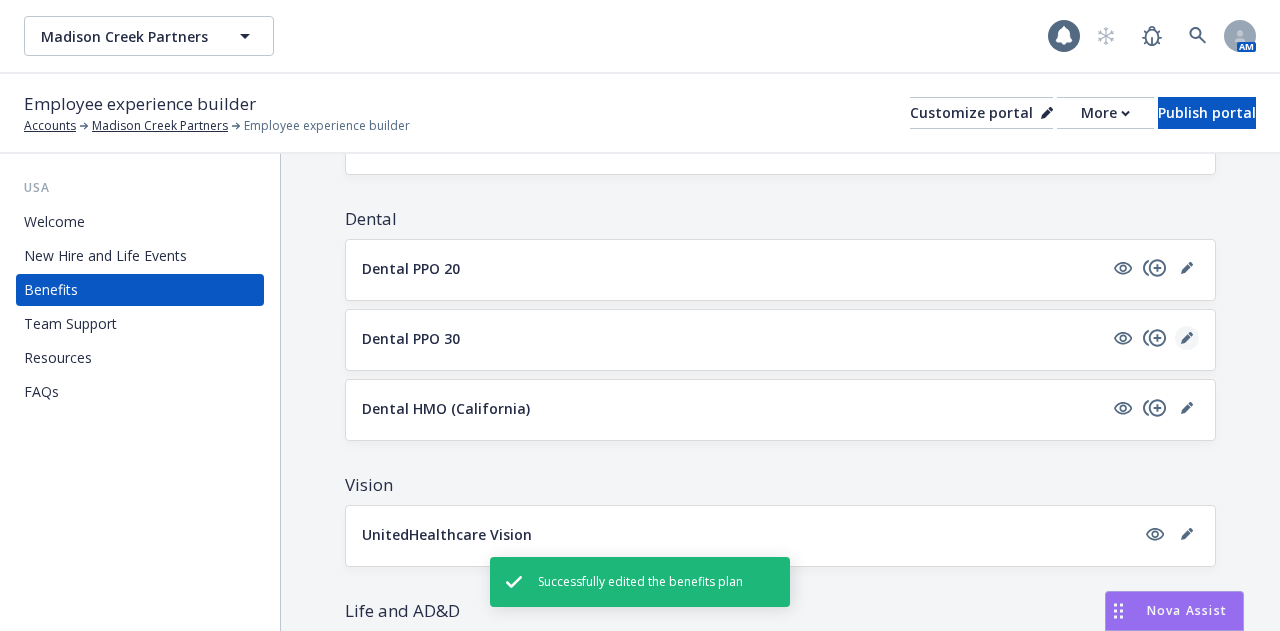 click at bounding box center [1187, 338] 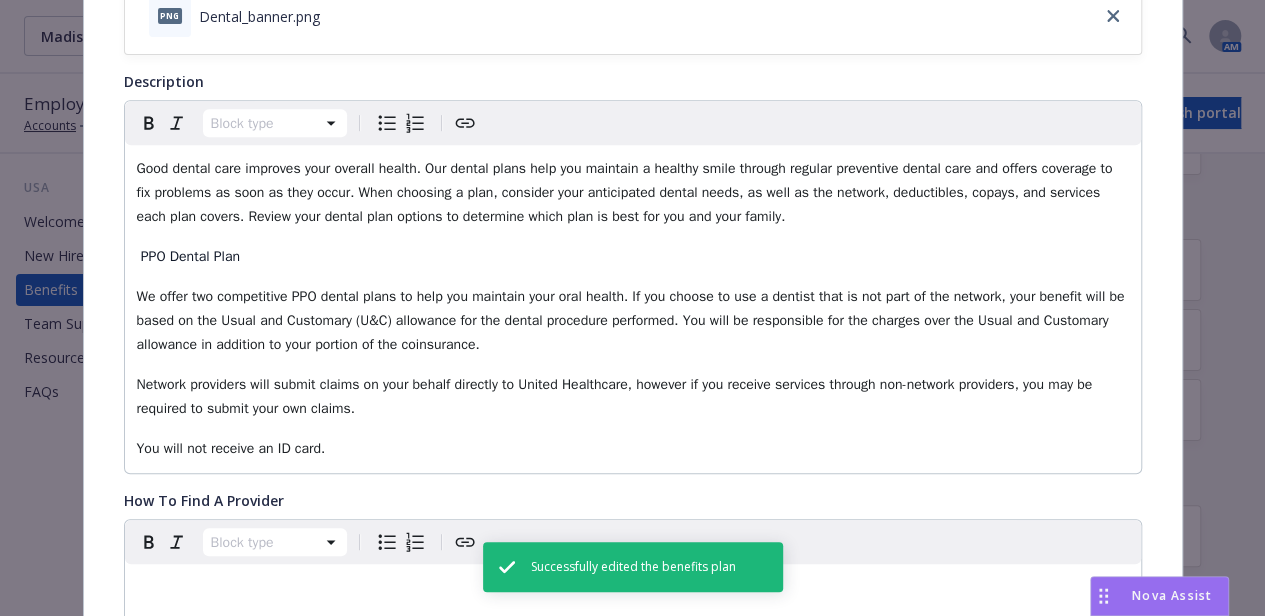 scroll, scrollTop: 0, scrollLeft: 0, axis: both 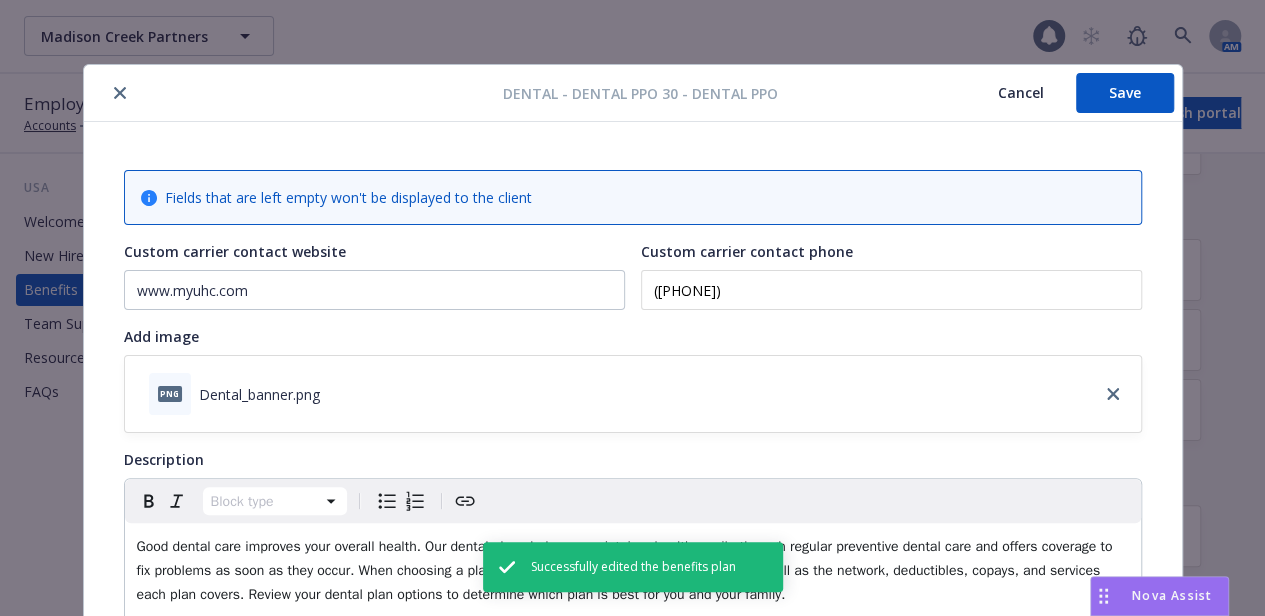 click at bounding box center (120, 93) 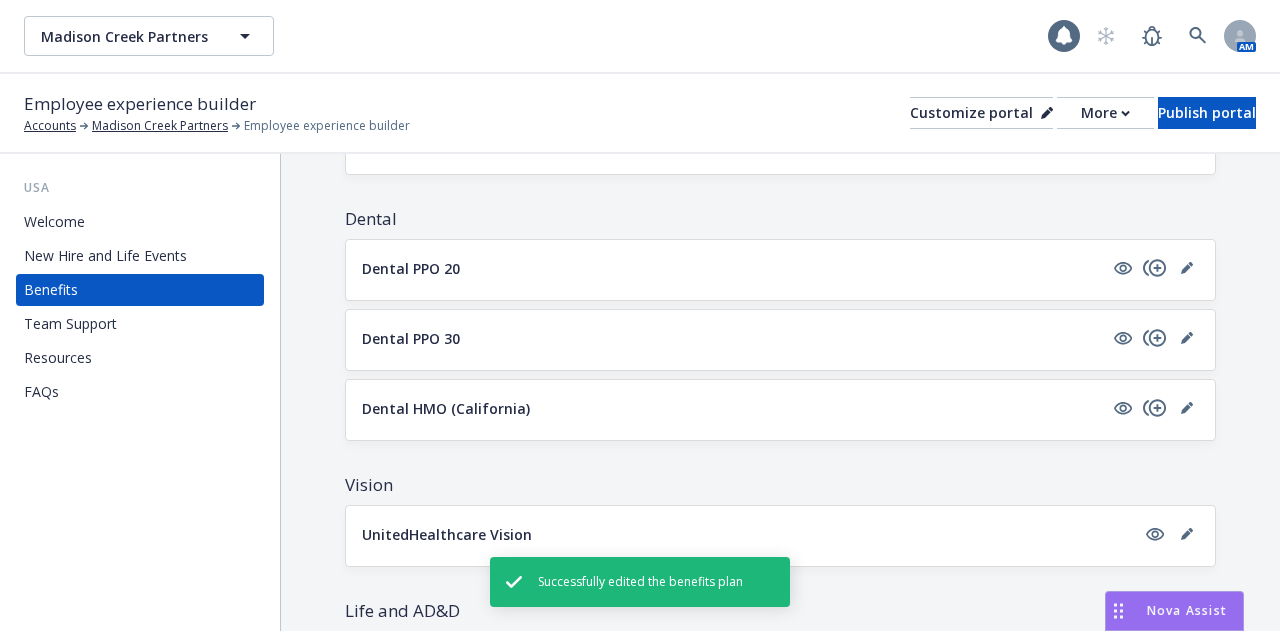 click on "Dental HMO (California)" at bounding box center [780, 410] 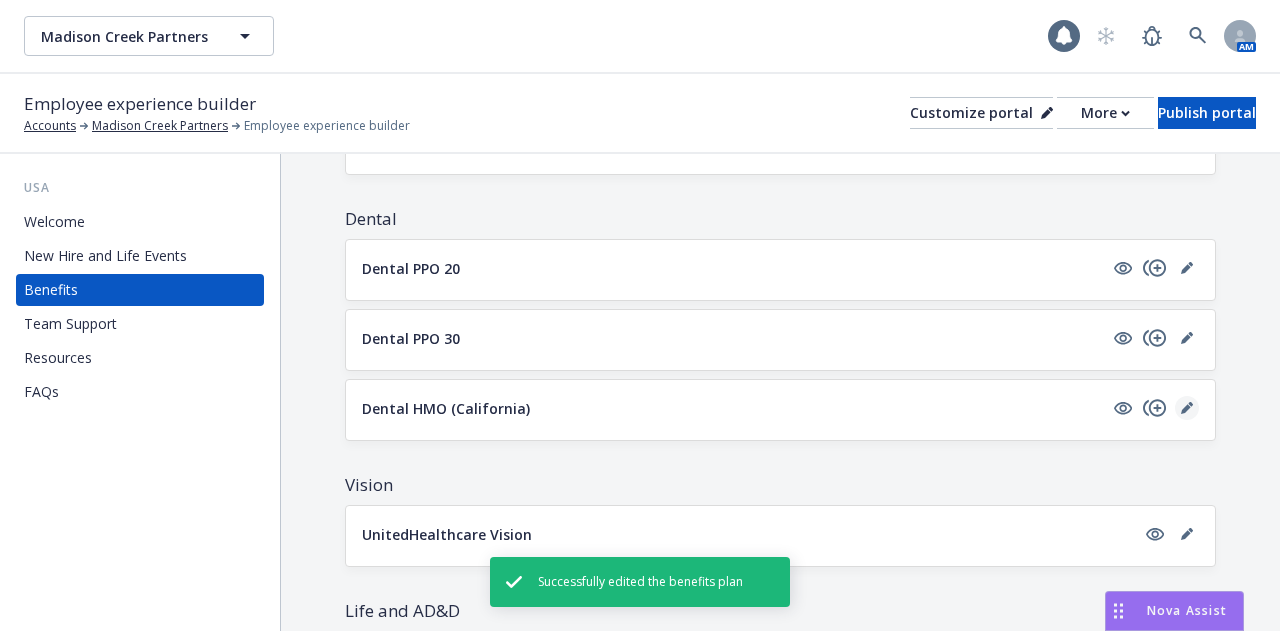 click 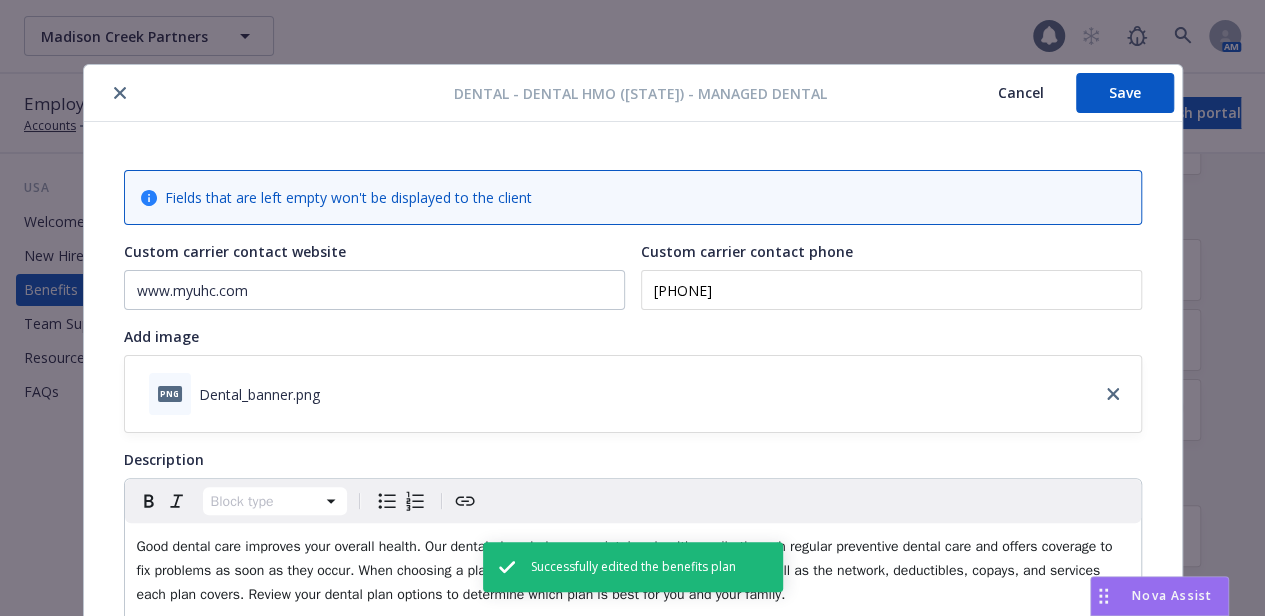 scroll, scrollTop: 60, scrollLeft: 0, axis: vertical 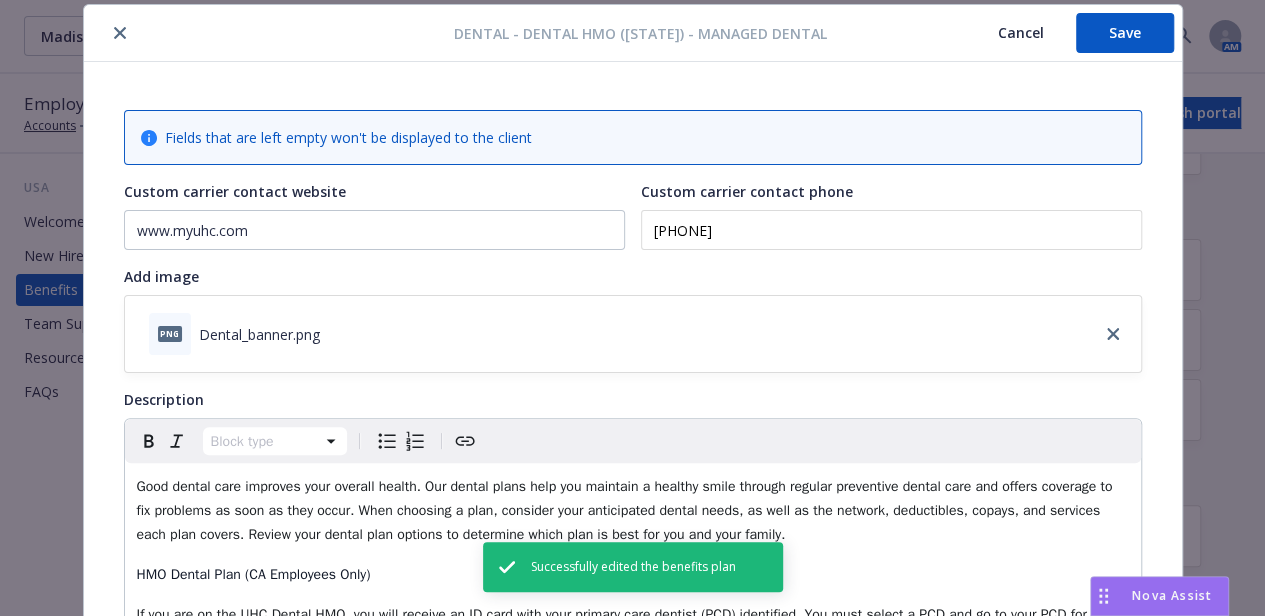 click 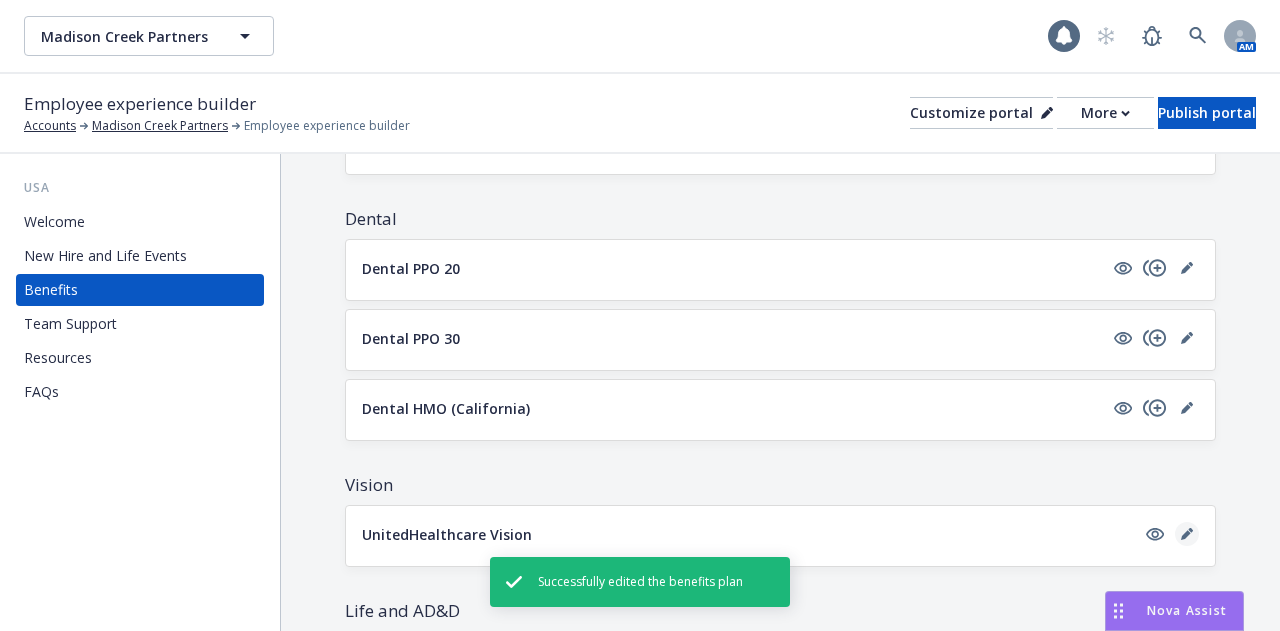 click 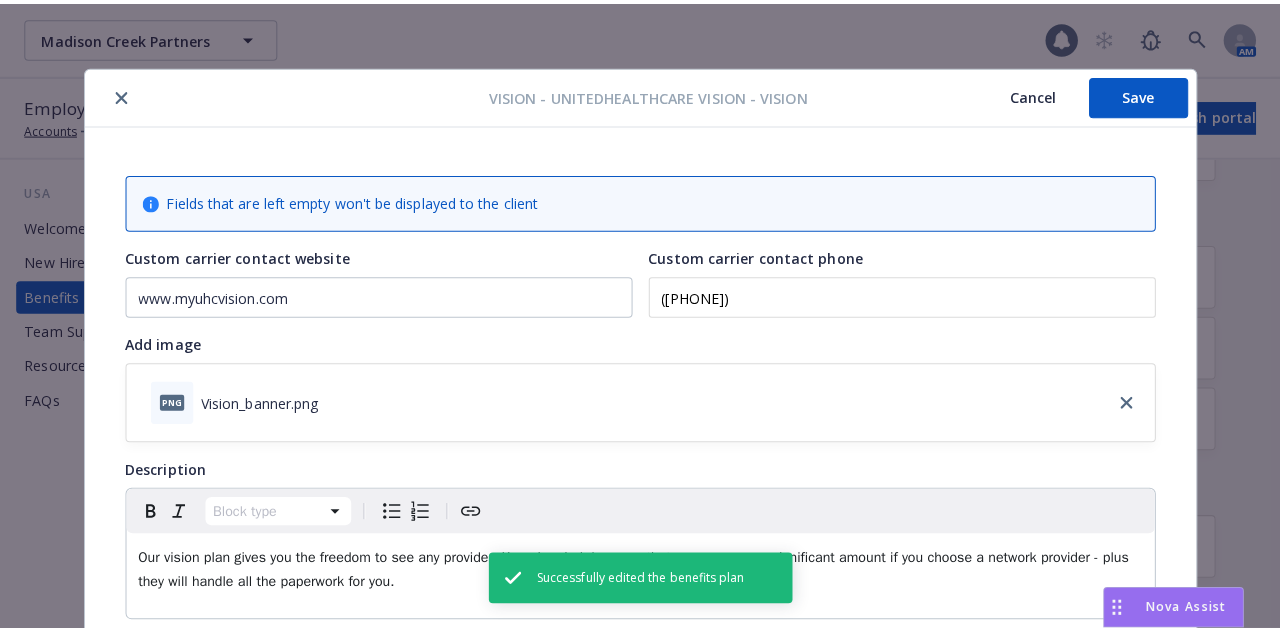 scroll, scrollTop: 60, scrollLeft: 0, axis: vertical 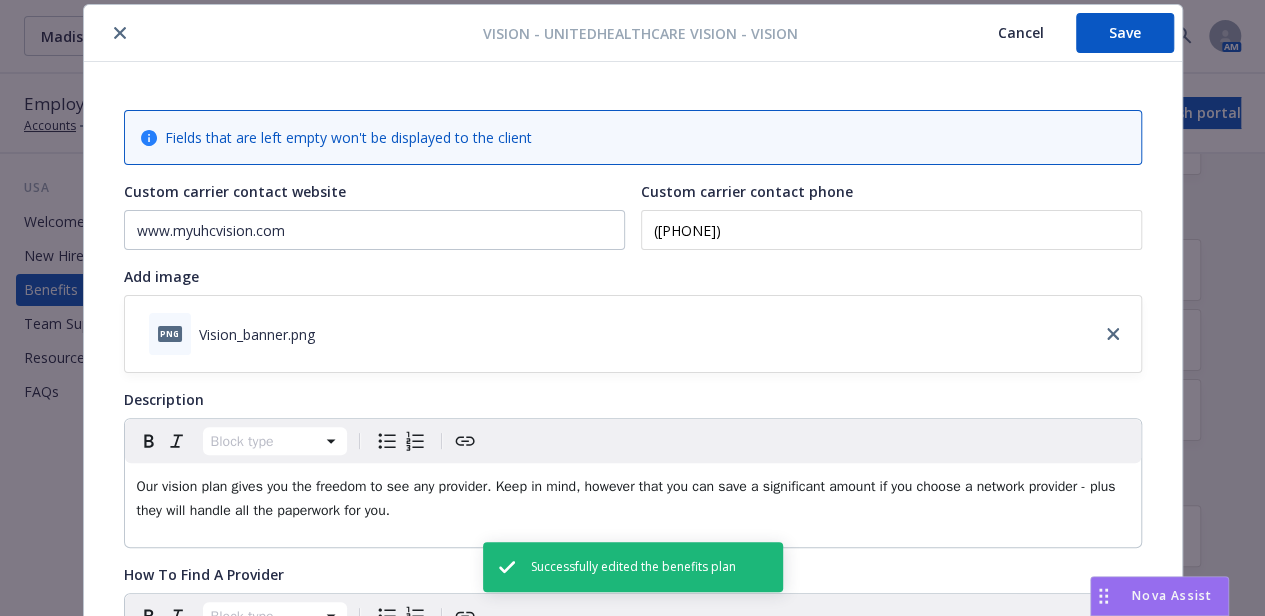 click 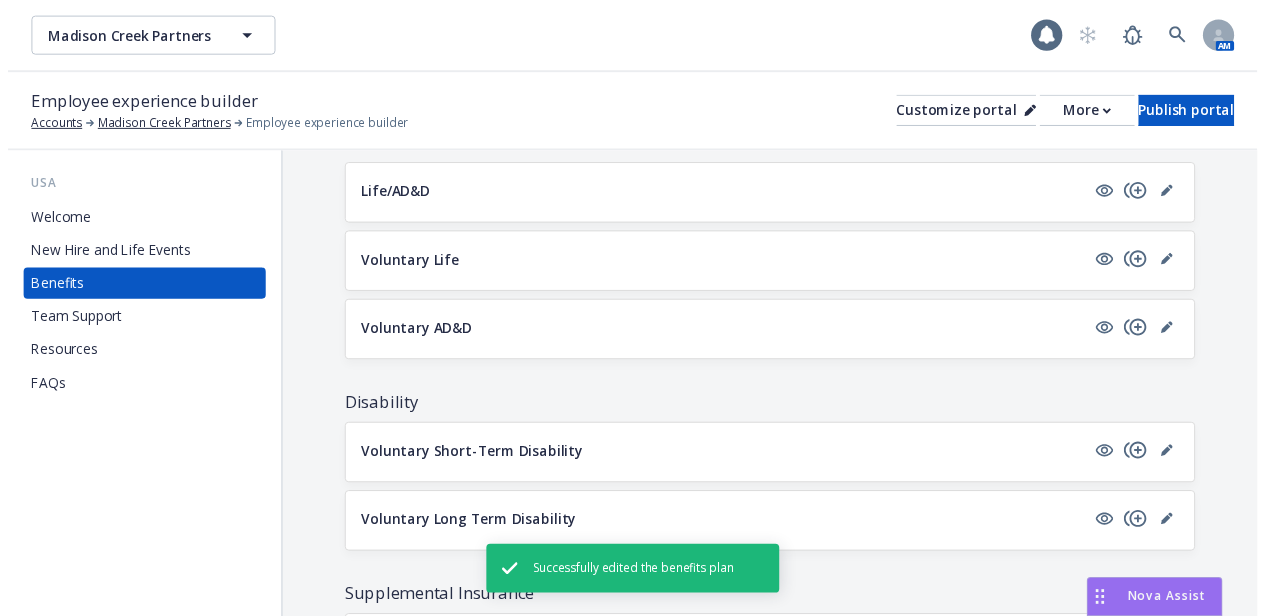 scroll, scrollTop: 1228, scrollLeft: 0, axis: vertical 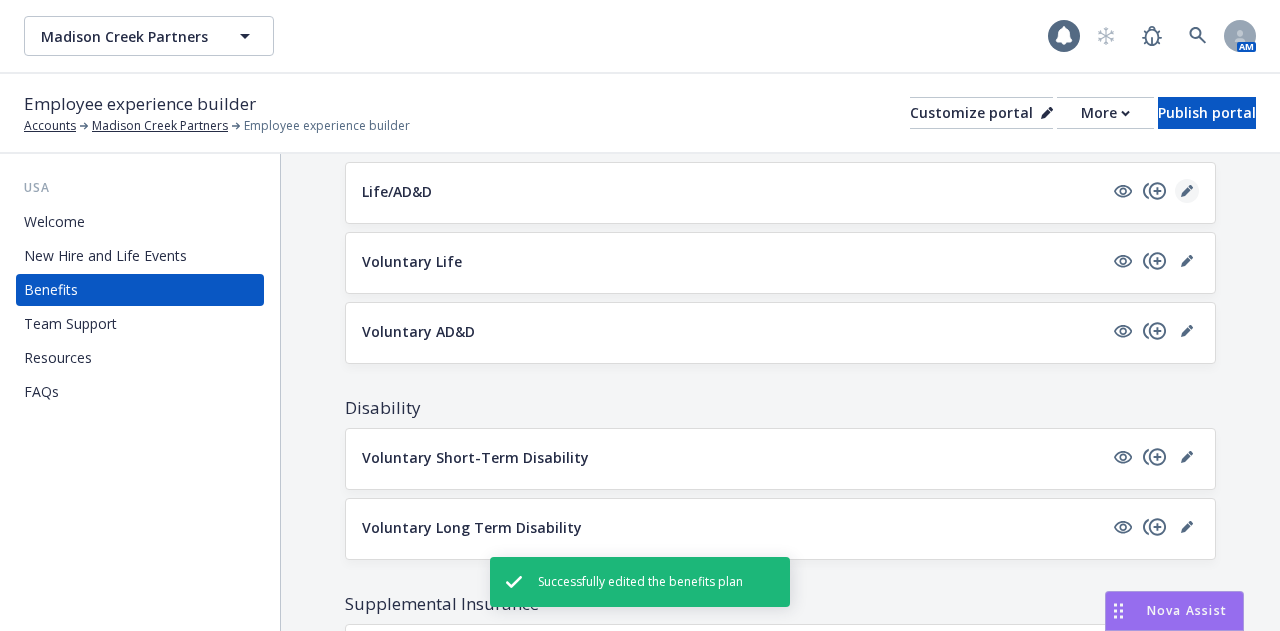 click 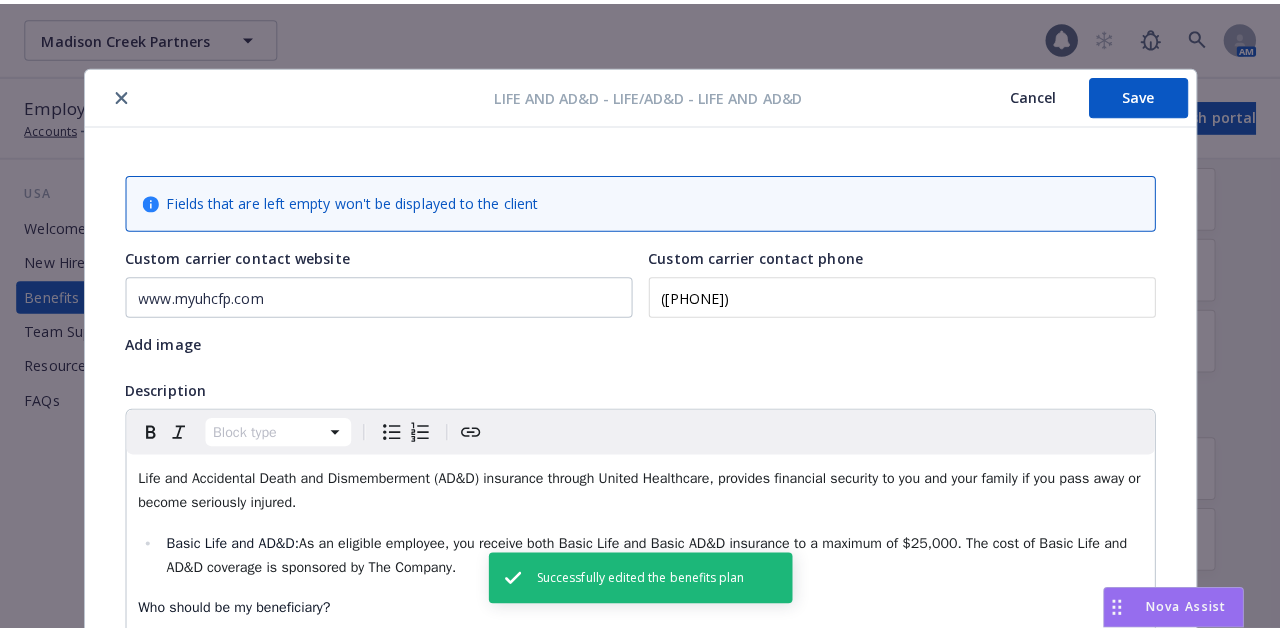 scroll, scrollTop: 60, scrollLeft: 0, axis: vertical 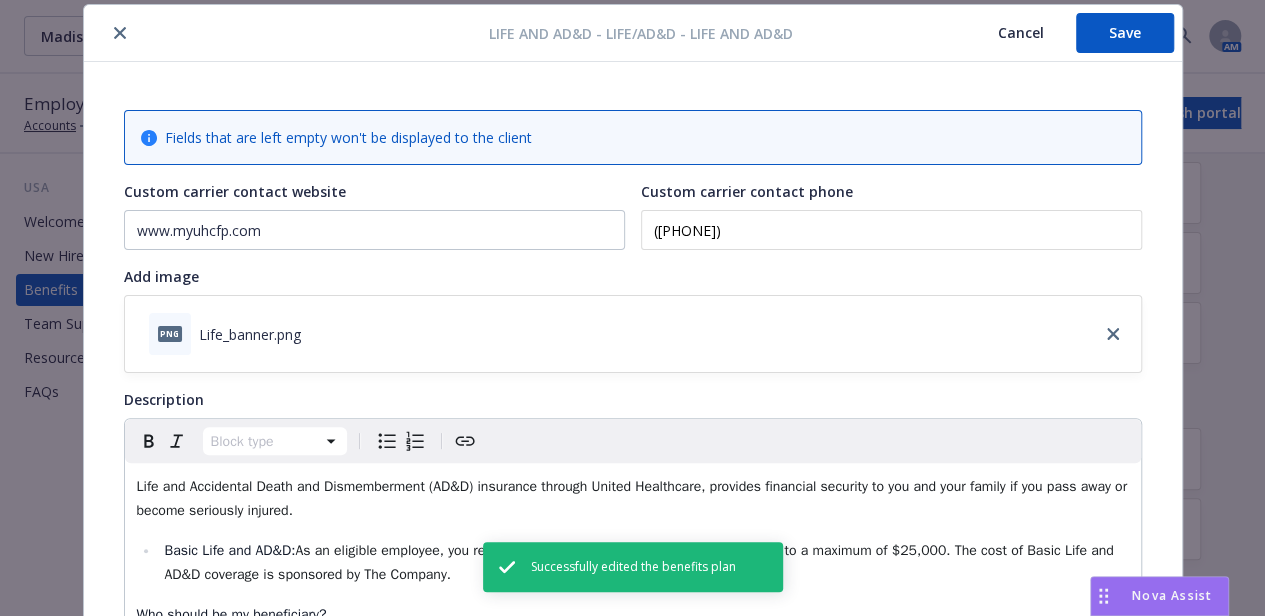 click at bounding box center [120, 33] 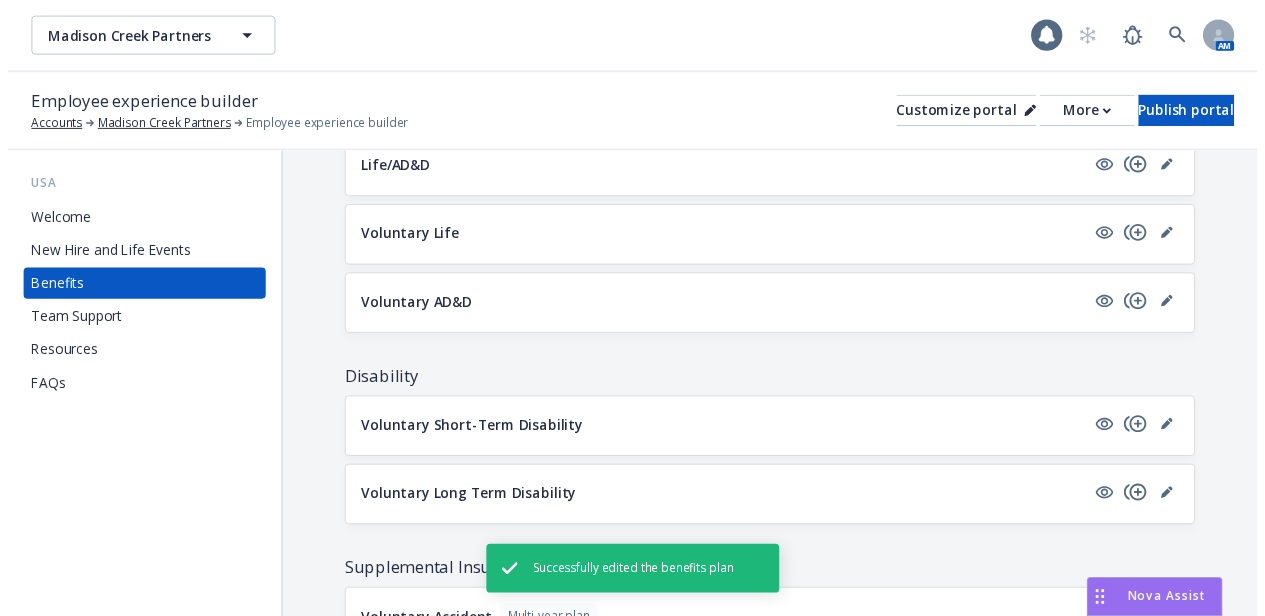 scroll, scrollTop: 1294, scrollLeft: 0, axis: vertical 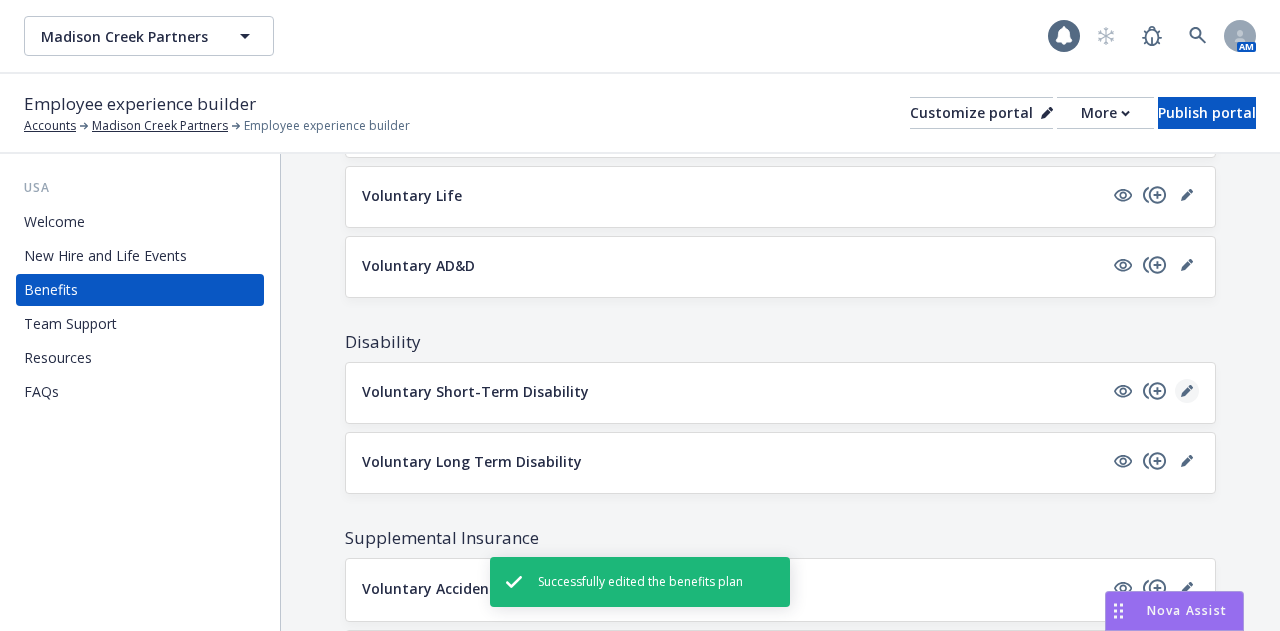 click 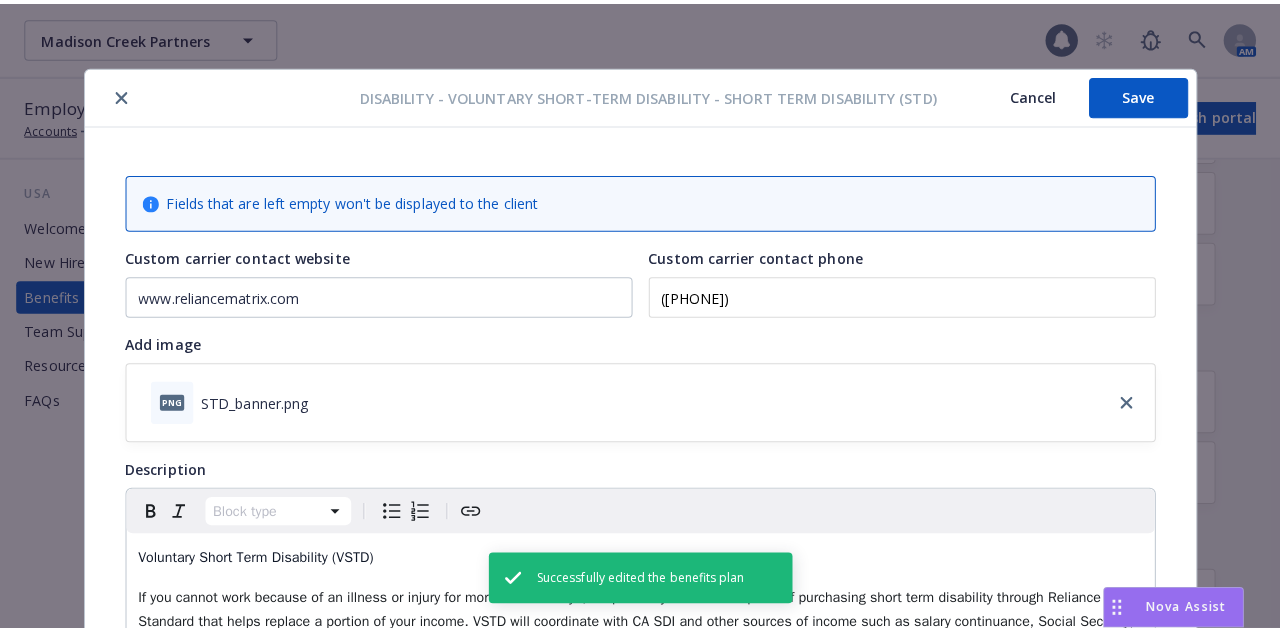 scroll, scrollTop: 60, scrollLeft: 0, axis: vertical 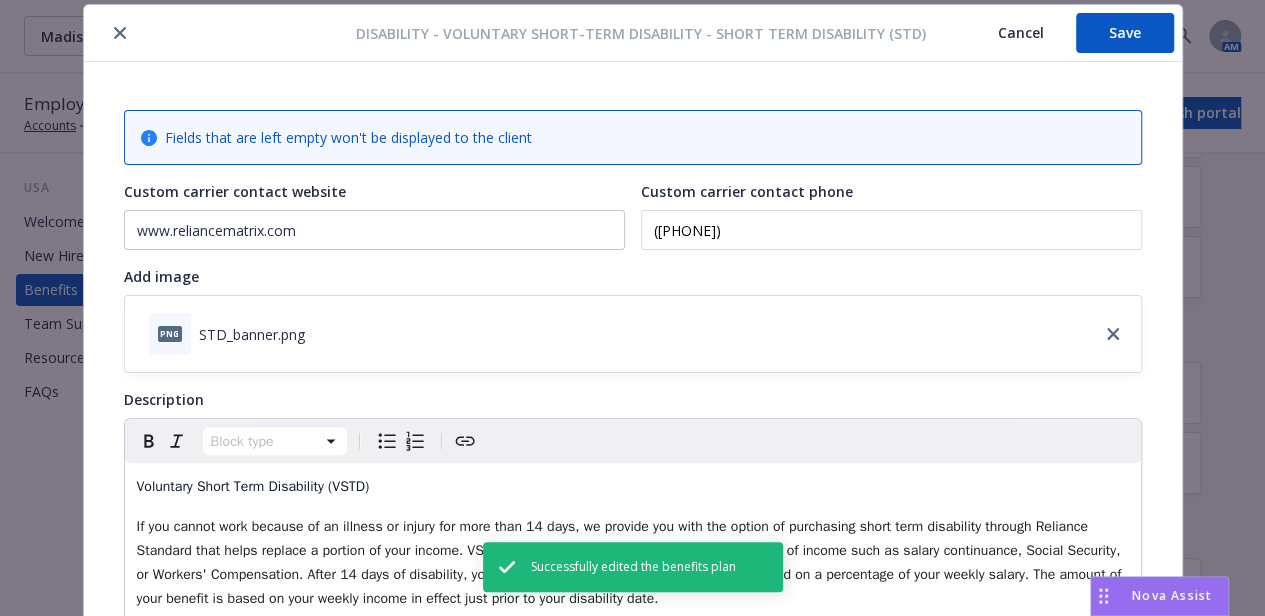 click 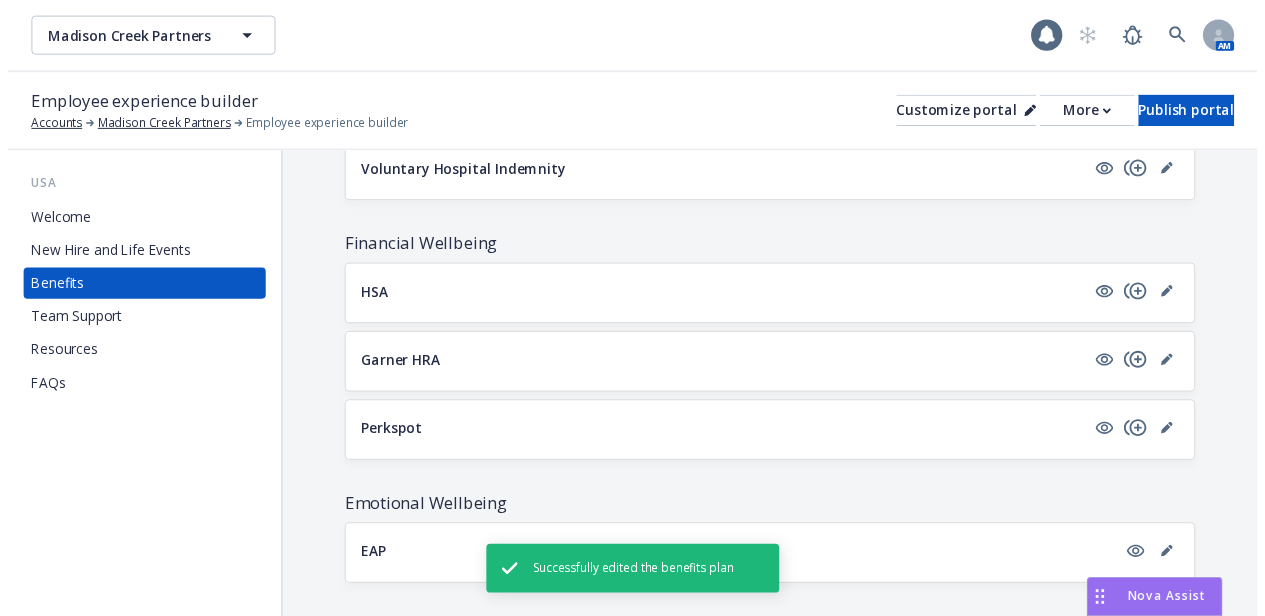 scroll, scrollTop: 1865, scrollLeft: 0, axis: vertical 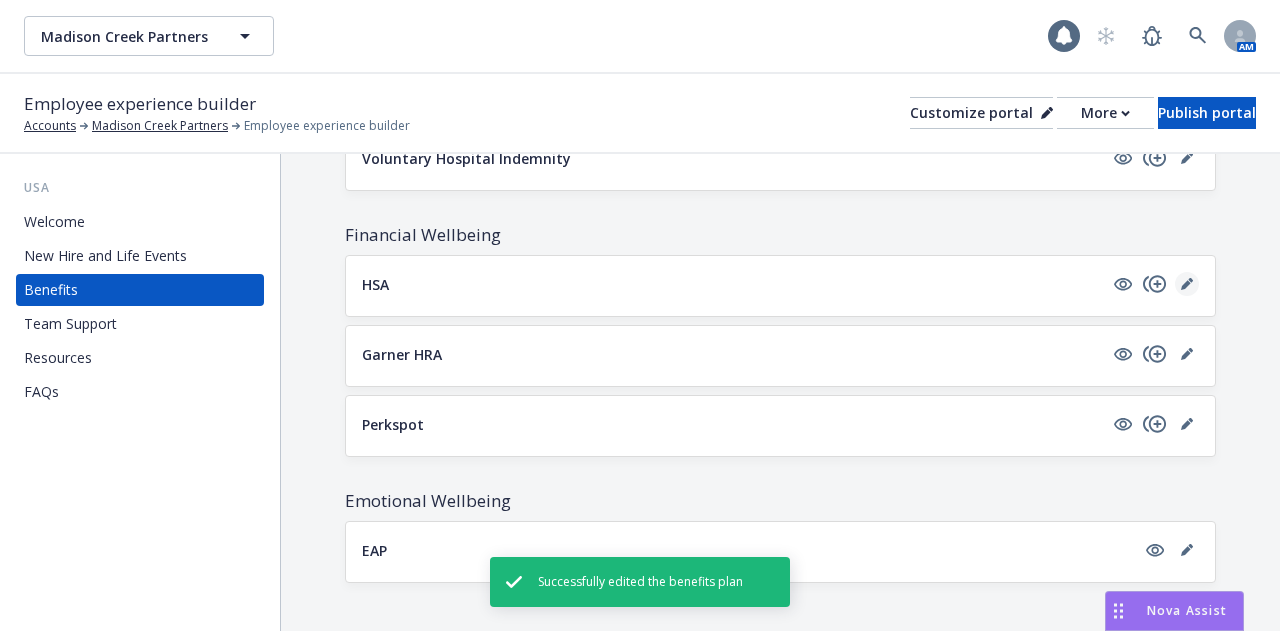 click 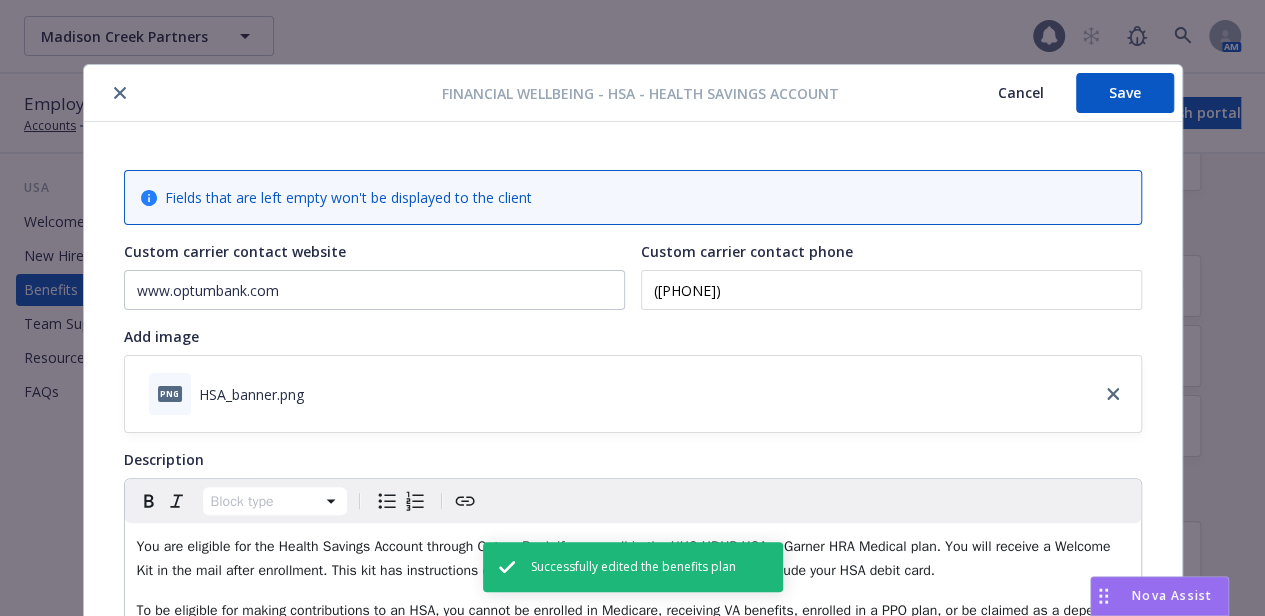 scroll, scrollTop: 60, scrollLeft: 0, axis: vertical 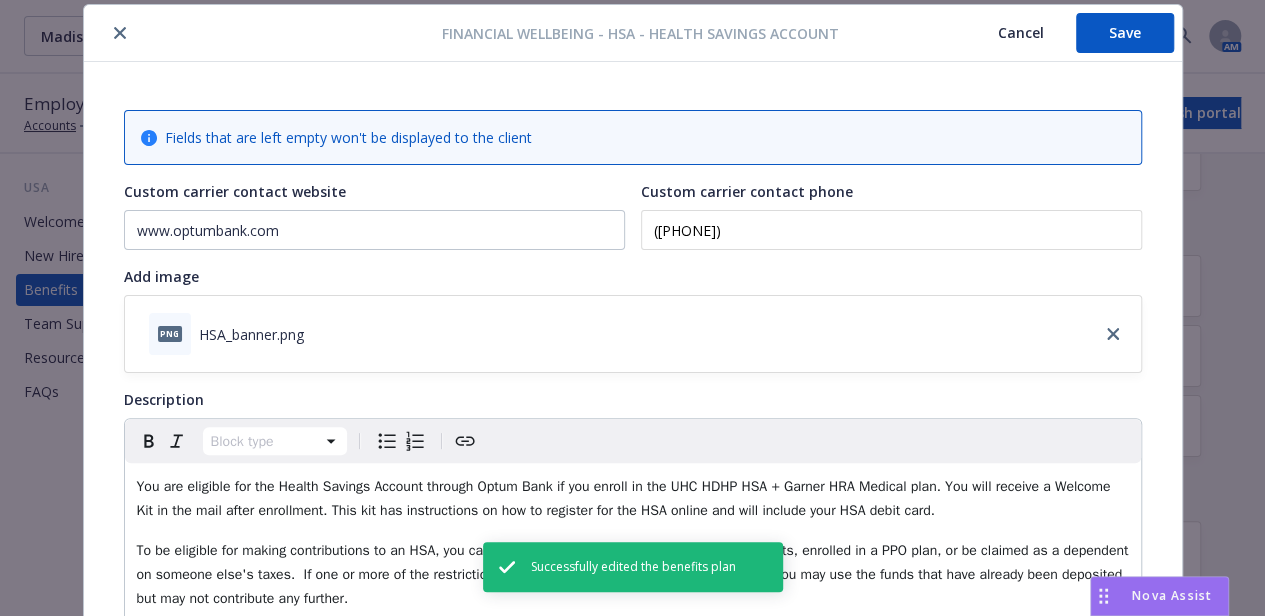 click 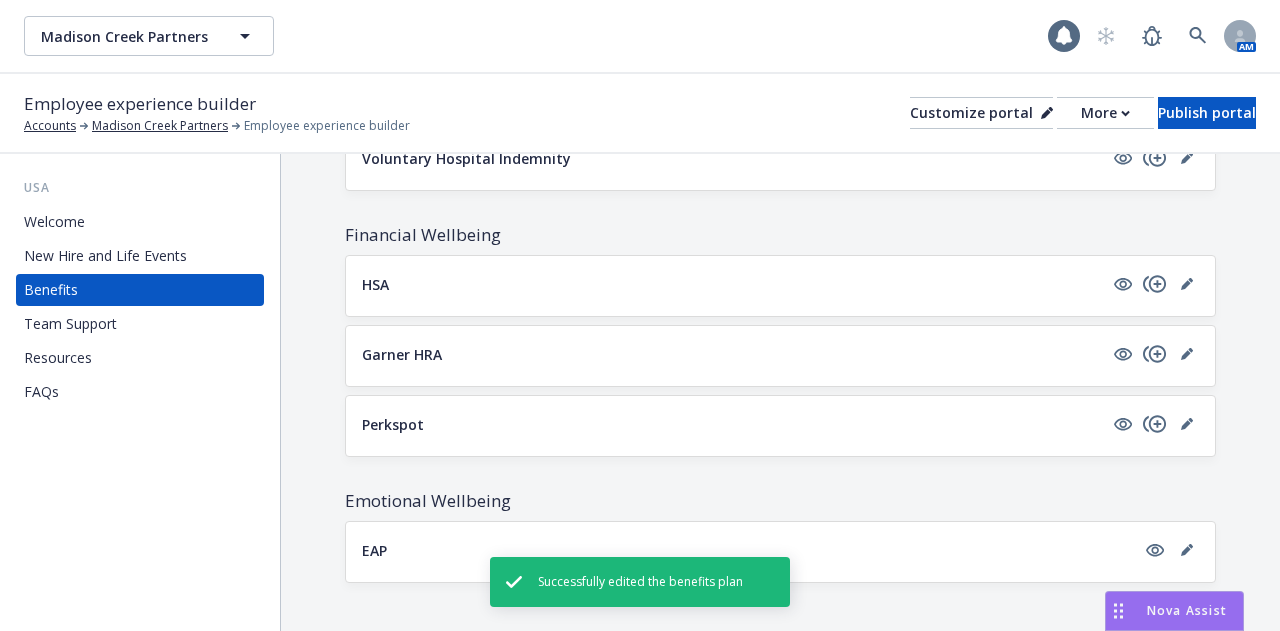click on "Garner HRA" at bounding box center (780, 356) 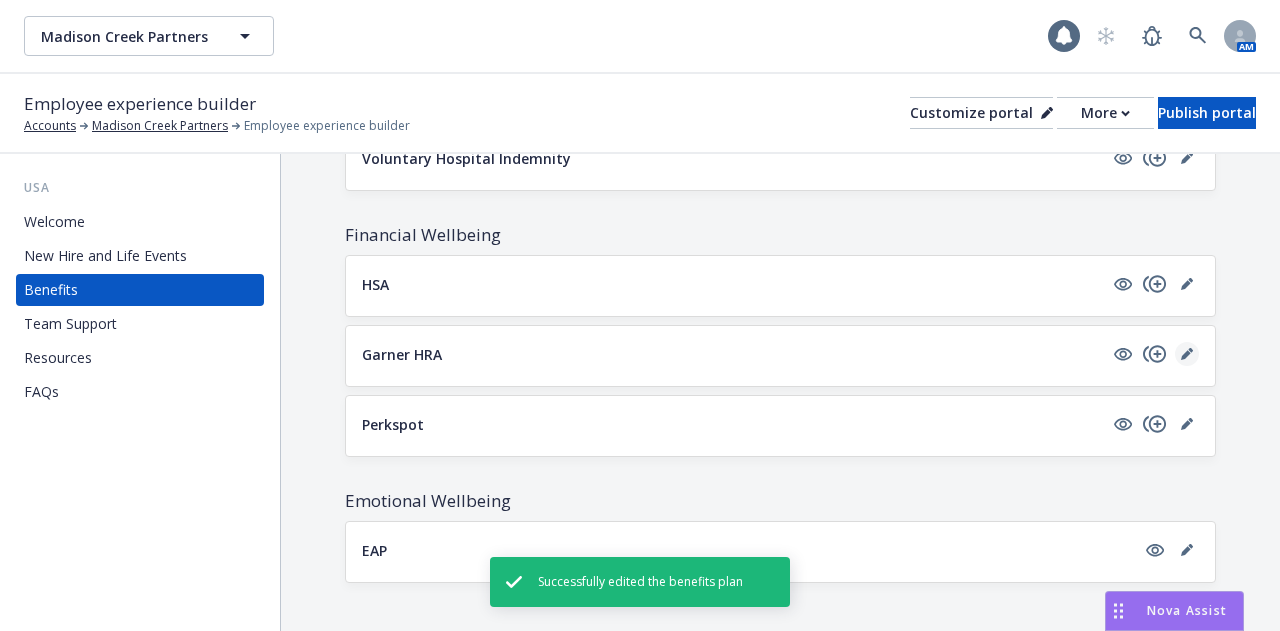 click at bounding box center (1187, 354) 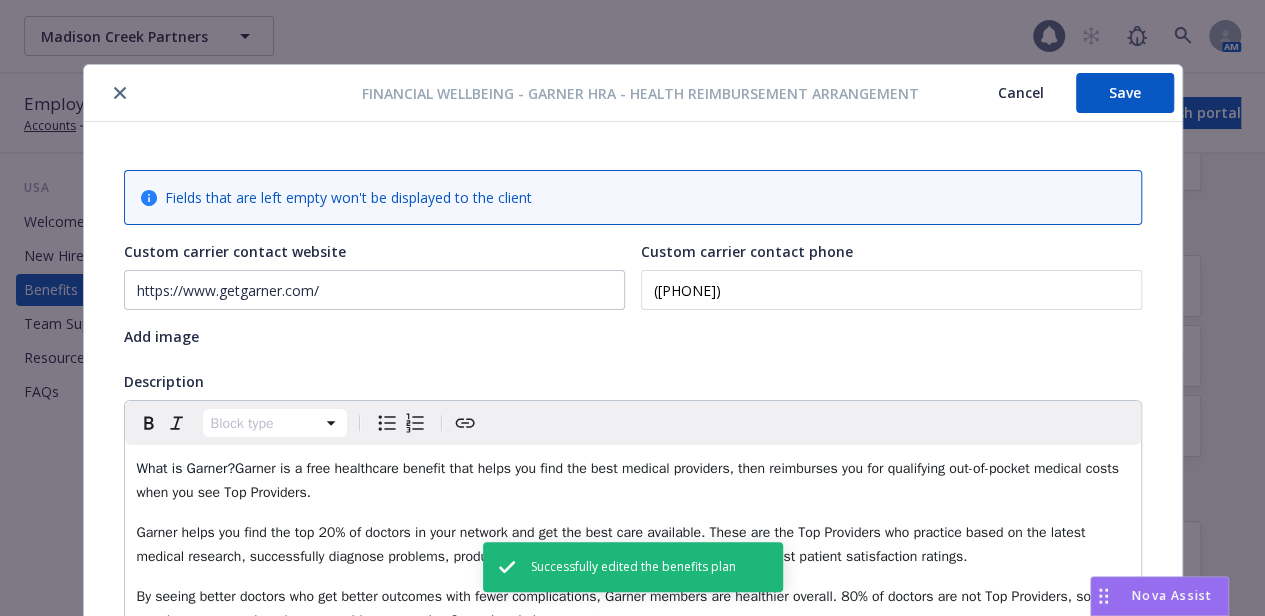 scroll, scrollTop: 60, scrollLeft: 0, axis: vertical 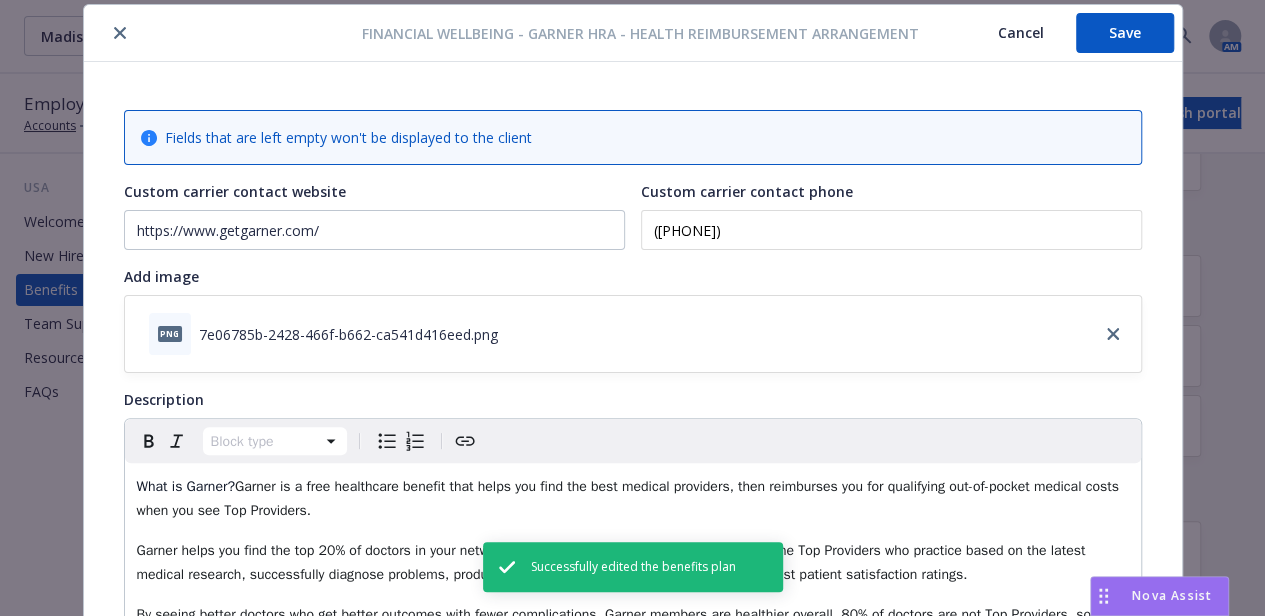 click at bounding box center (227, 33) 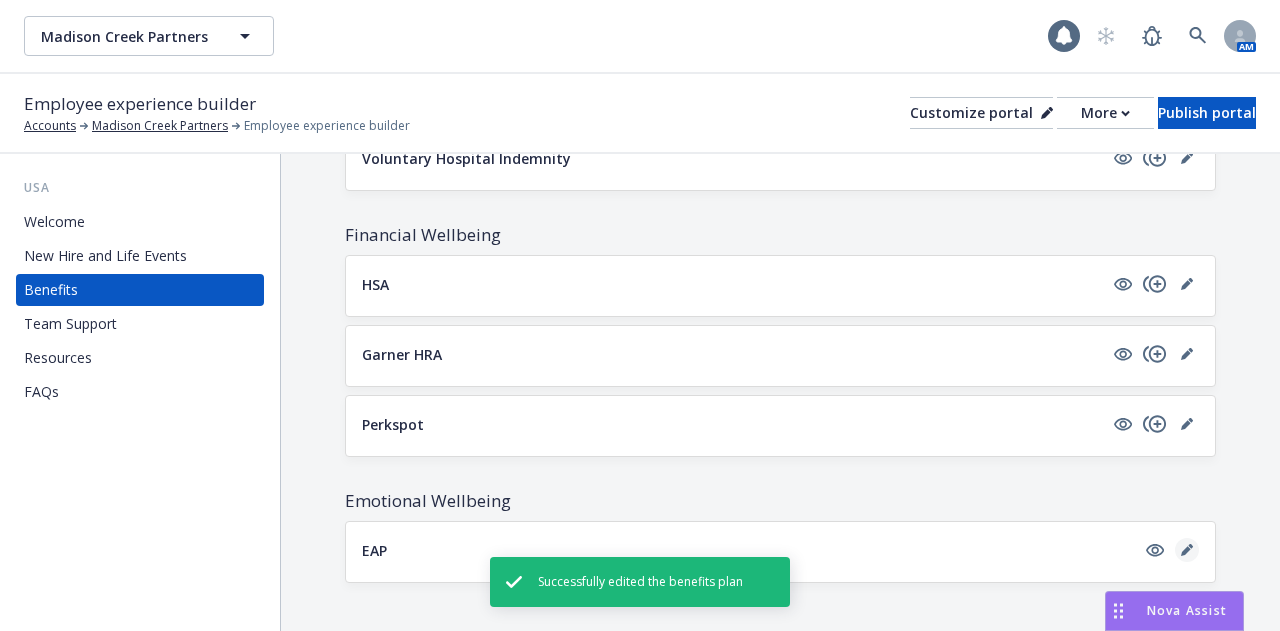 click 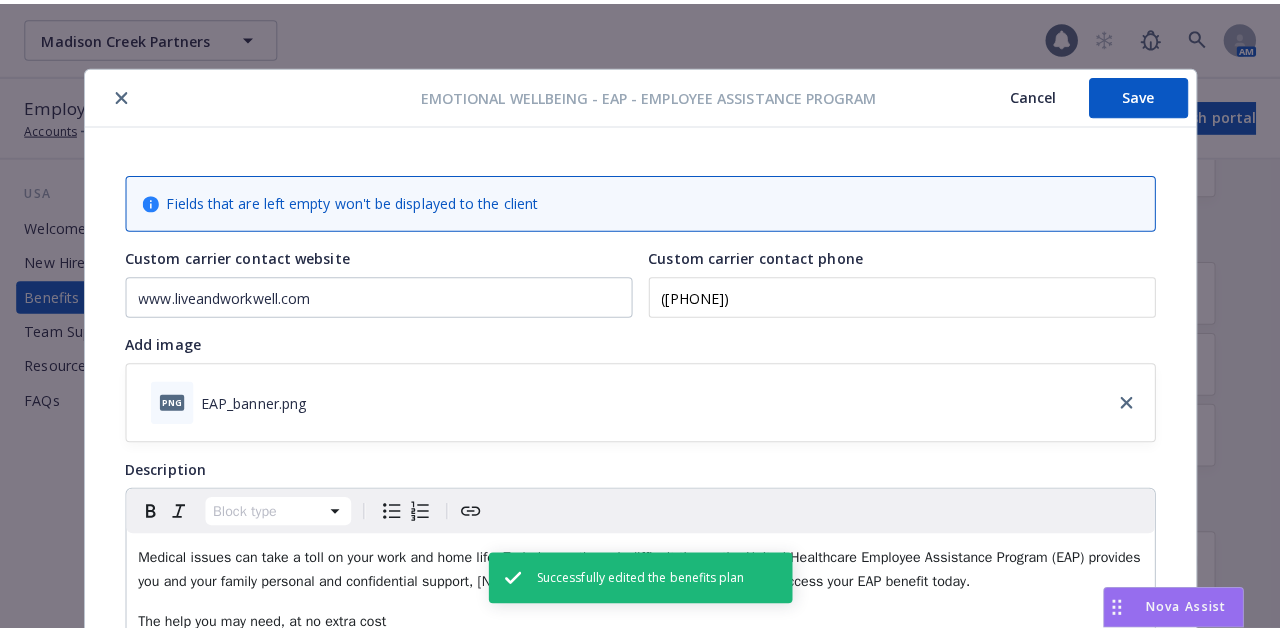 scroll, scrollTop: 60, scrollLeft: 0, axis: vertical 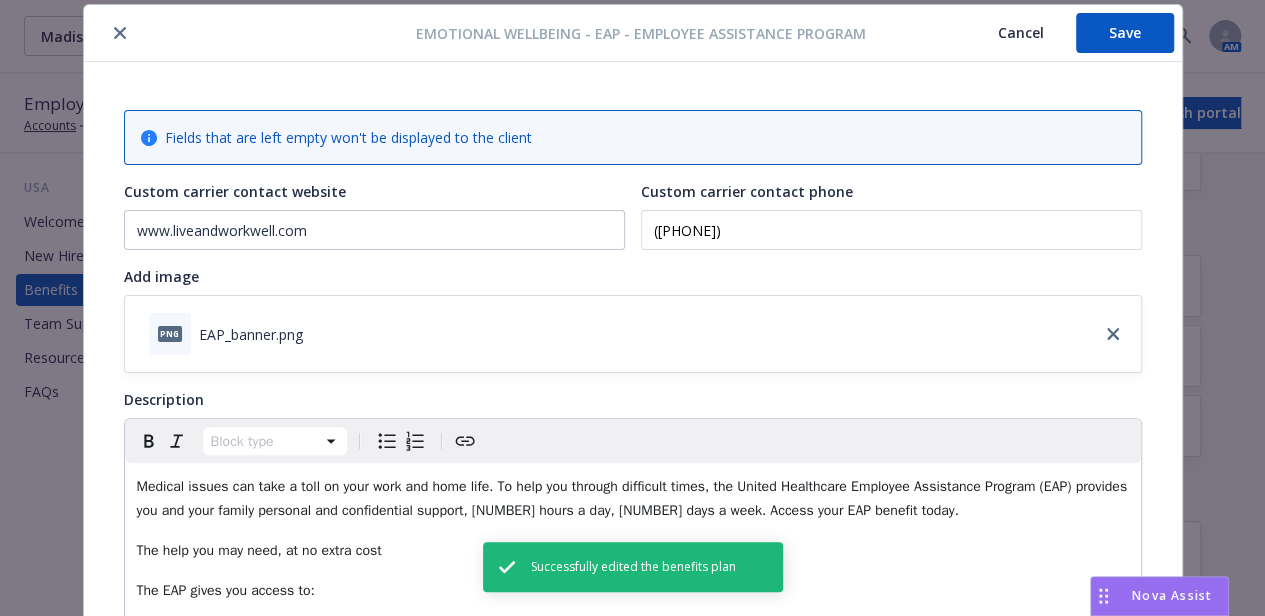 click at bounding box center (254, 33) 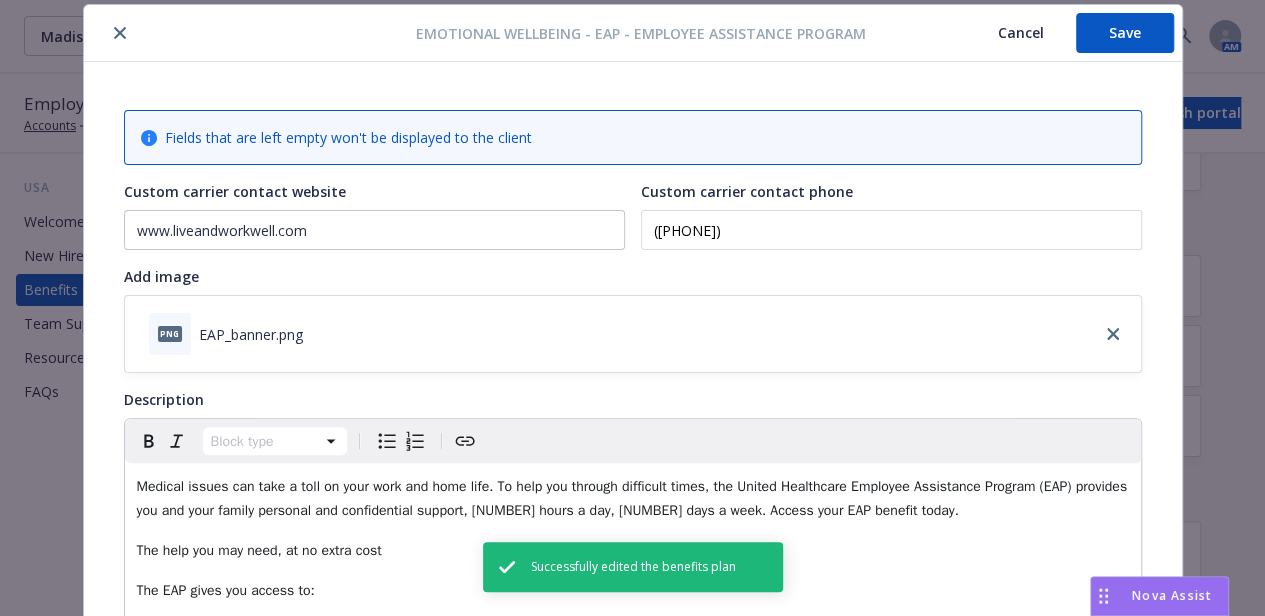 click 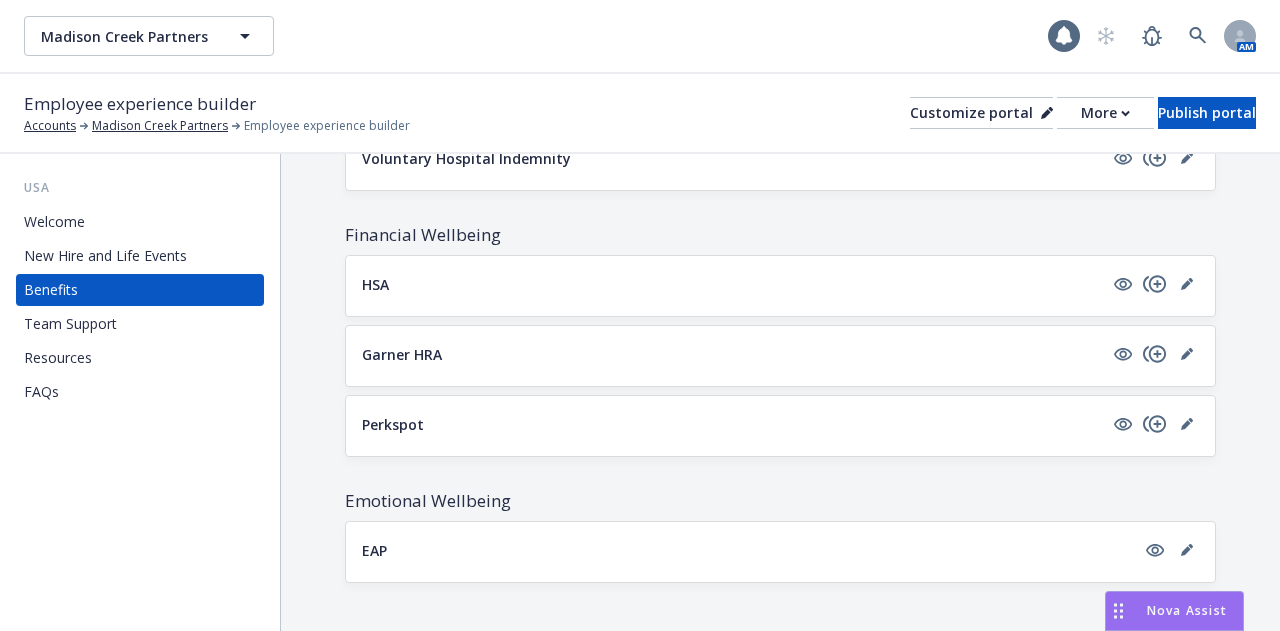 click on "New Hire and Life Events" at bounding box center [105, 256] 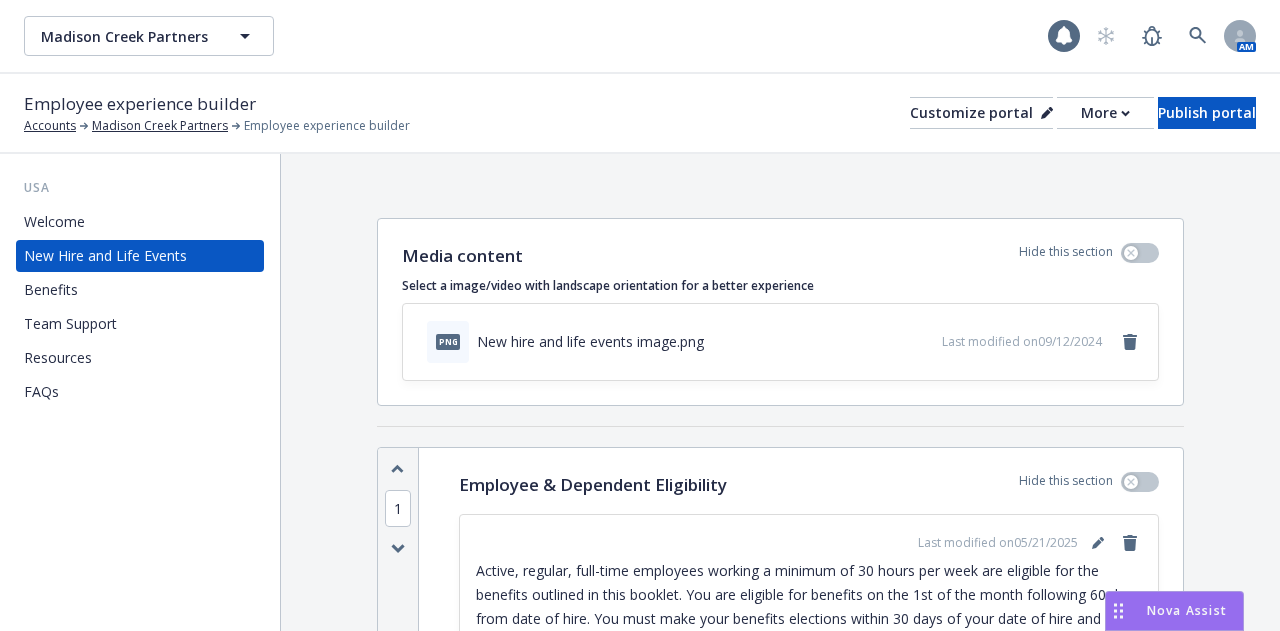 click on "Team Support" at bounding box center [70, 324] 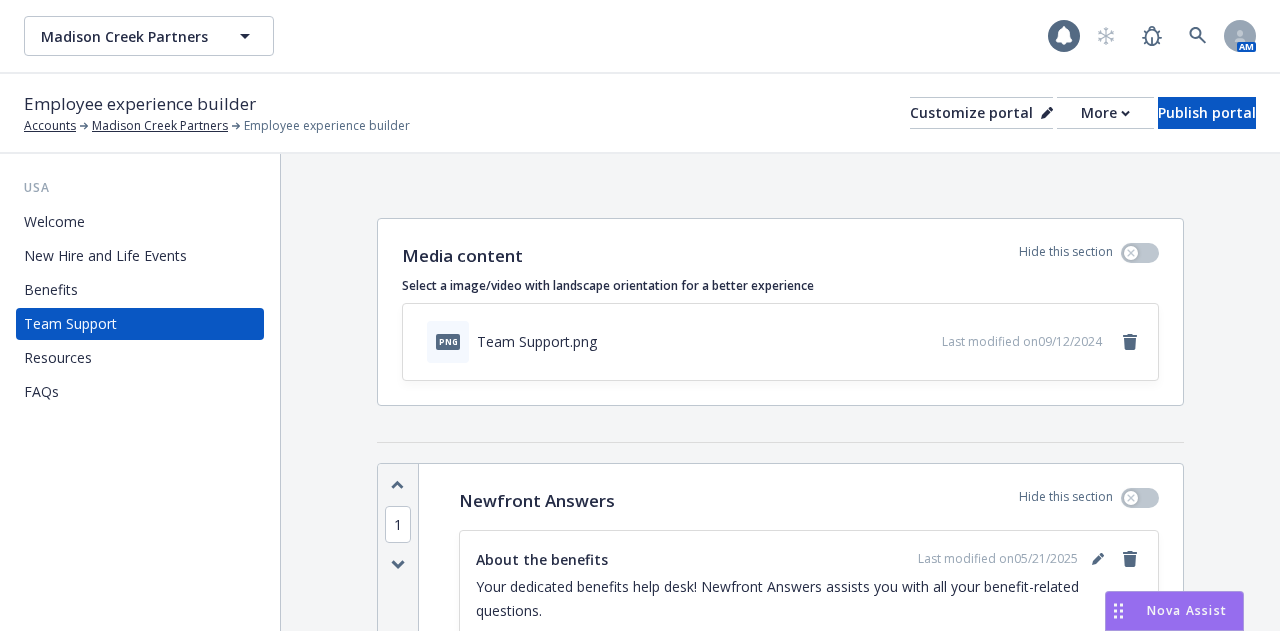click on "Resources" at bounding box center [58, 358] 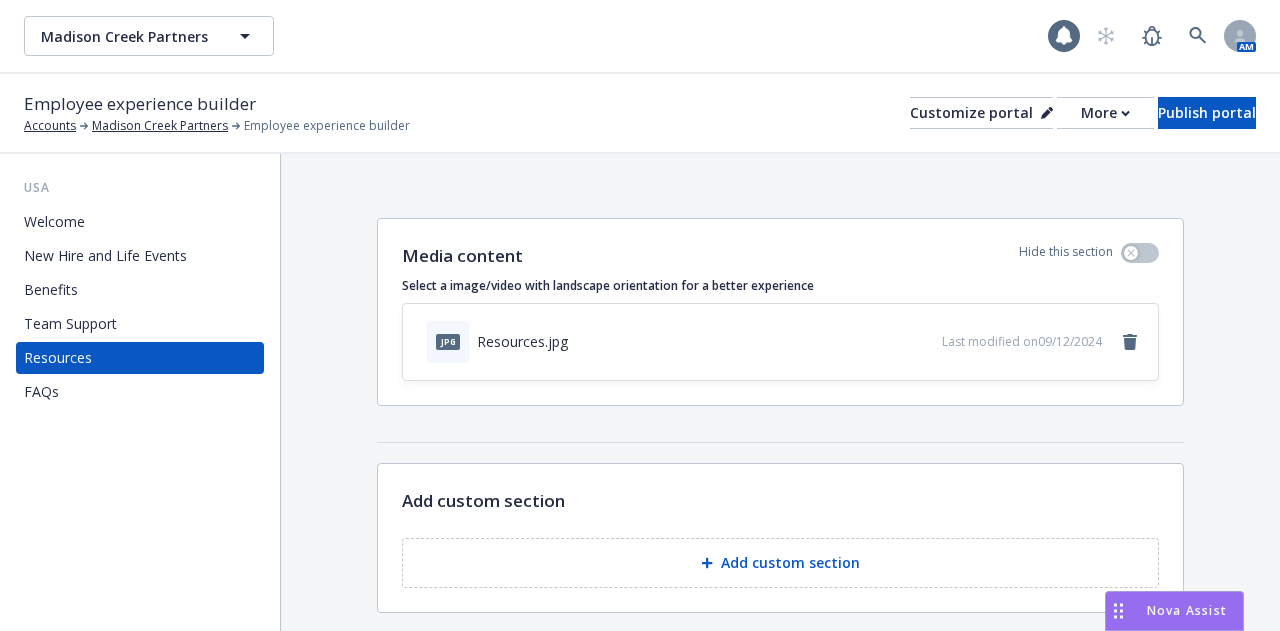 click on "FAQs" at bounding box center (140, 392) 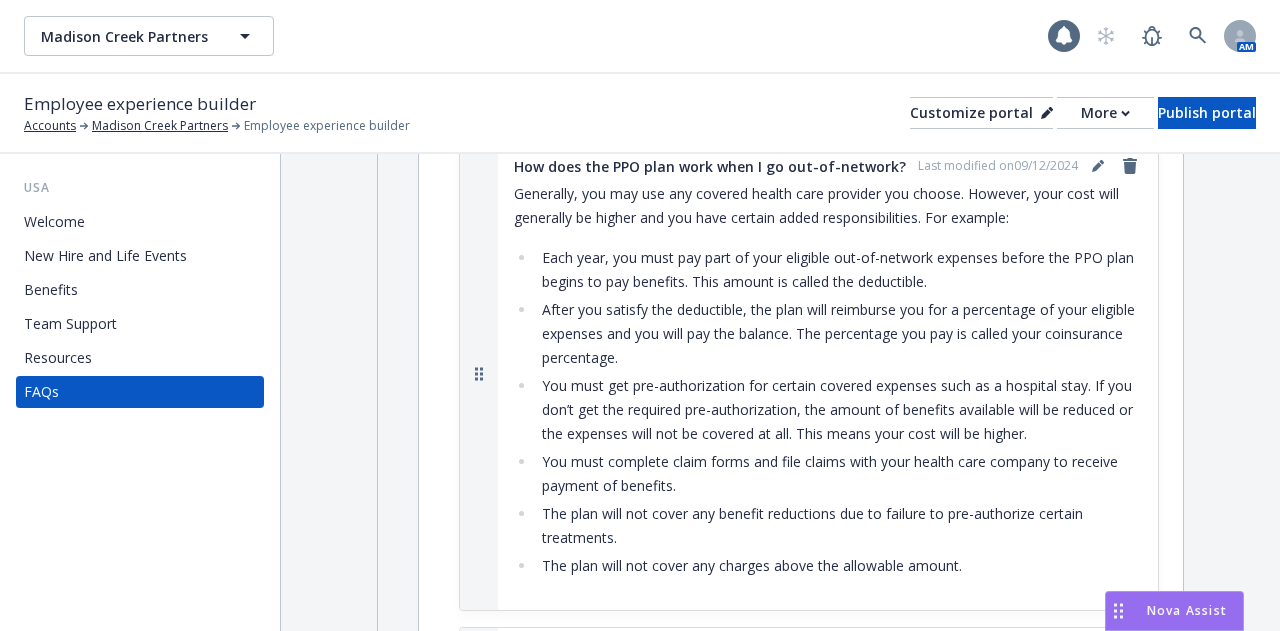scroll, scrollTop: 1174, scrollLeft: 0, axis: vertical 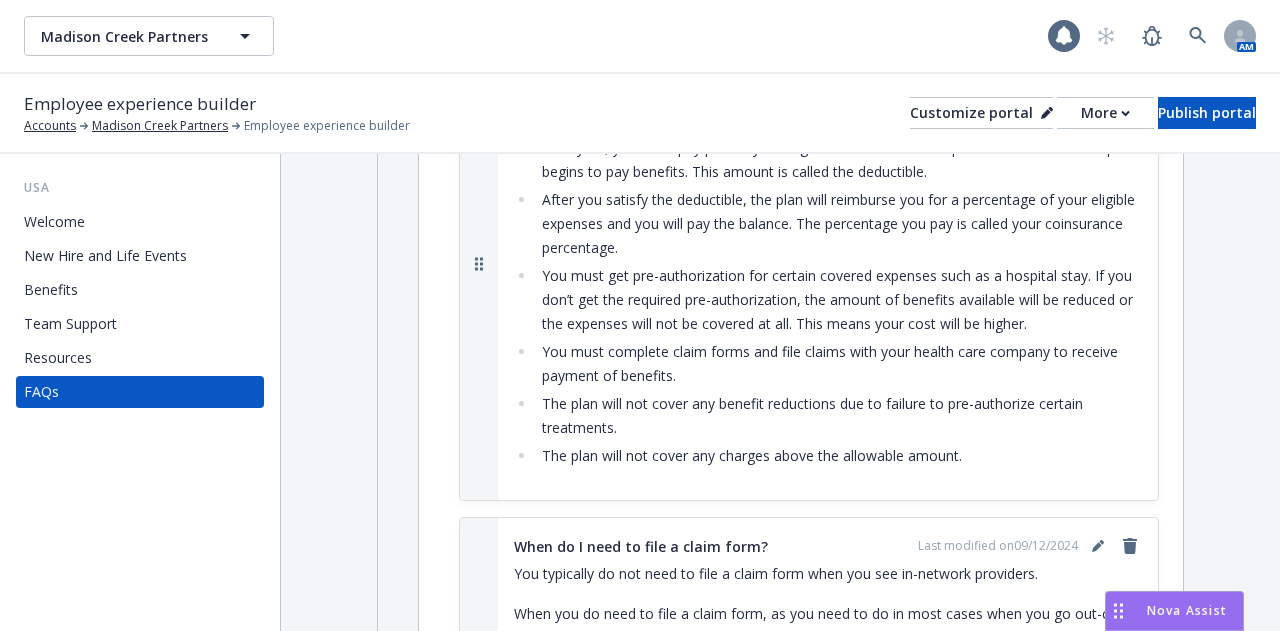 click on "Welcome" at bounding box center (54, 222) 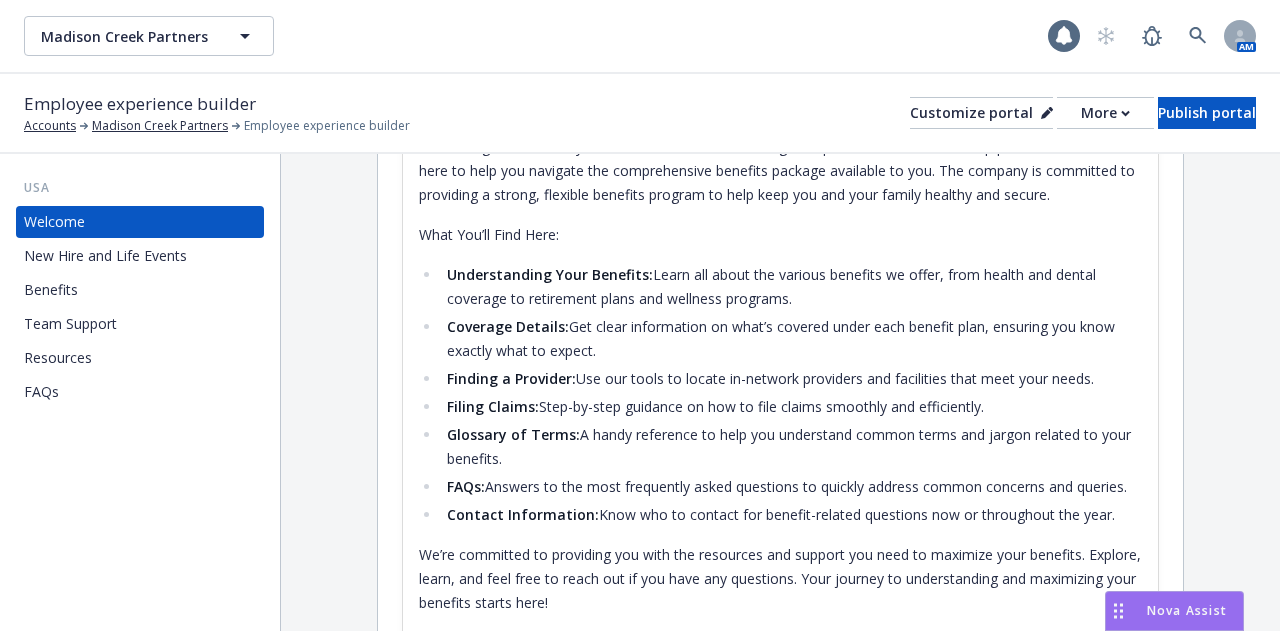 scroll, scrollTop: 443, scrollLeft: 0, axis: vertical 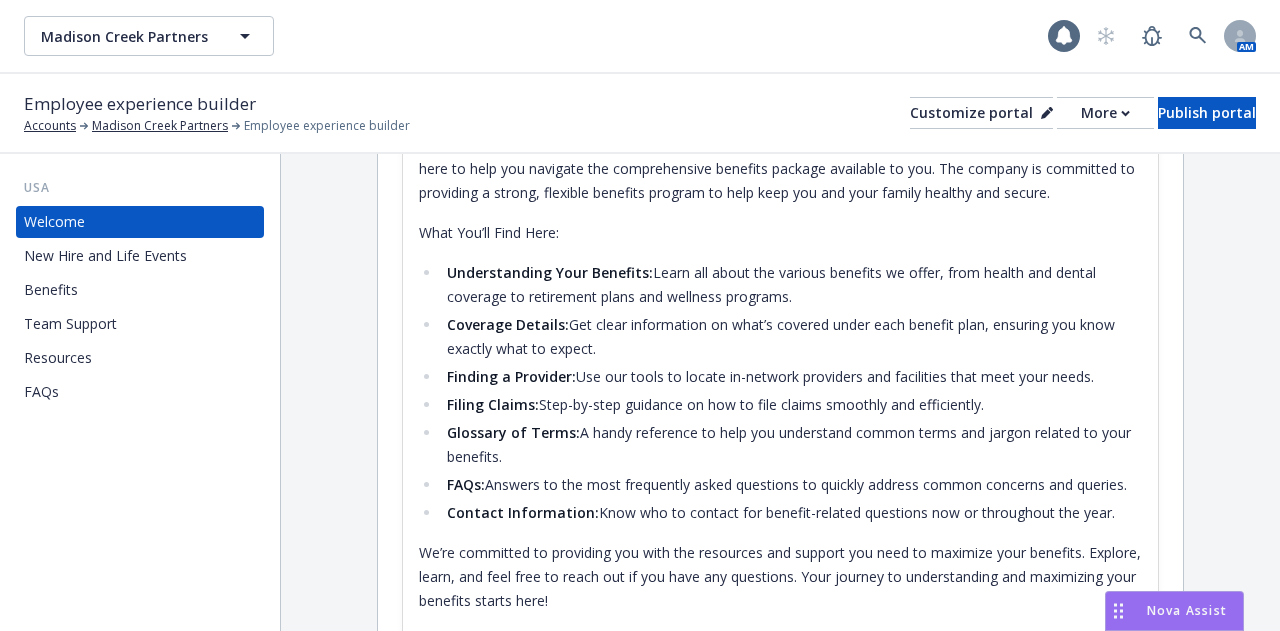 click on "Understanding Your Benefits:  Learn all about the various benefits we offer, from health and dental coverage to retirement plans and wellness programs." at bounding box center [791, 285] 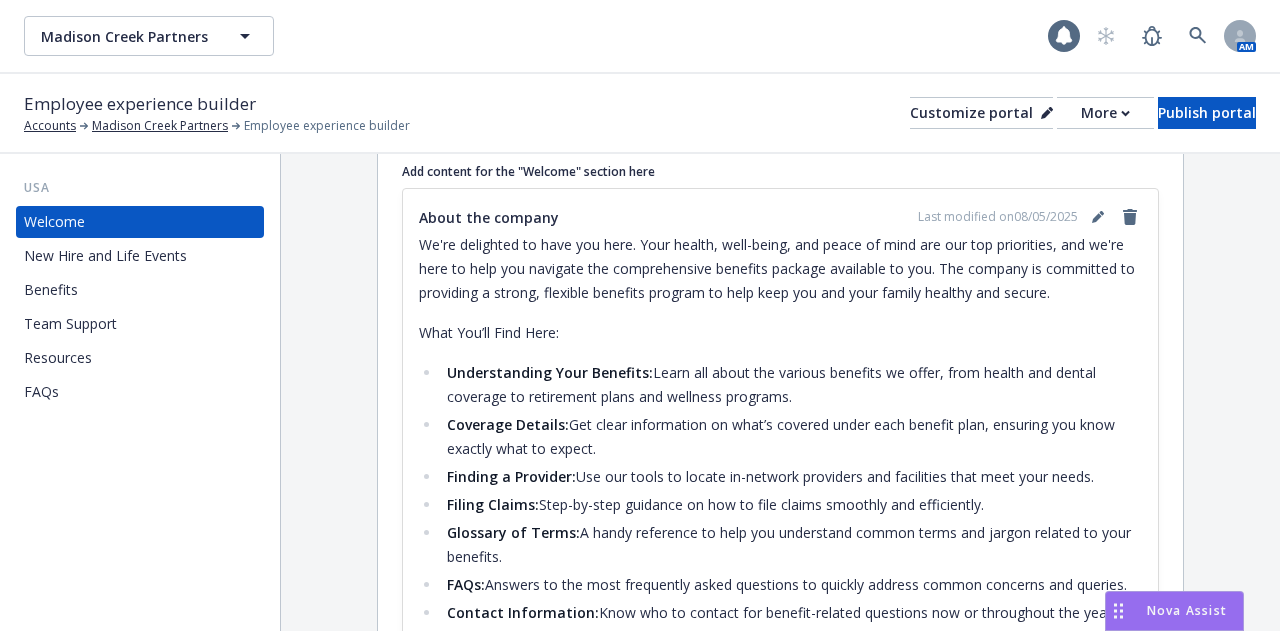 scroll, scrollTop: 332, scrollLeft: 0, axis: vertical 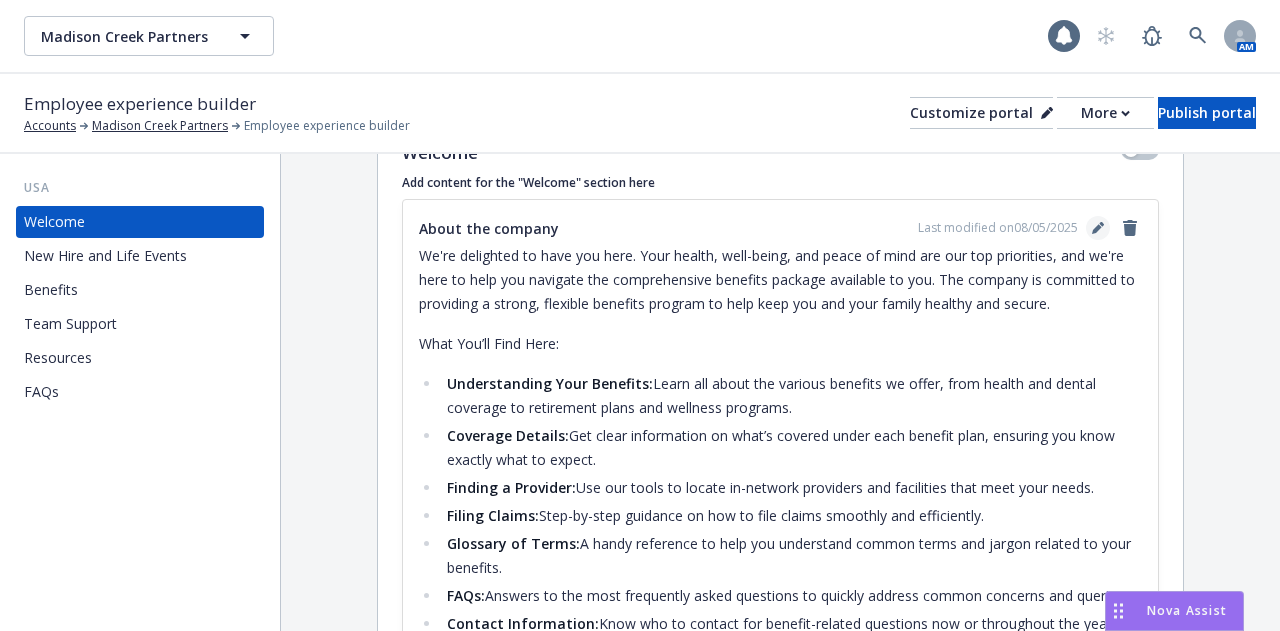 click 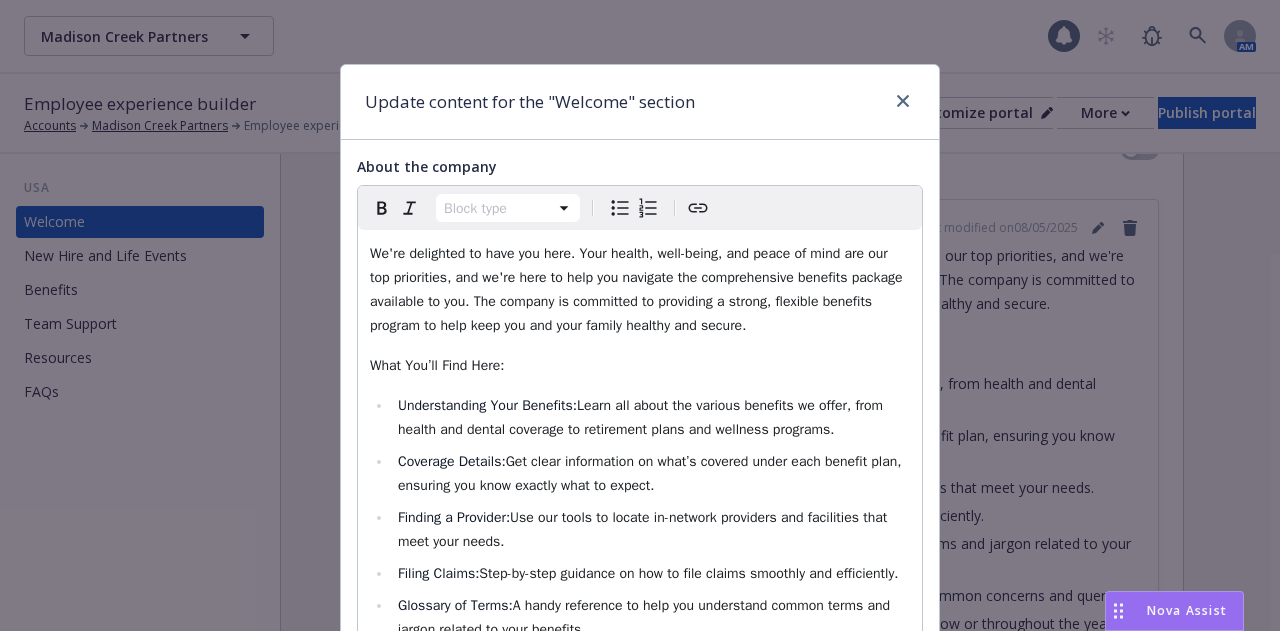 select 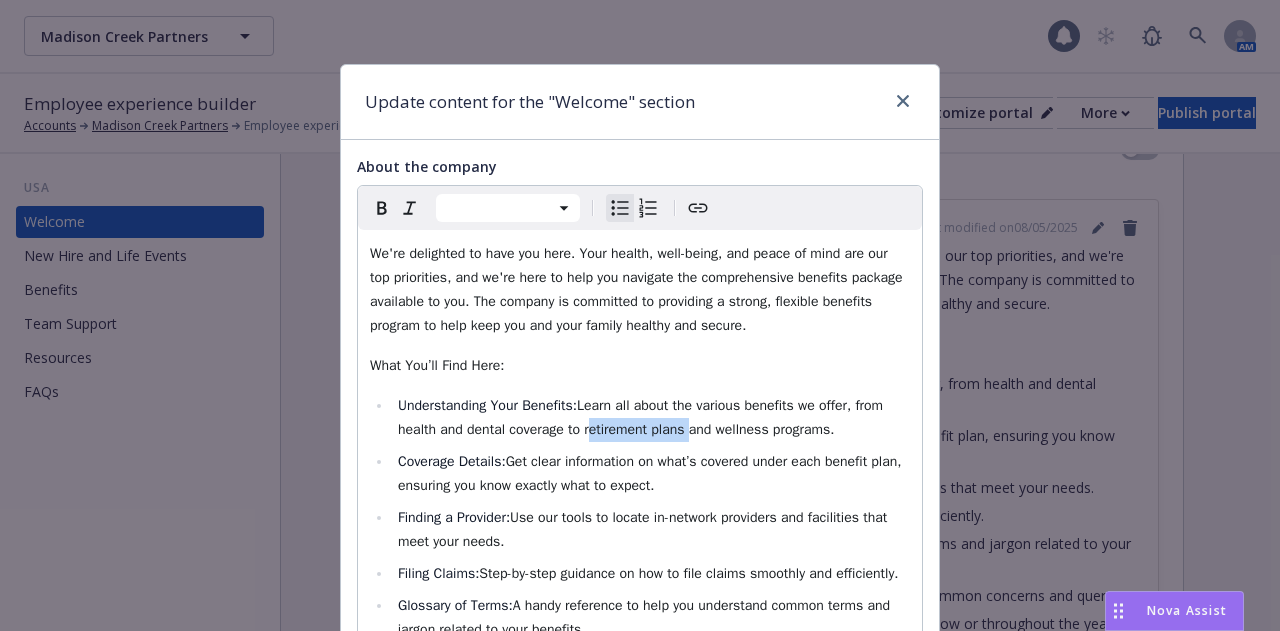 drag, startPoint x: 577, startPoint y: 431, endPoint x: 680, endPoint y: 432, distance: 103.00485 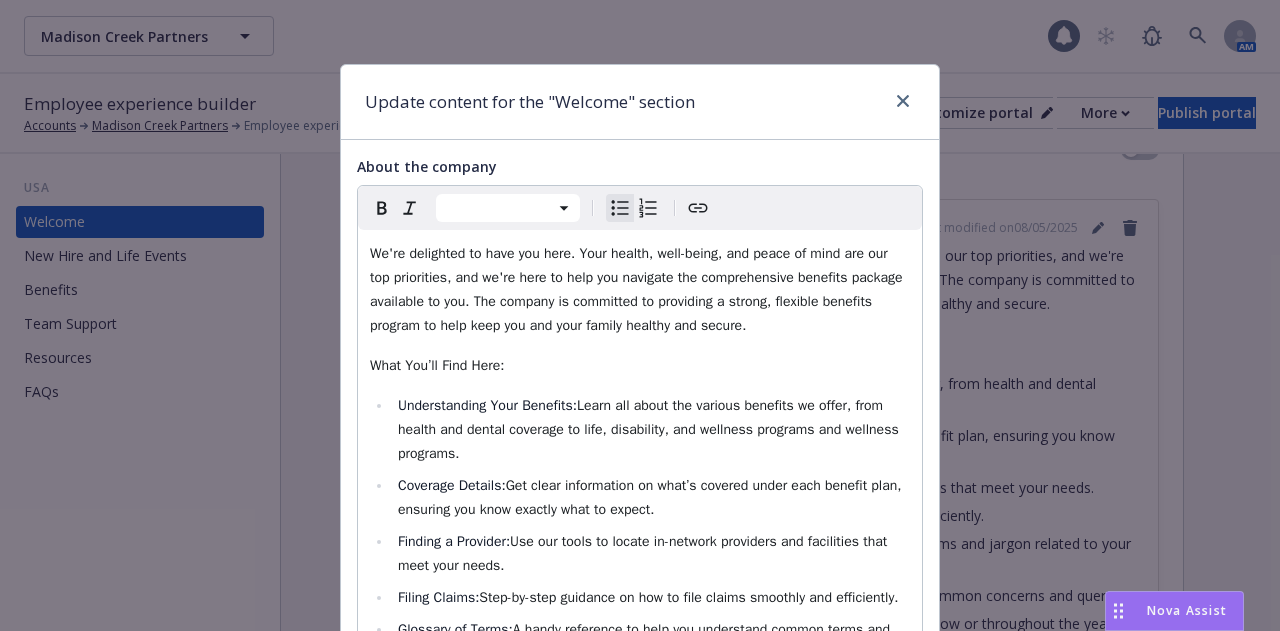 drag, startPoint x: 812, startPoint y: 434, endPoint x: 833, endPoint y: 446, distance: 24.186773 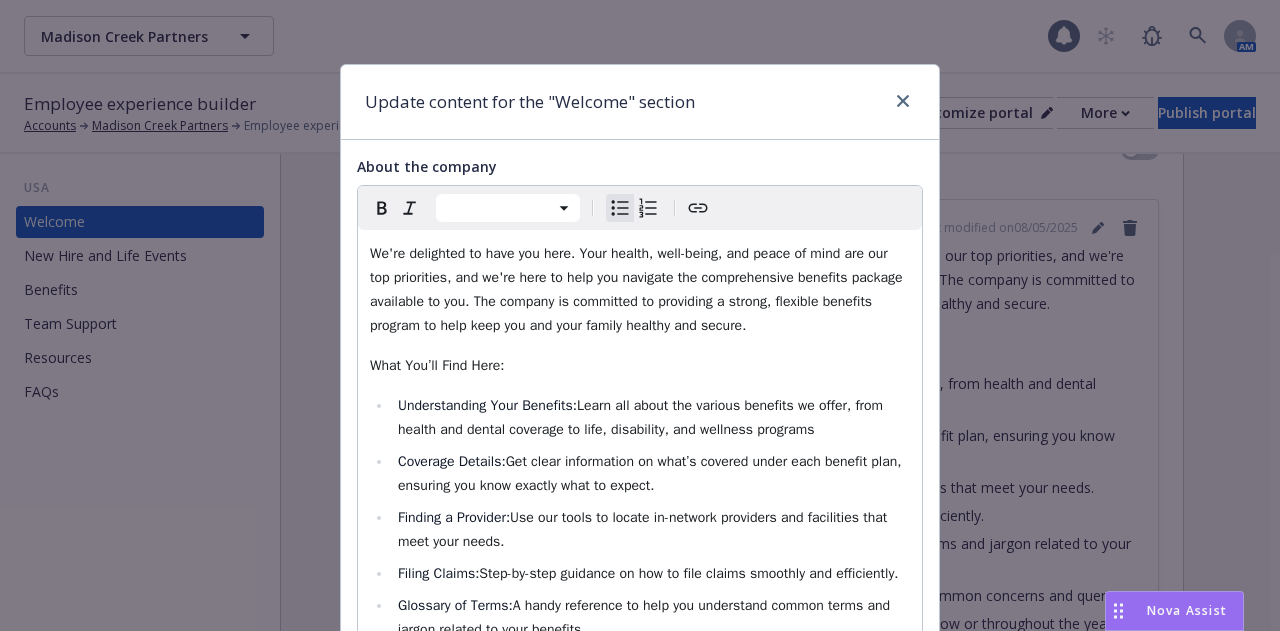 type 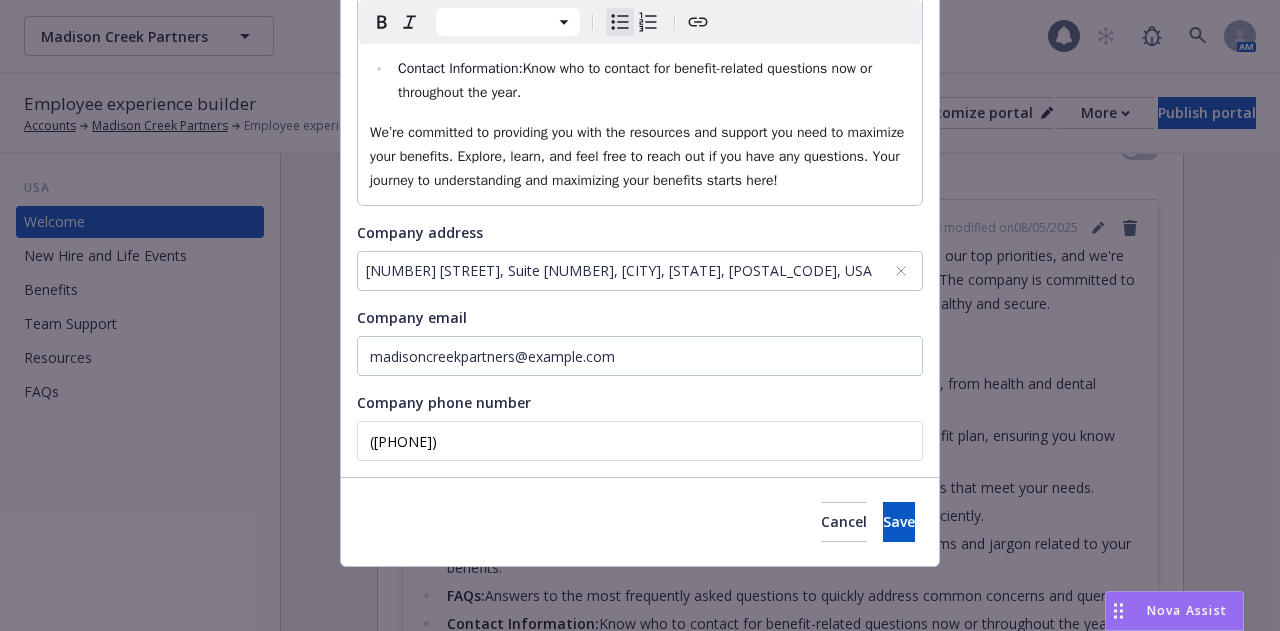 scroll, scrollTop: 671, scrollLeft: 0, axis: vertical 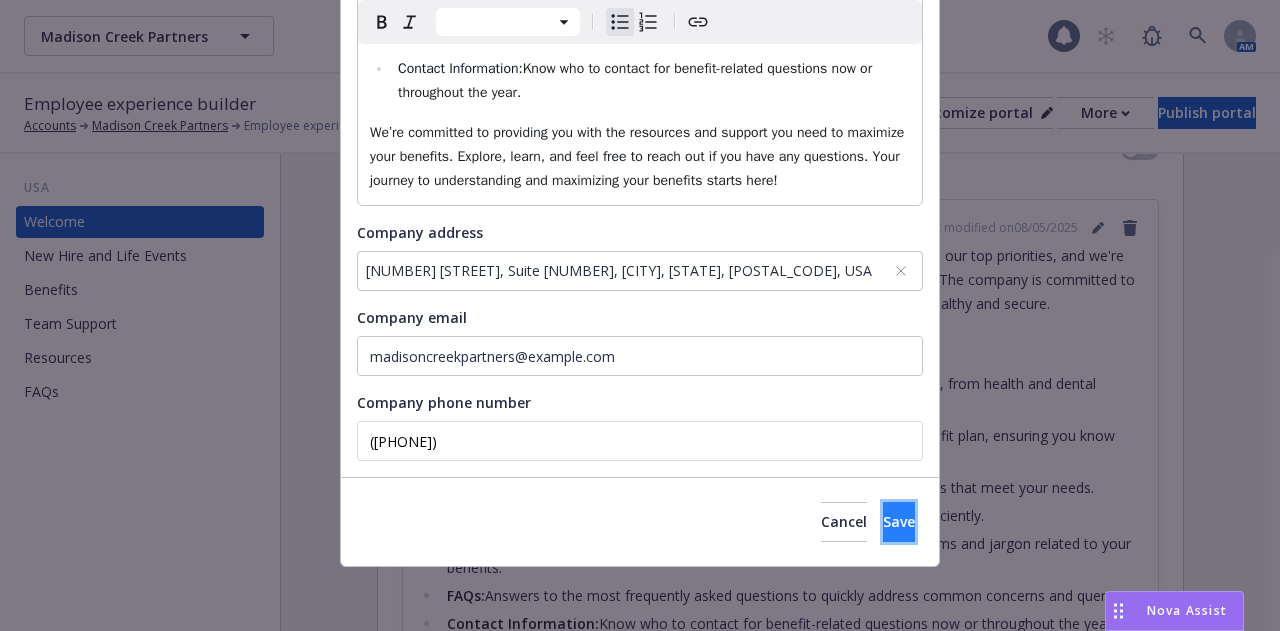 click on "Save" at bounding box center [899, 521] 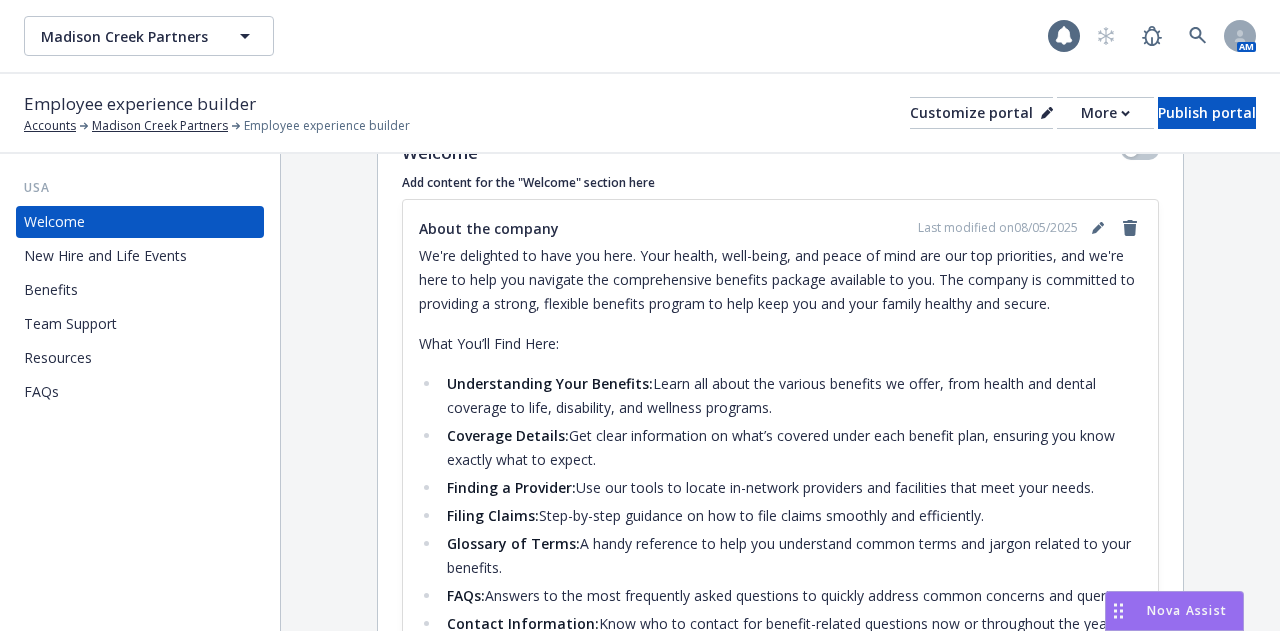 click on "New Hire and Life Events" at bounding box center [105, 256] 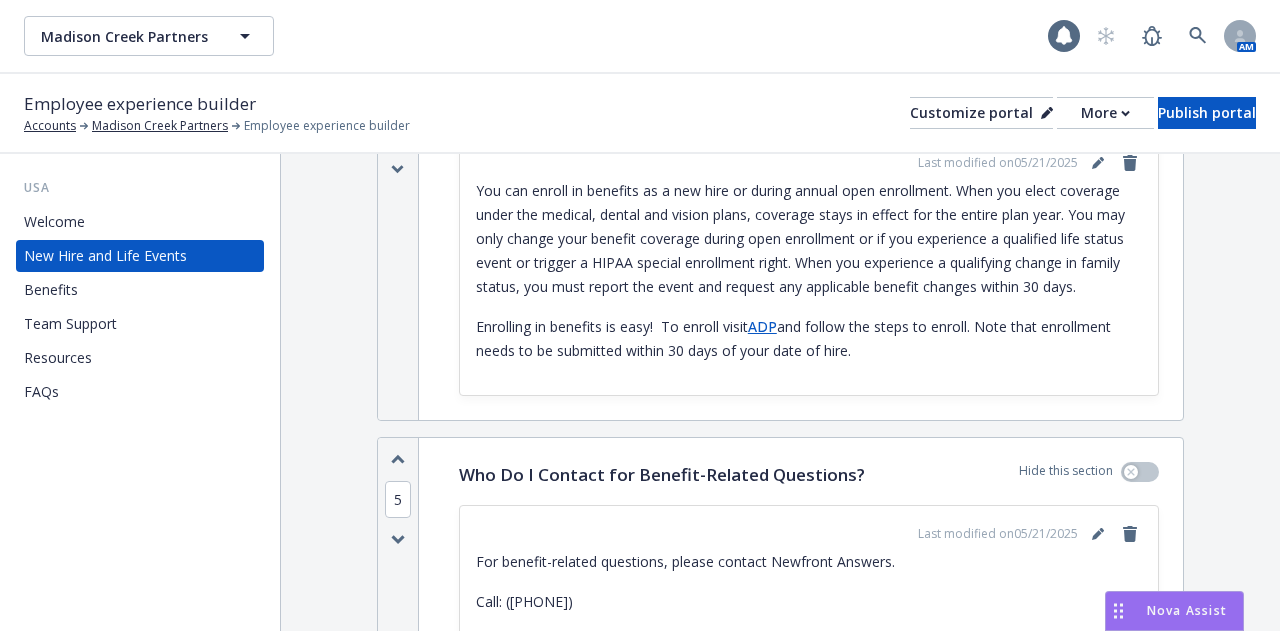 scroll, scrollTop: 2578, scrollLeft: 0, axis: vertical 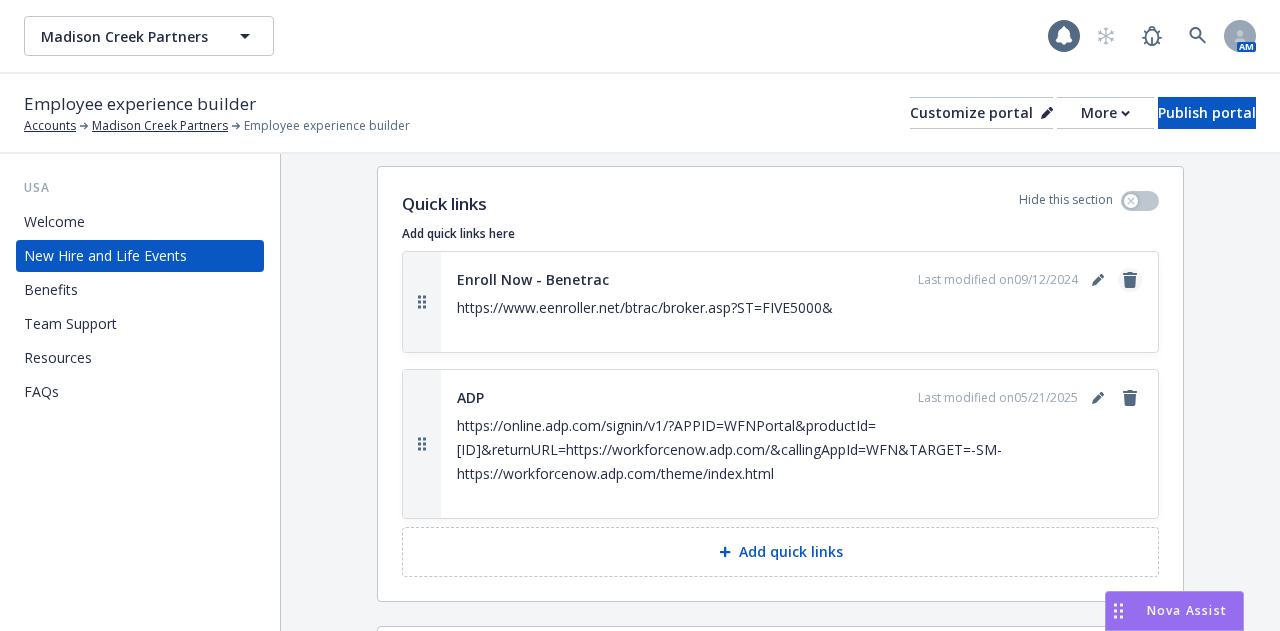 click 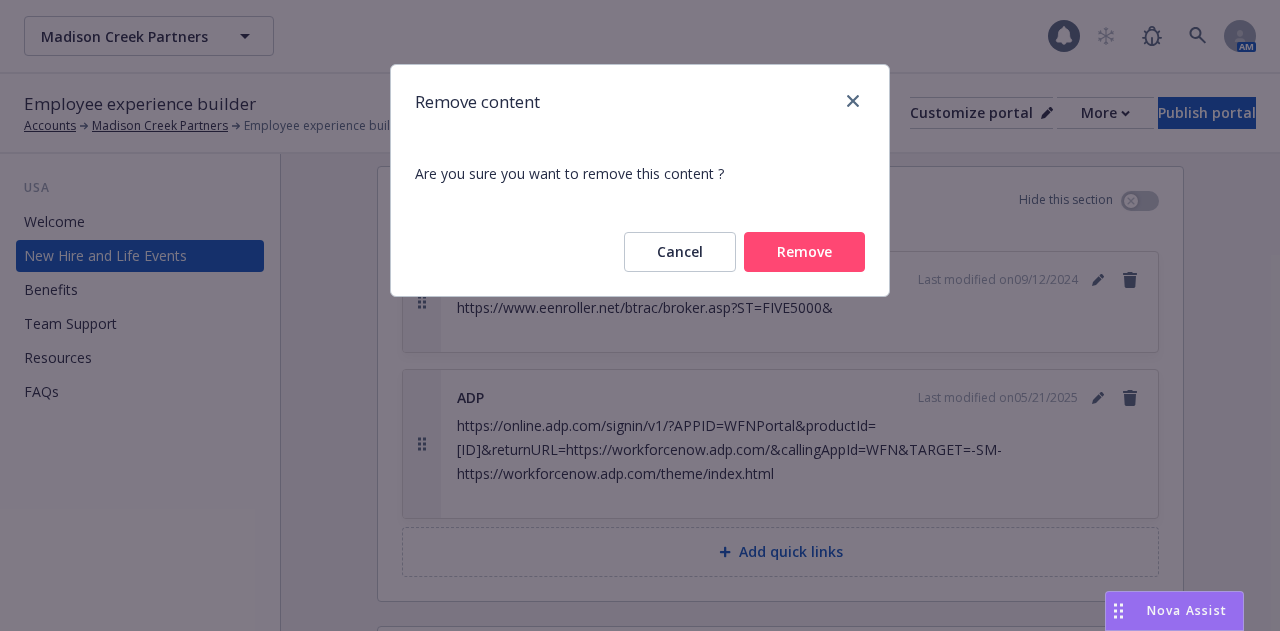 click on "Remove" at bounding box center [804, 252] 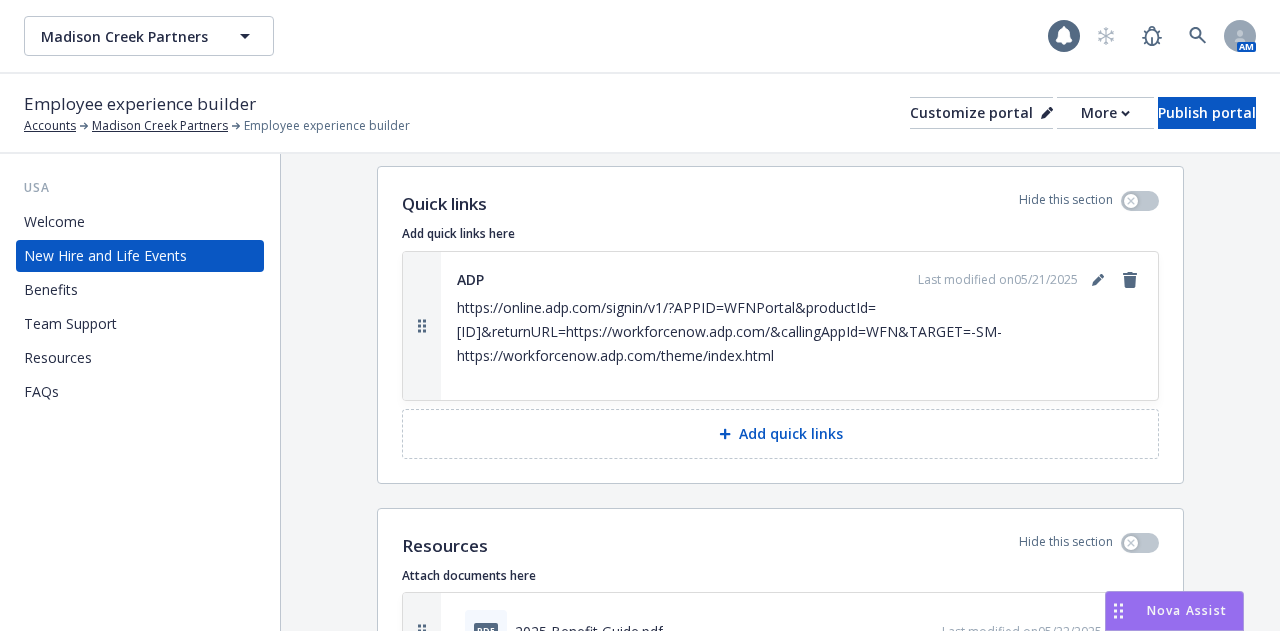 click on "Benefits" at bounding box center [140, 290] 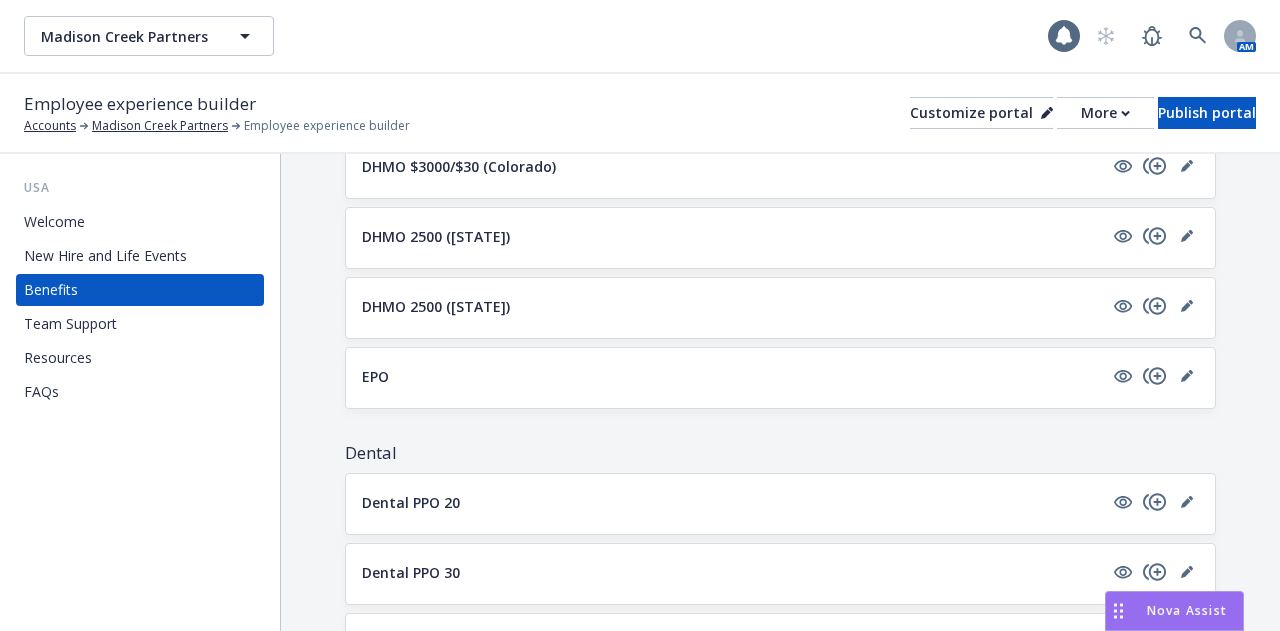 scroll, scrollTop: 511, scrollLeft: 0, axis: vertical 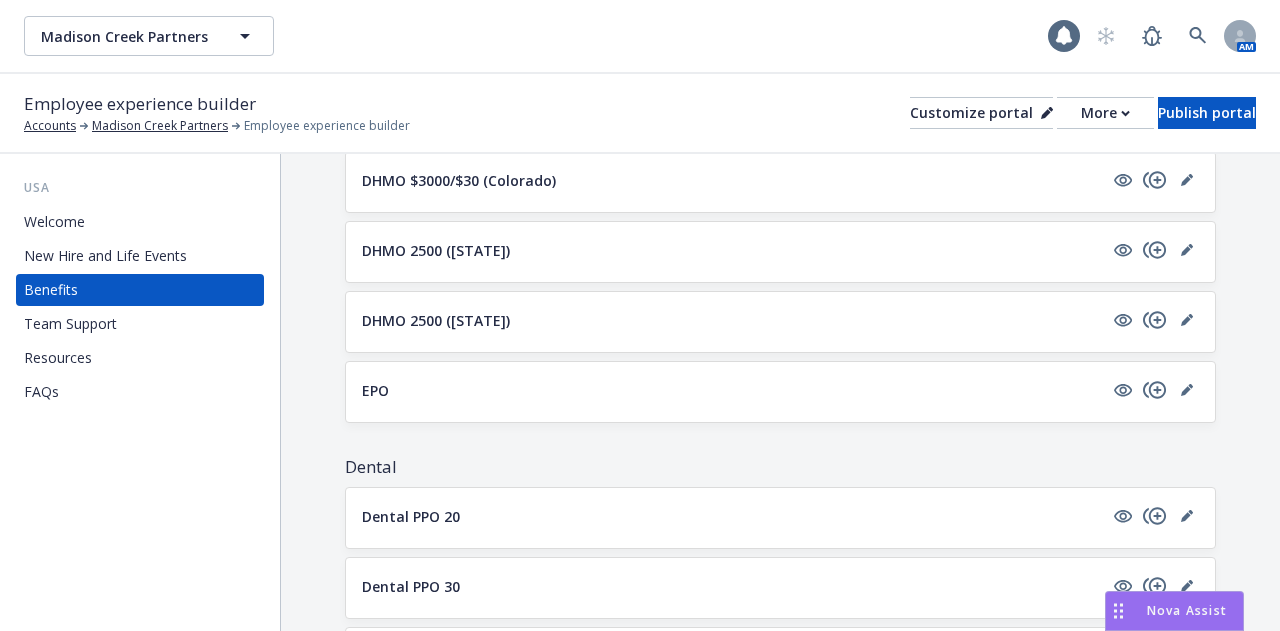 drag, startPoint x: 926, startPoint y: 395, endPoint x: 928, endPoint y: 327, distance: 68.0294 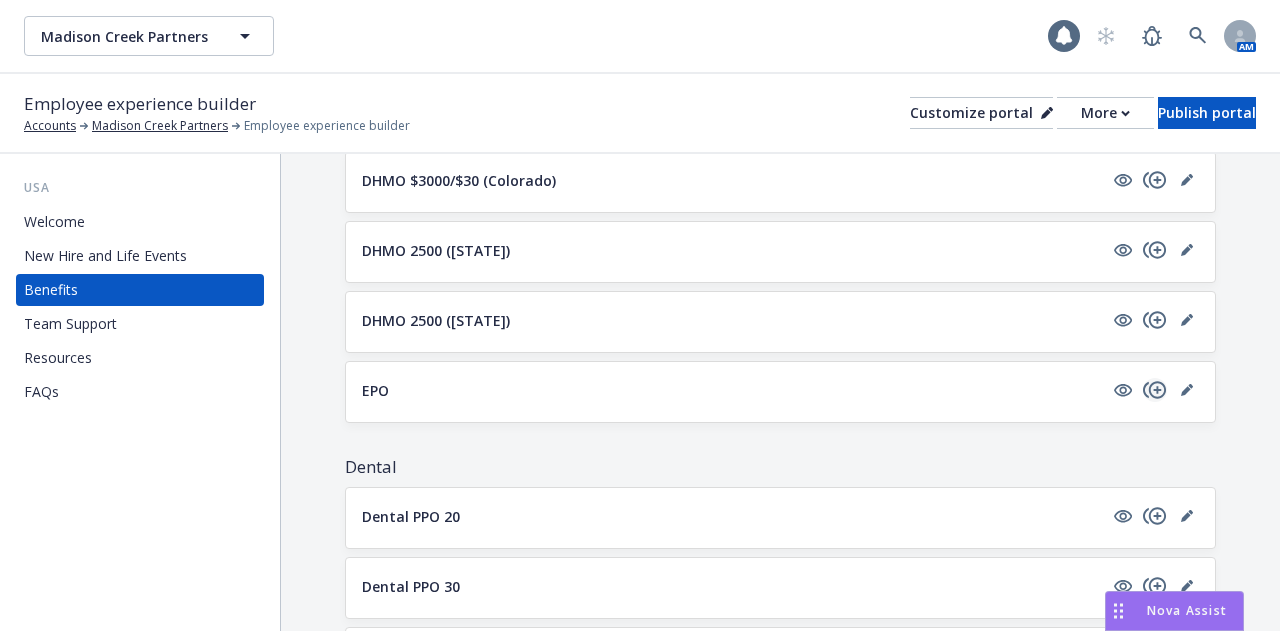 click 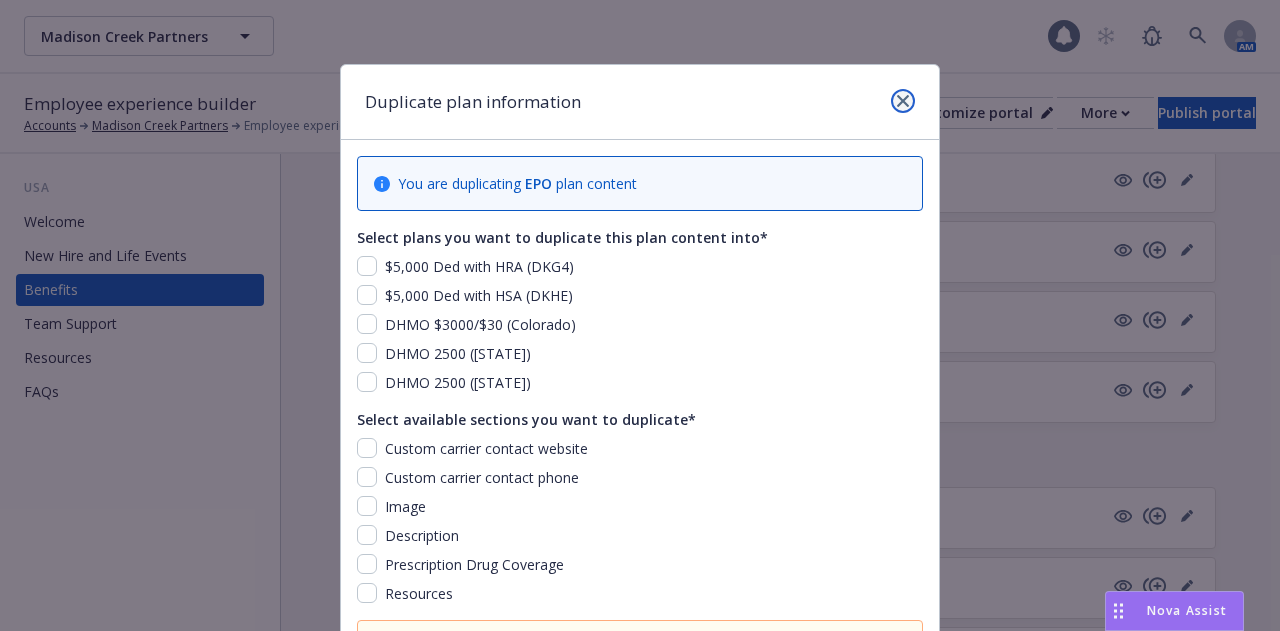 click at bounding box center (903, 101) 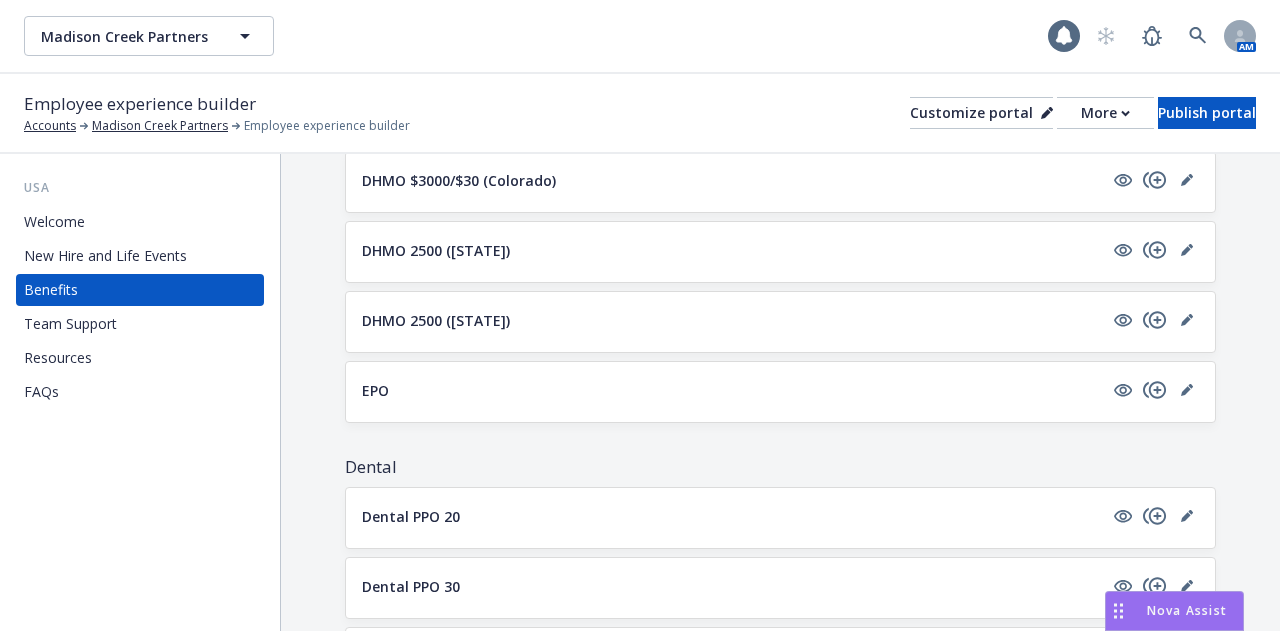 scroll, scrollTop: 928, scrollLeft: 0, axis: vertical 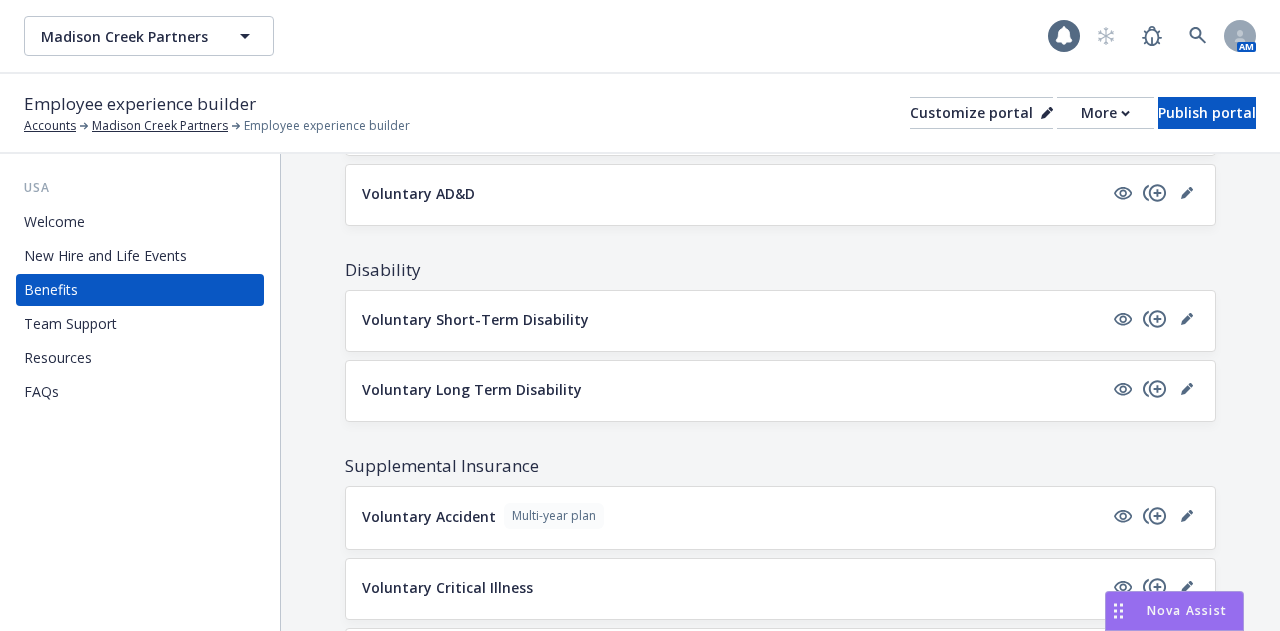 click on "Resources" at bounding box center [140, 358] 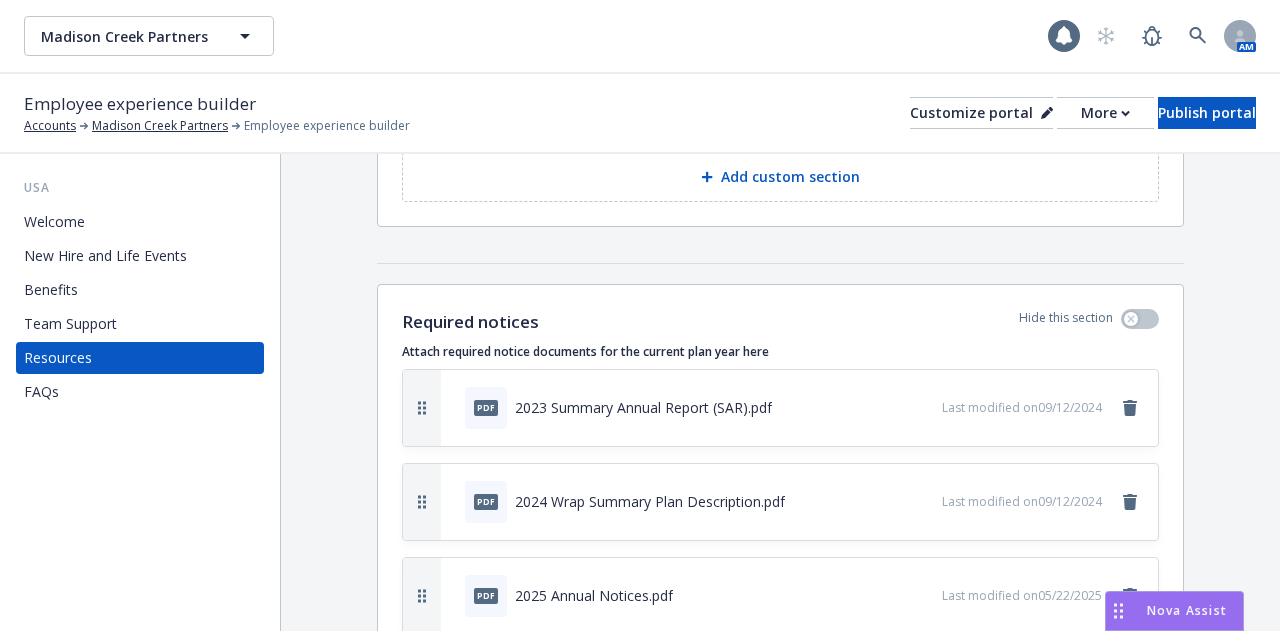 scroll, scrollTop: 402, scrollLeft: 0, axis: vertical 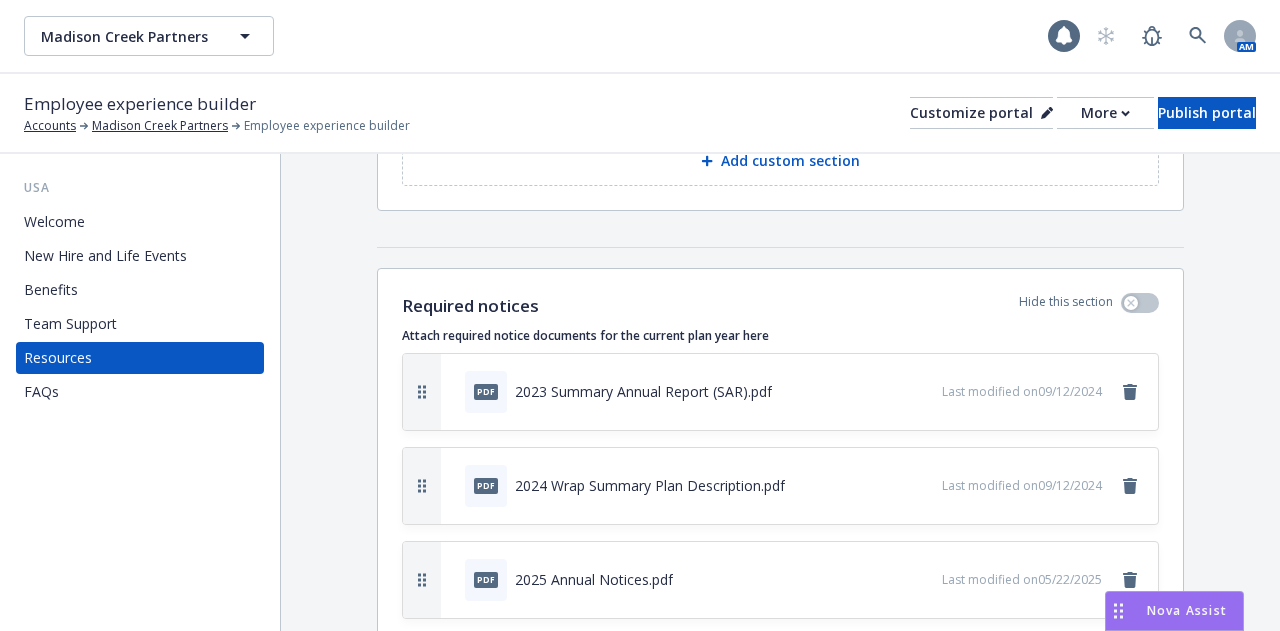 click at bounding box center (890, 390) 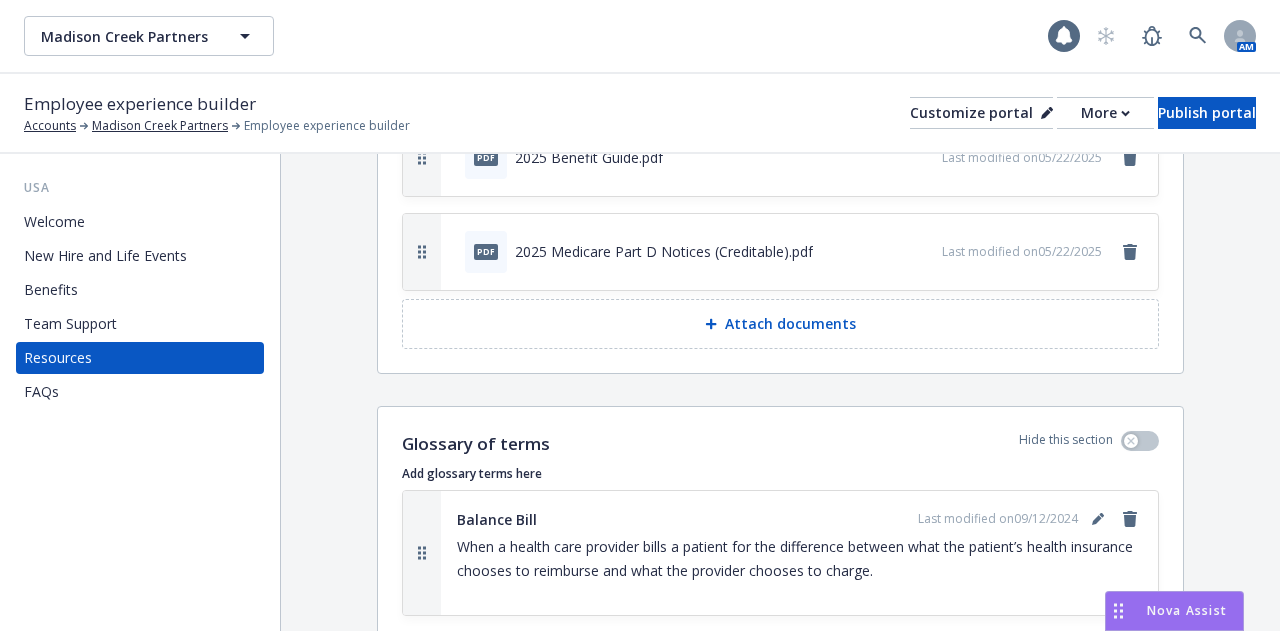 scroll, scrollTop: 891, scrollLeft: 0, axis: vertical 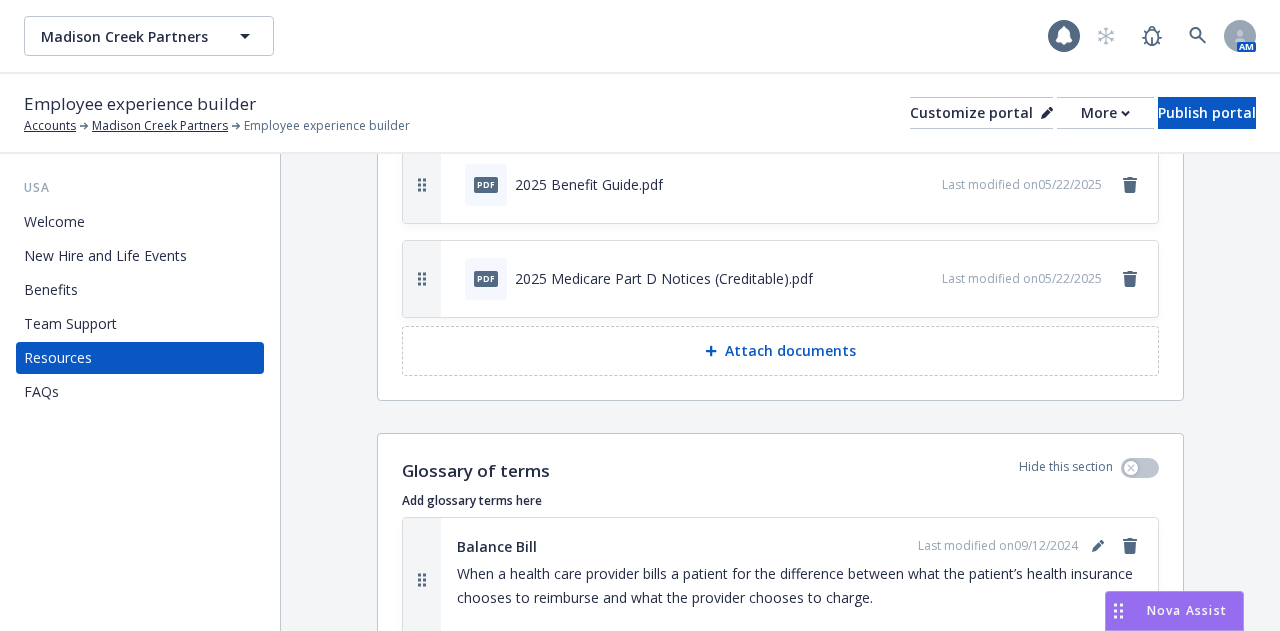 click on "Attach documents" at bounding box center (790, 351) 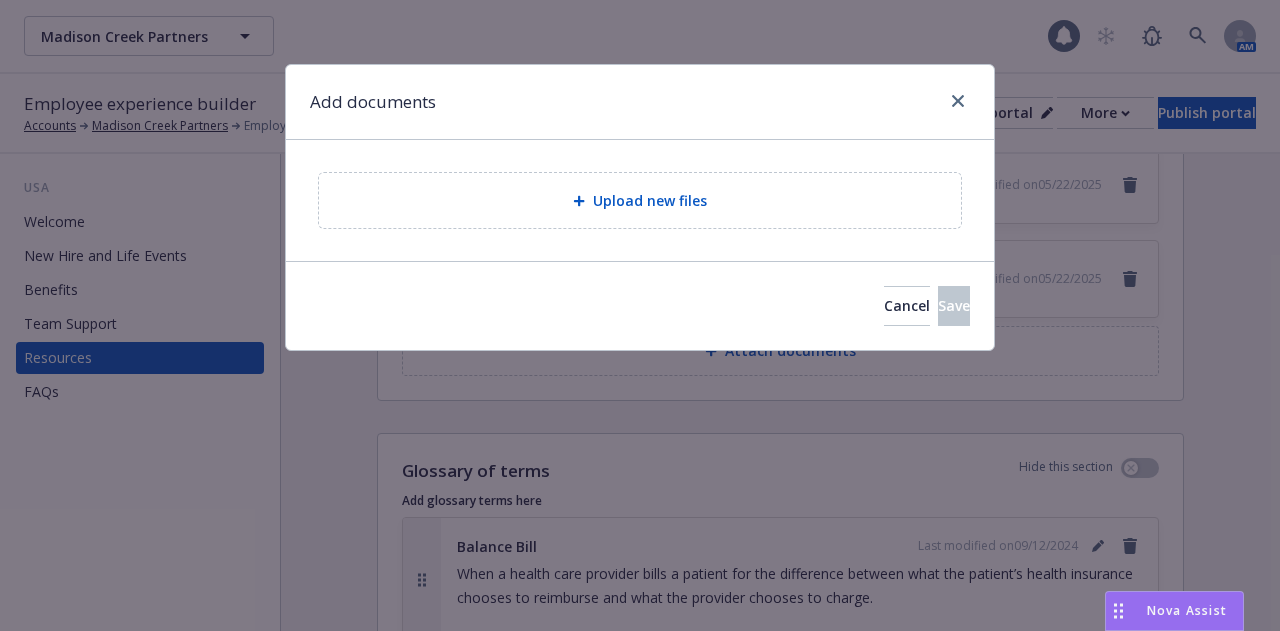 click on "Upload new files" at bounding box center [650, 200] 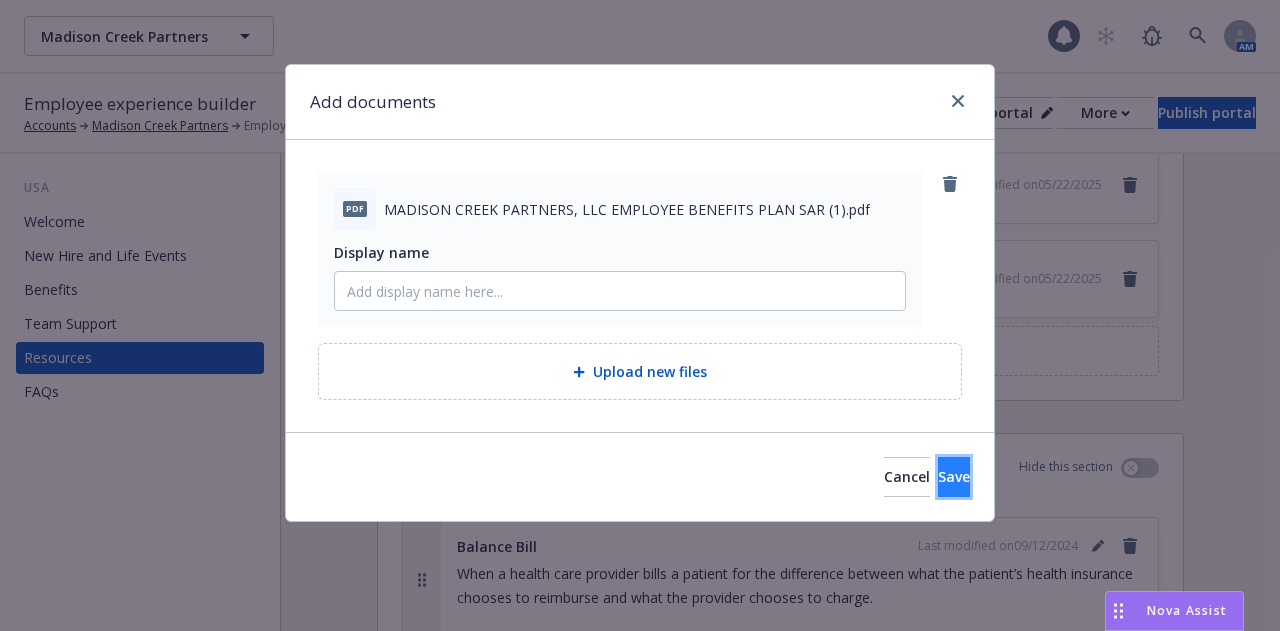 click on "Save" at bounding box center (954, 476) 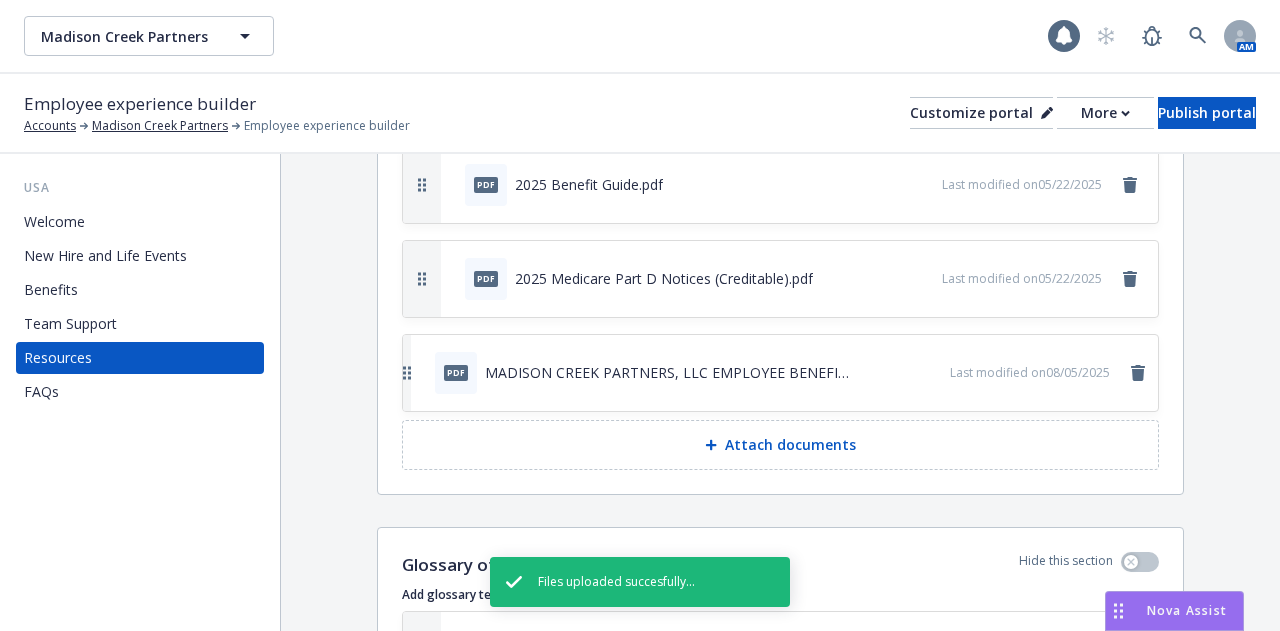 click on "MADISON CREEK PARTNERS, LLC EMPLOYEE BENEFITS PLAN SAR (1).pdf" at bounding box center (670, 372) 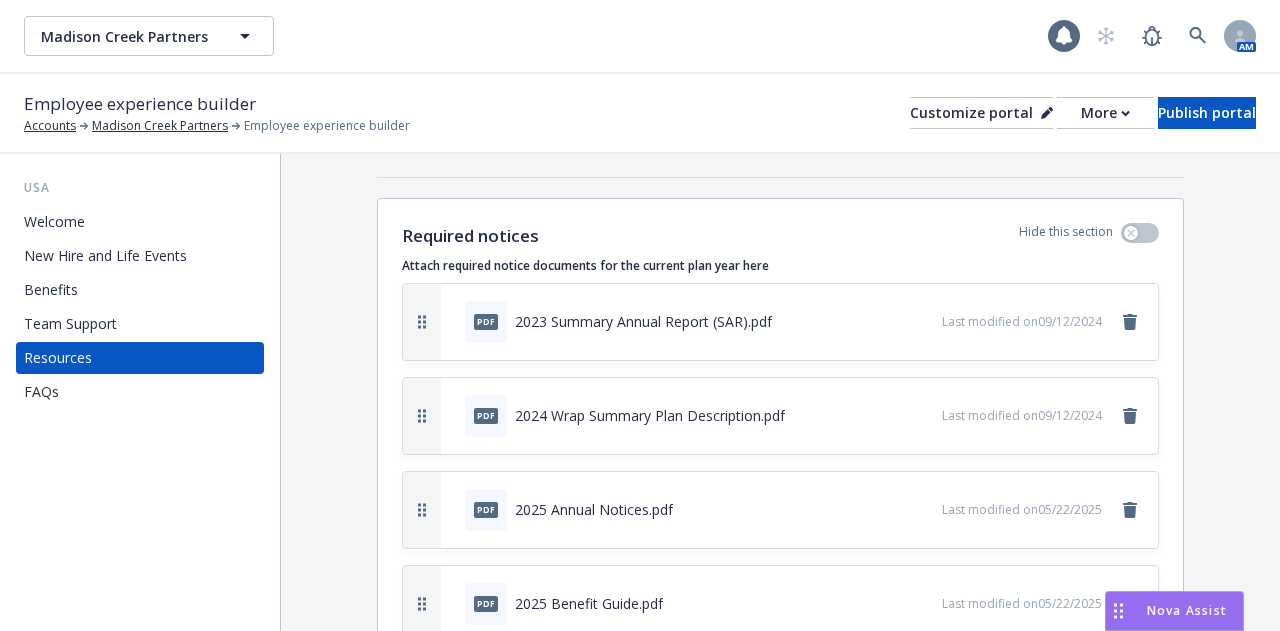 scroll, scrollTop: 461, scrollLeft: 0, axis: vertical 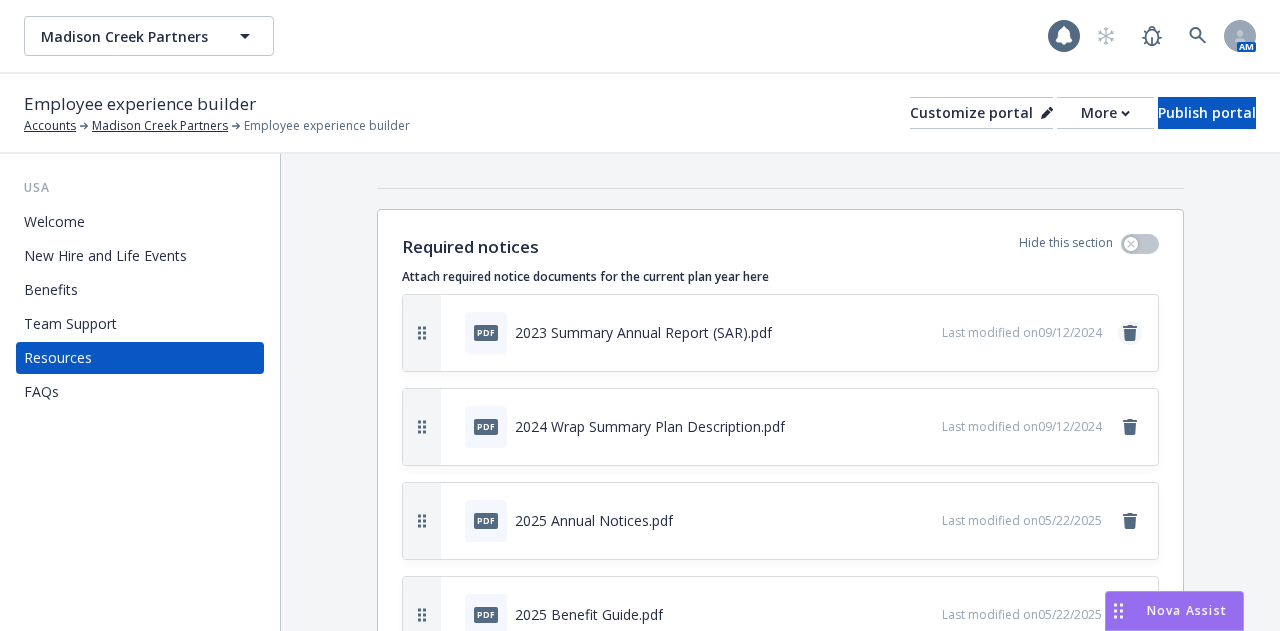 click 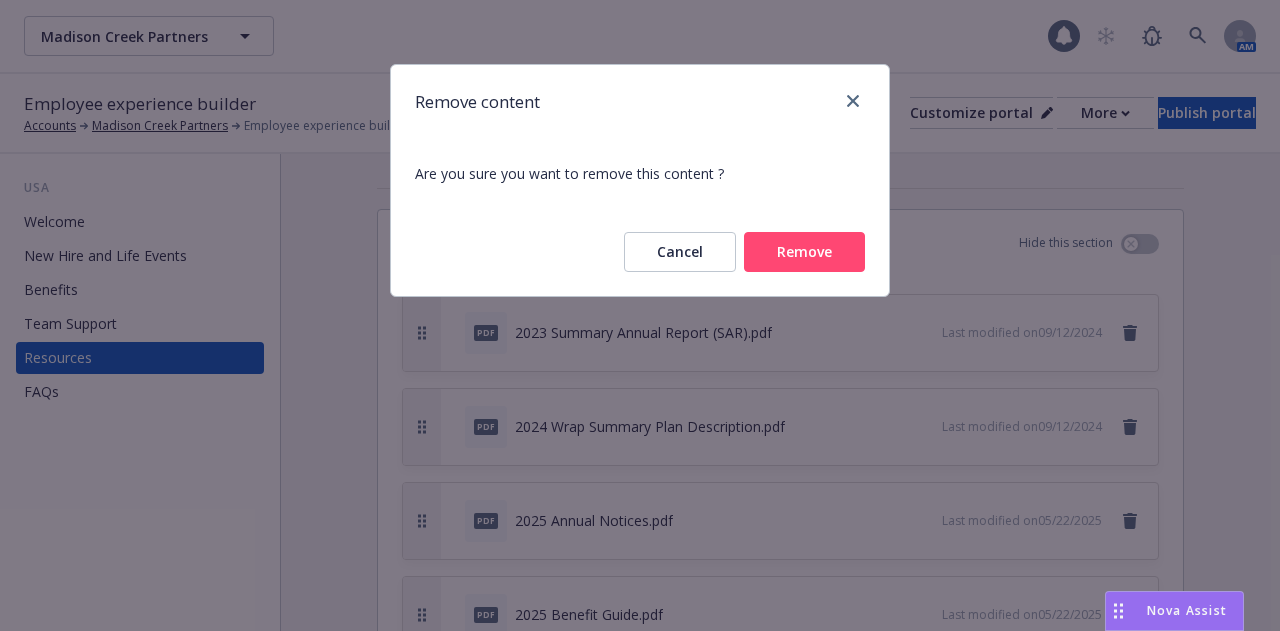 click on "Remove" at bounding box center (804, 252) 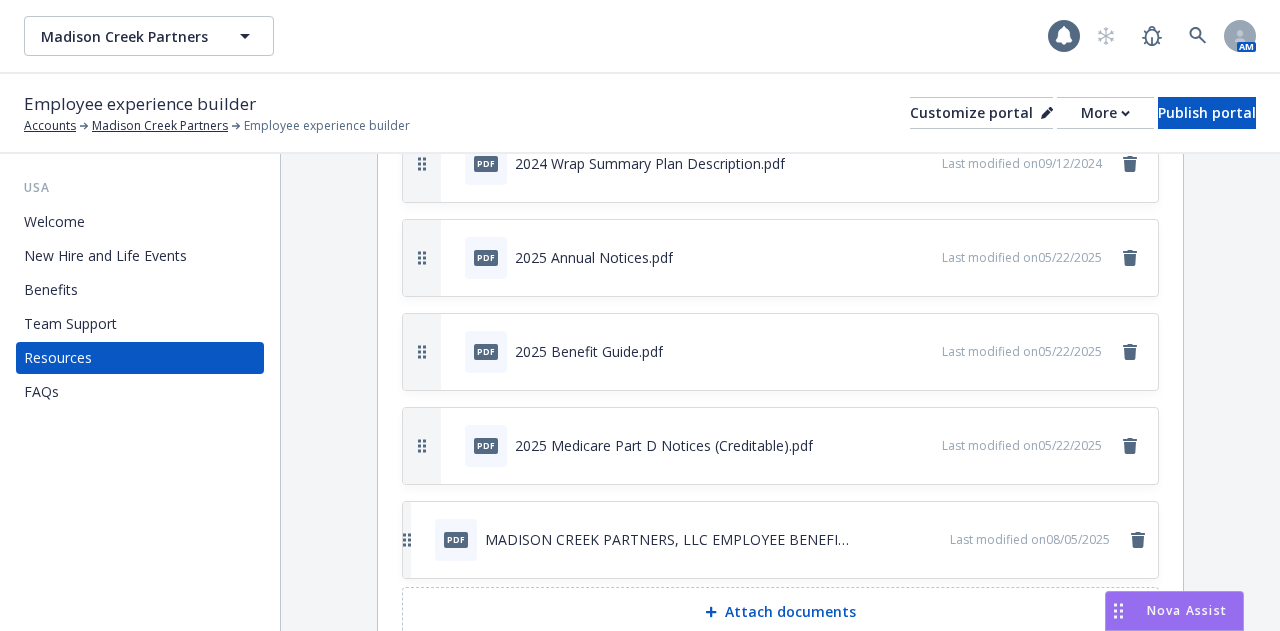 scroll, scrollTop: 624, scrollLeft: 0, axis: vertical 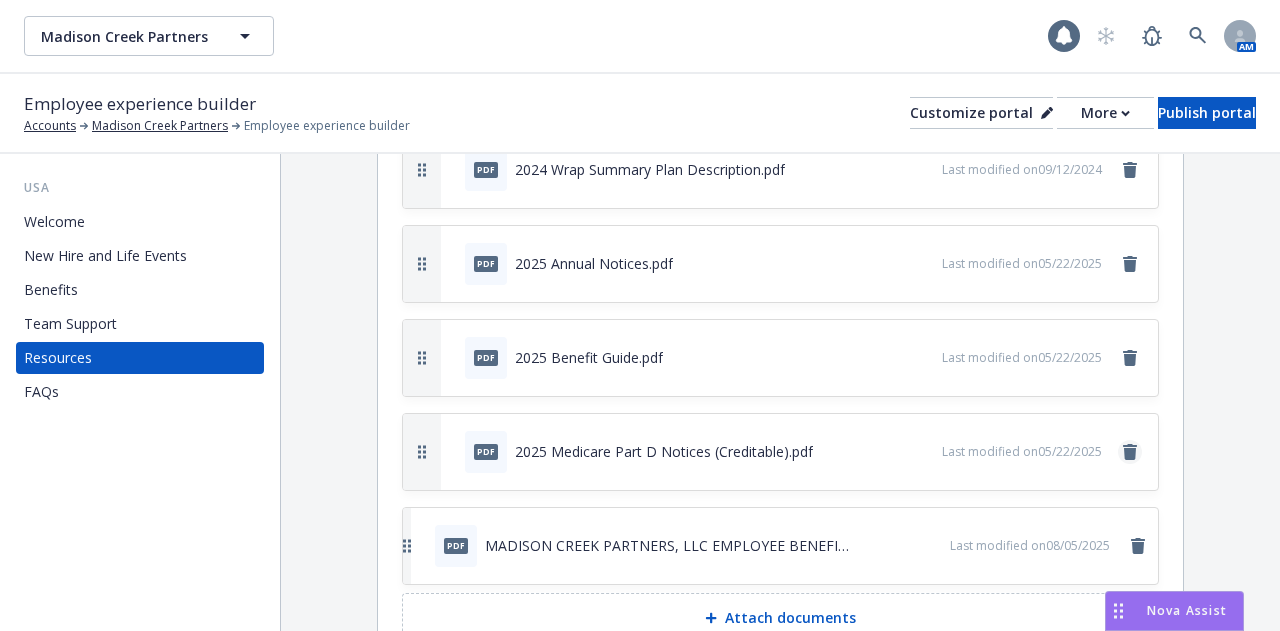 click at bounding box center (1130, 452) 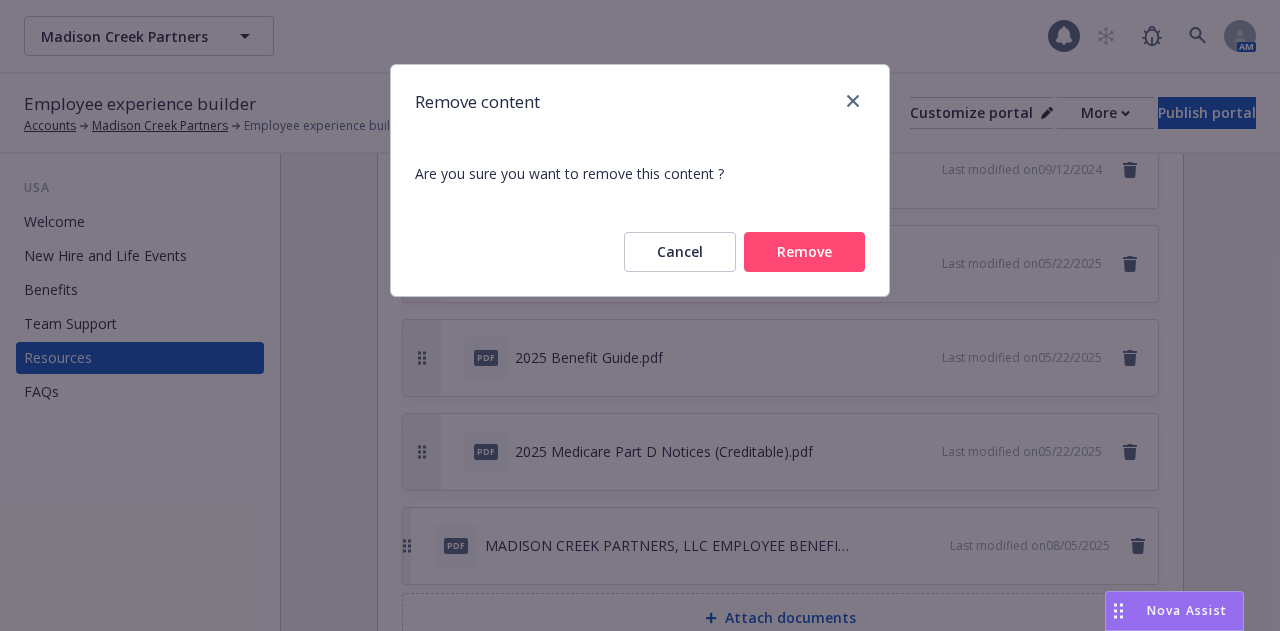 click on "Remove" at bounding box center [804, 252] 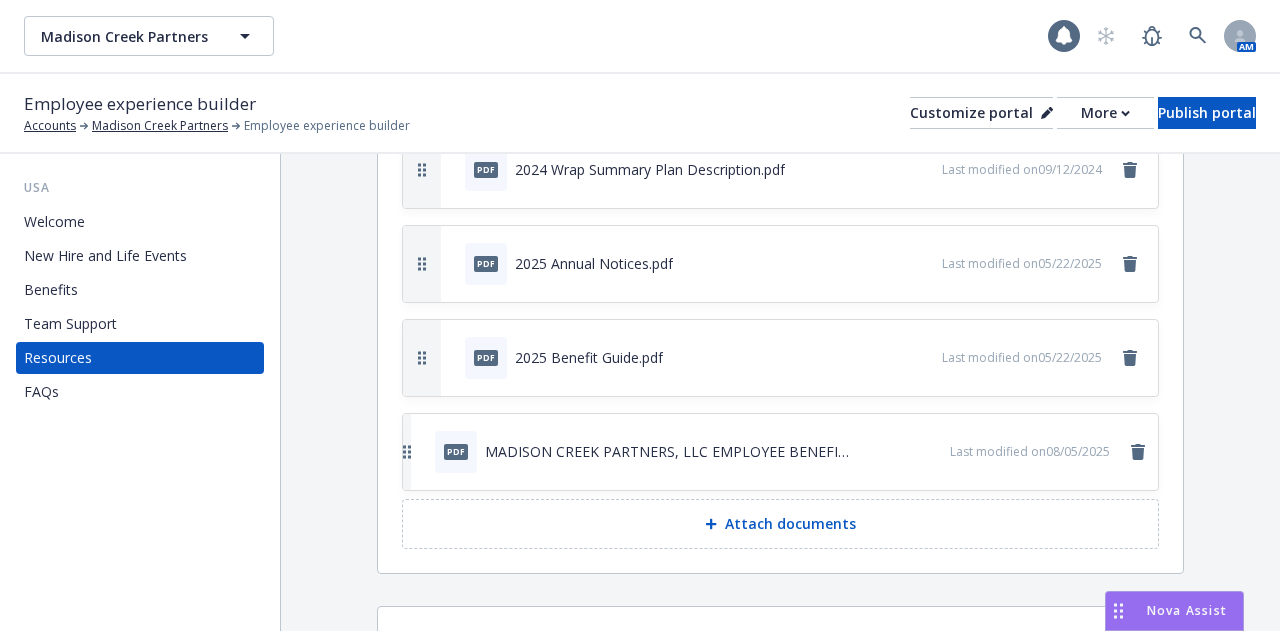 click on "Benefits" at bounding box center (140, 290) 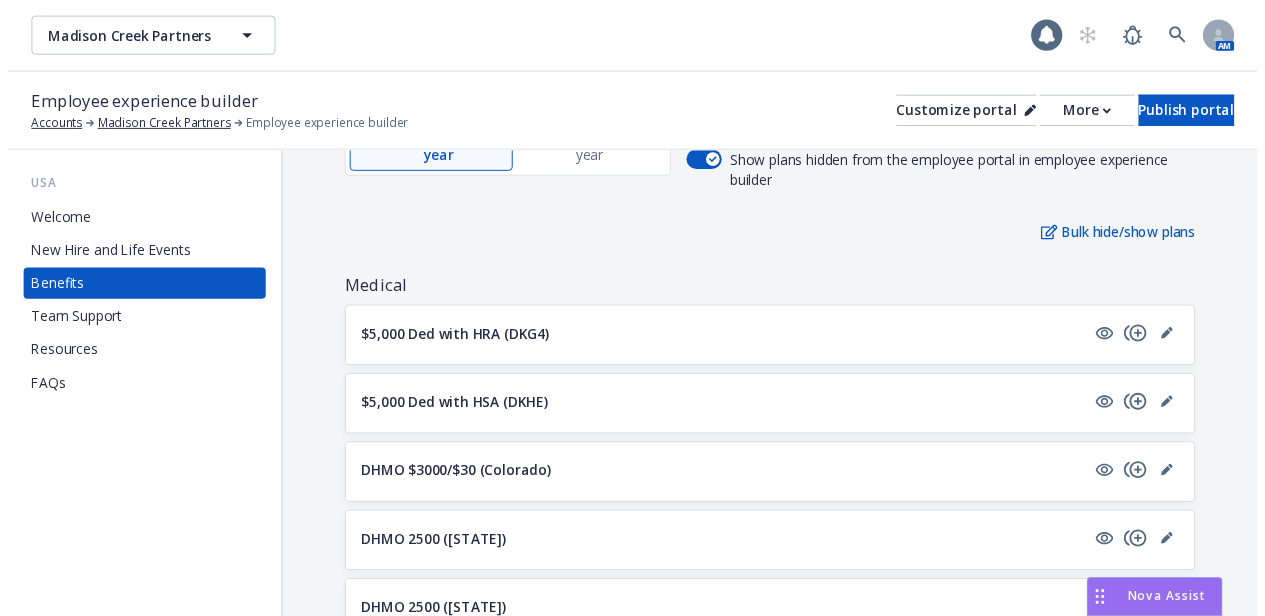 scroll, scrollTop: 214, scrollLeft: 0, axis: vertical 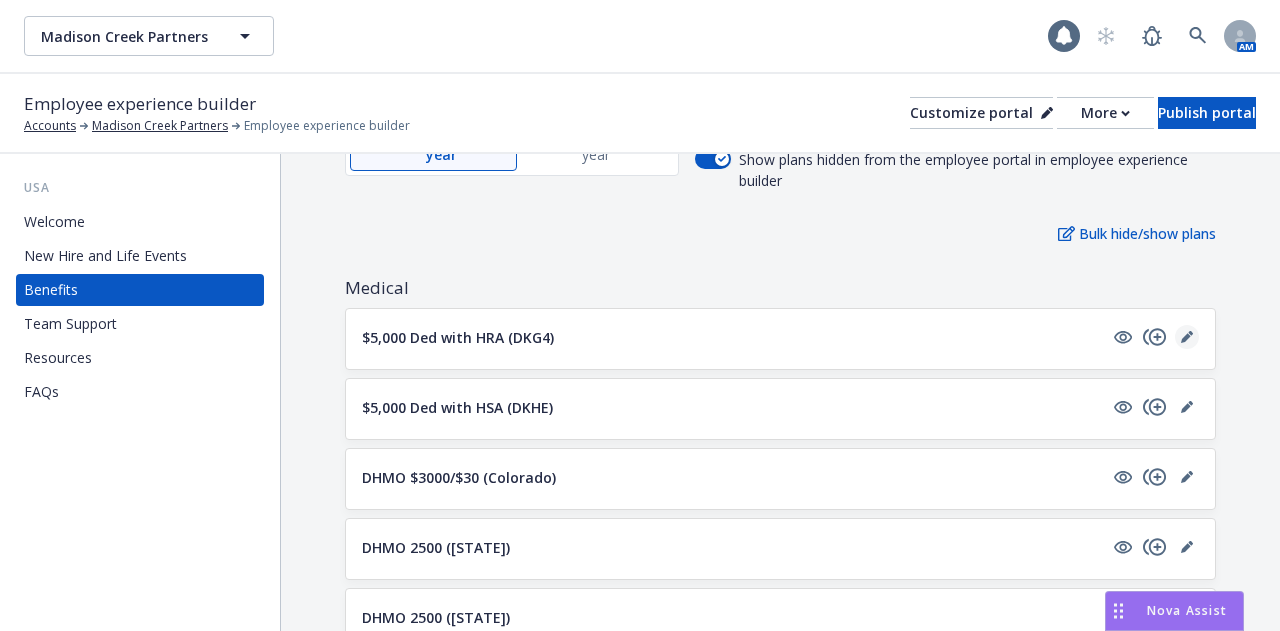 click 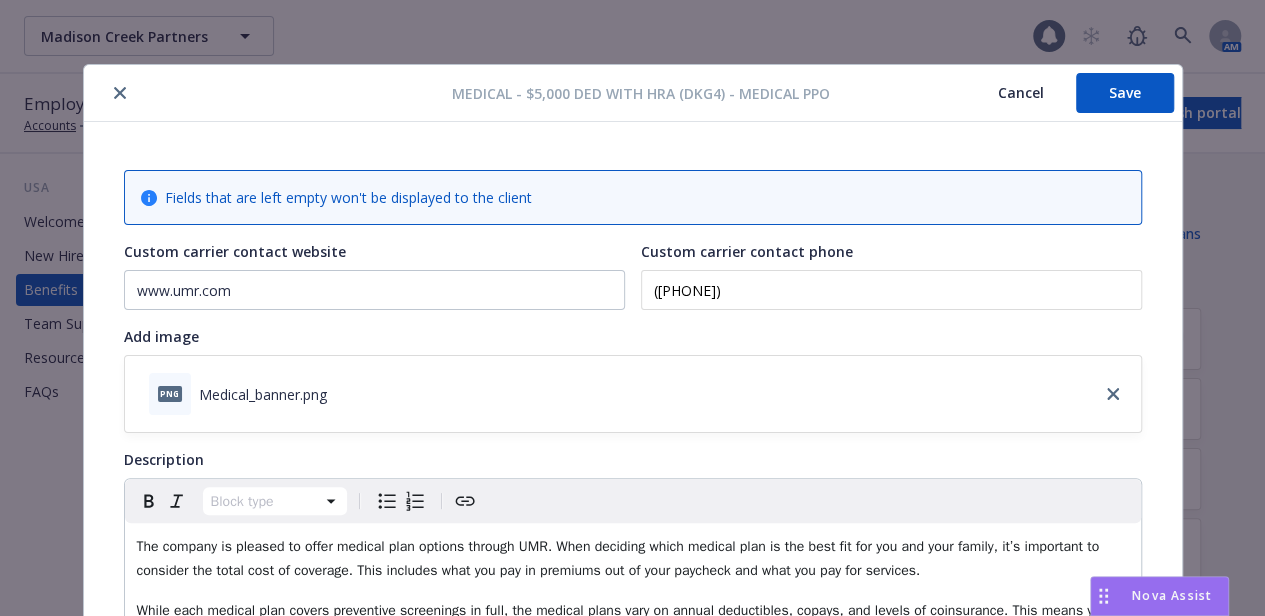 scroll, scrollTop: 60, scrollLeft: 0, axis: vertical 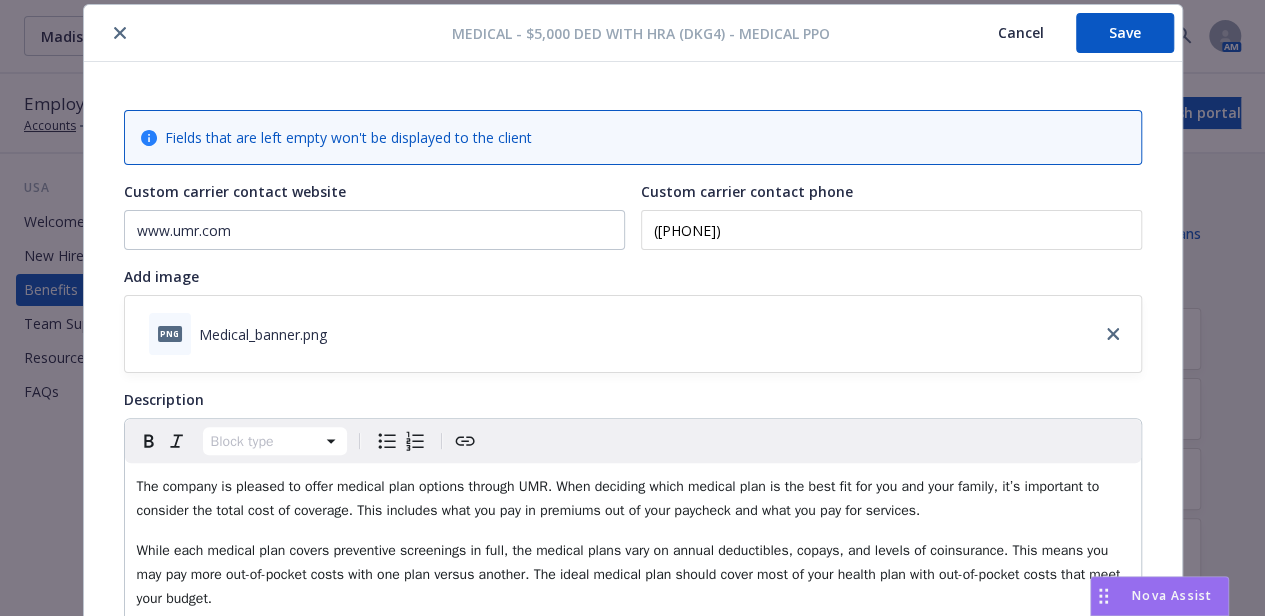 click on "png Medical_banner.png" at bounding box center [633, 334] 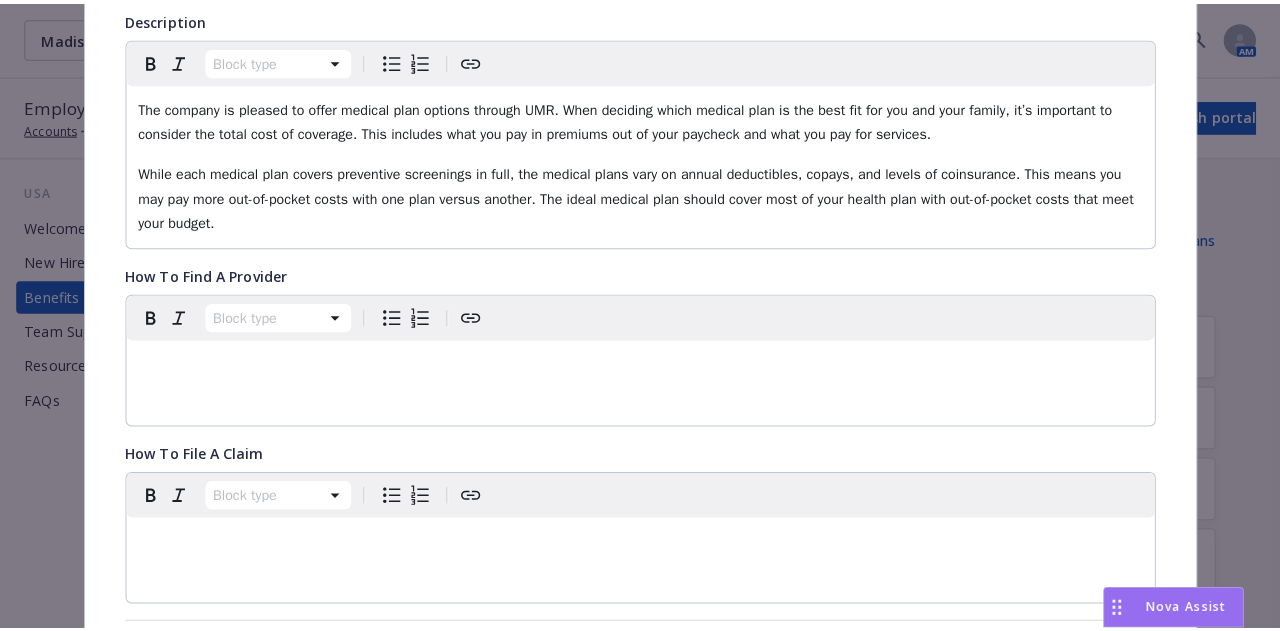 scroll, scrollTop: 0, scrollLeft: 0, axis: both 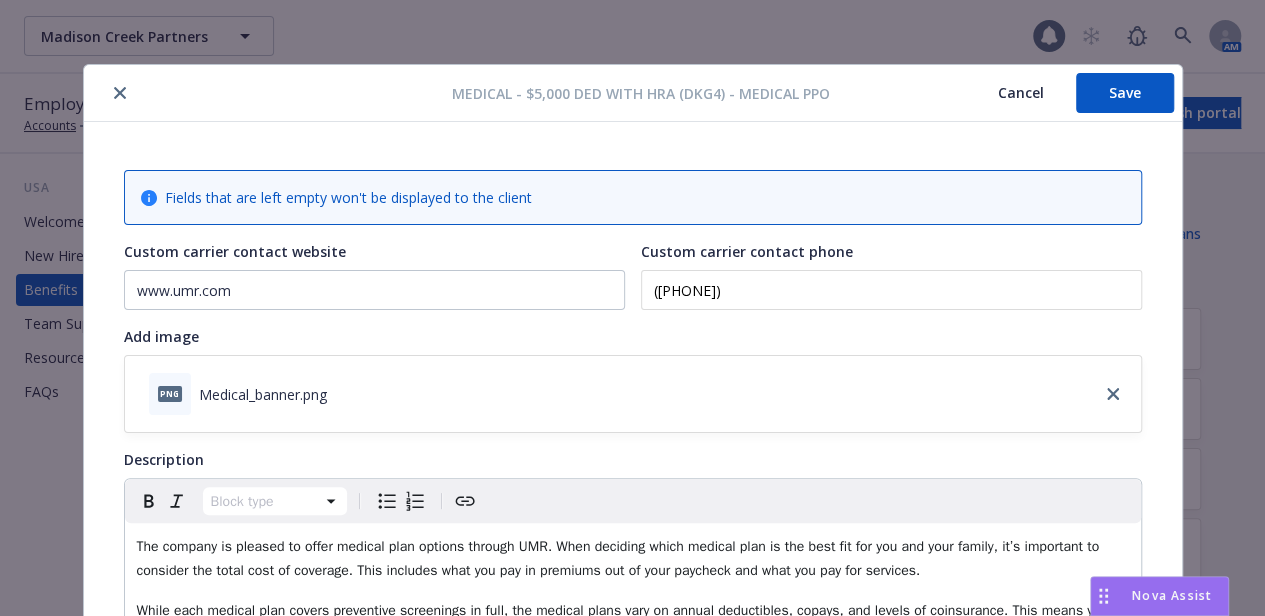 click at bounding box center (120, 93) 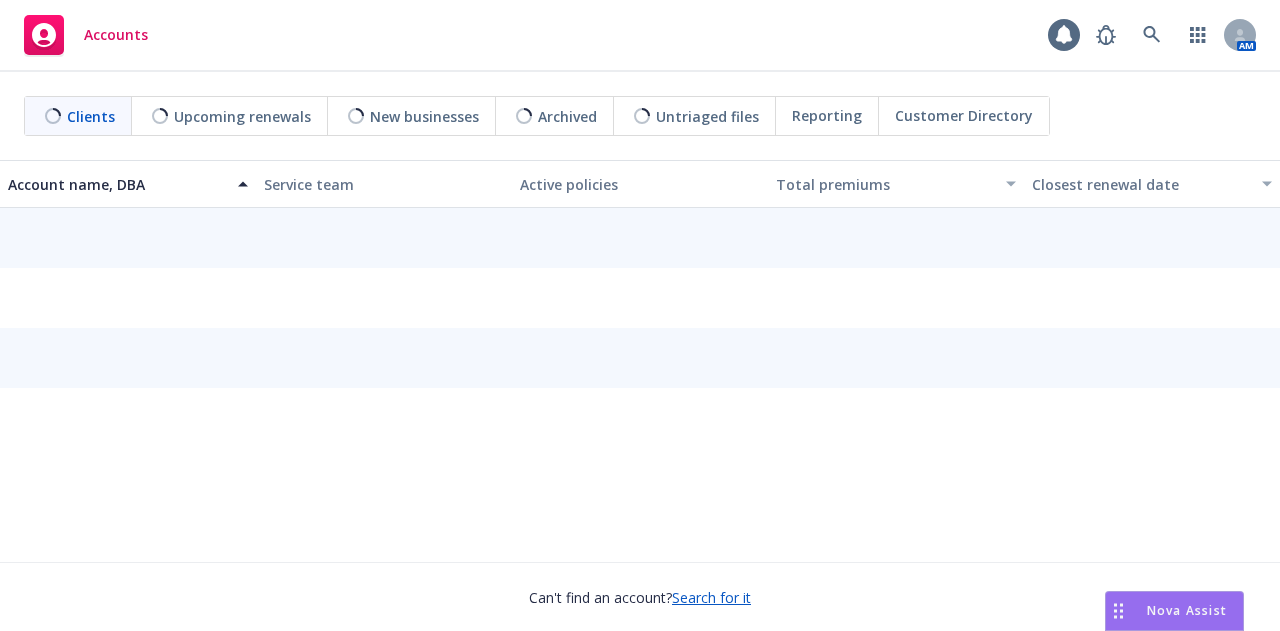 scroll, scrollTop: 0, scrollLeft: 0, axis: both 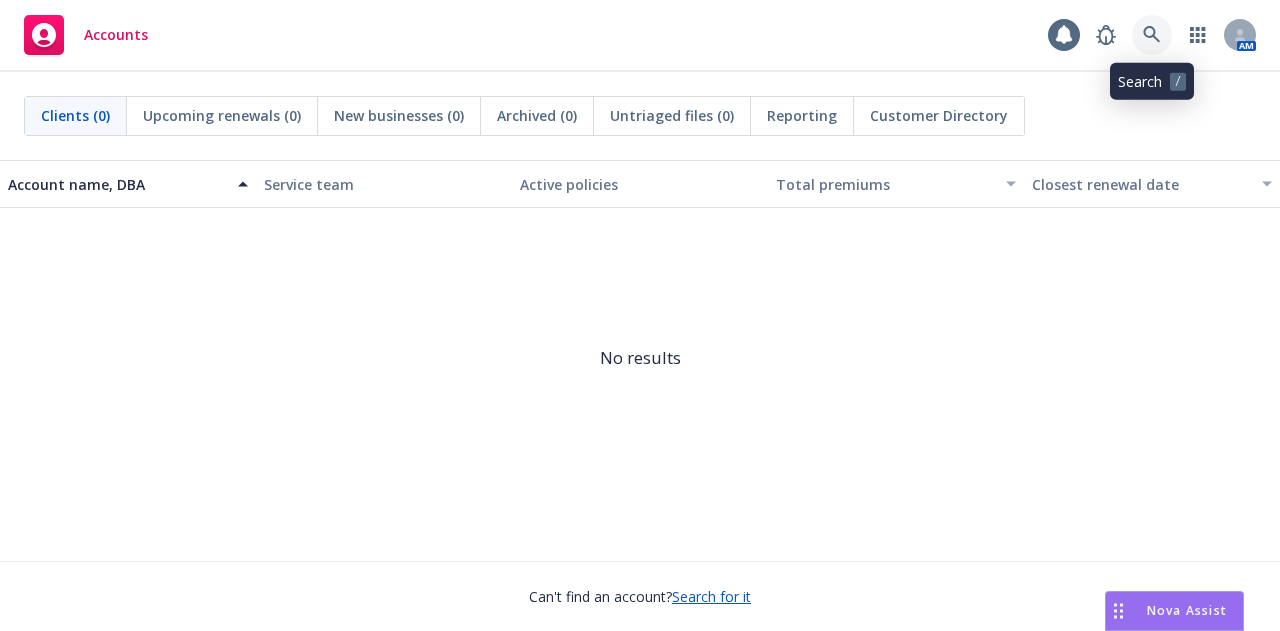 click 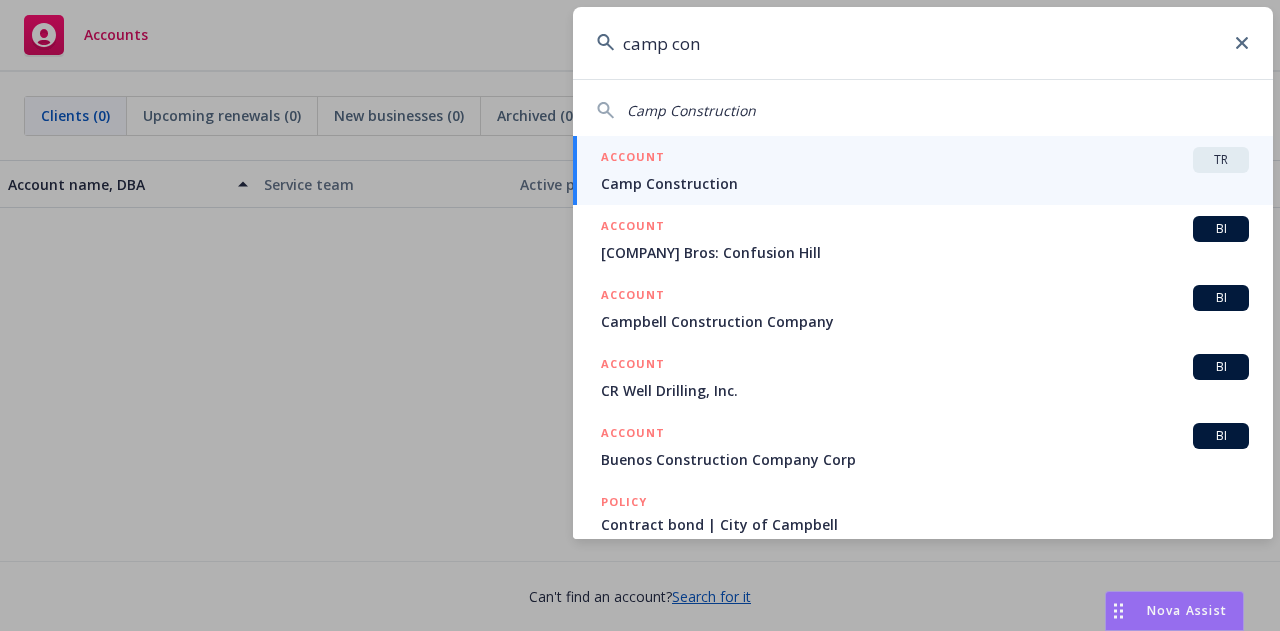 type on "camp con" 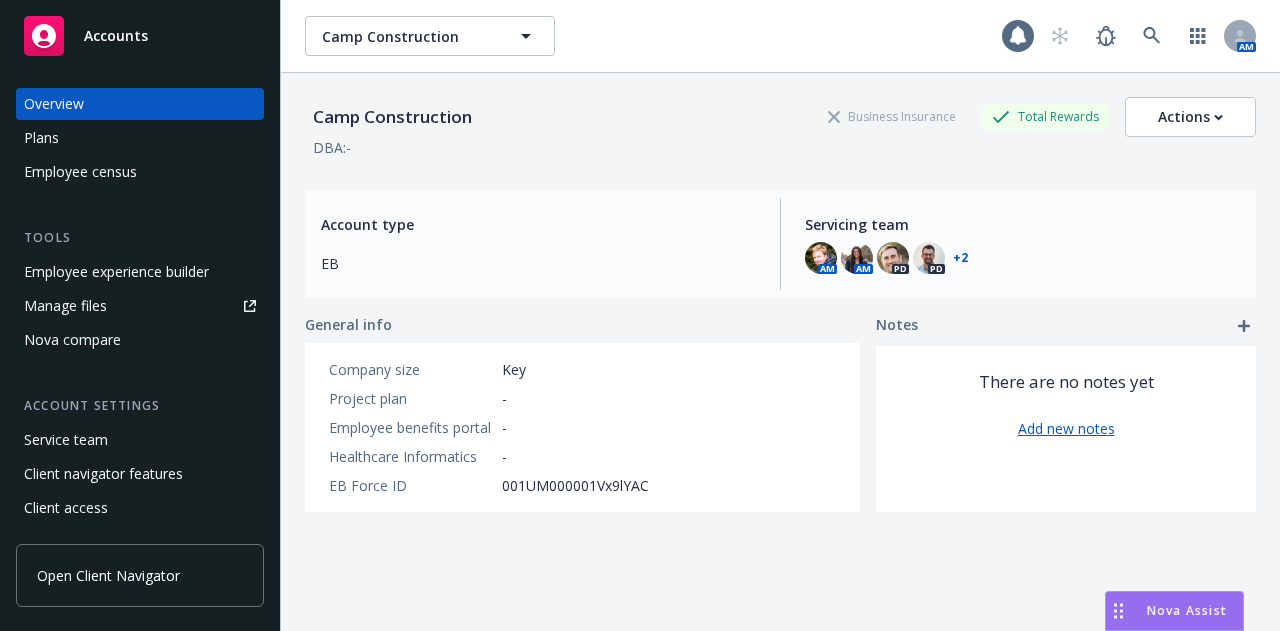 click on "Plans" at bounding box center (140, 138) 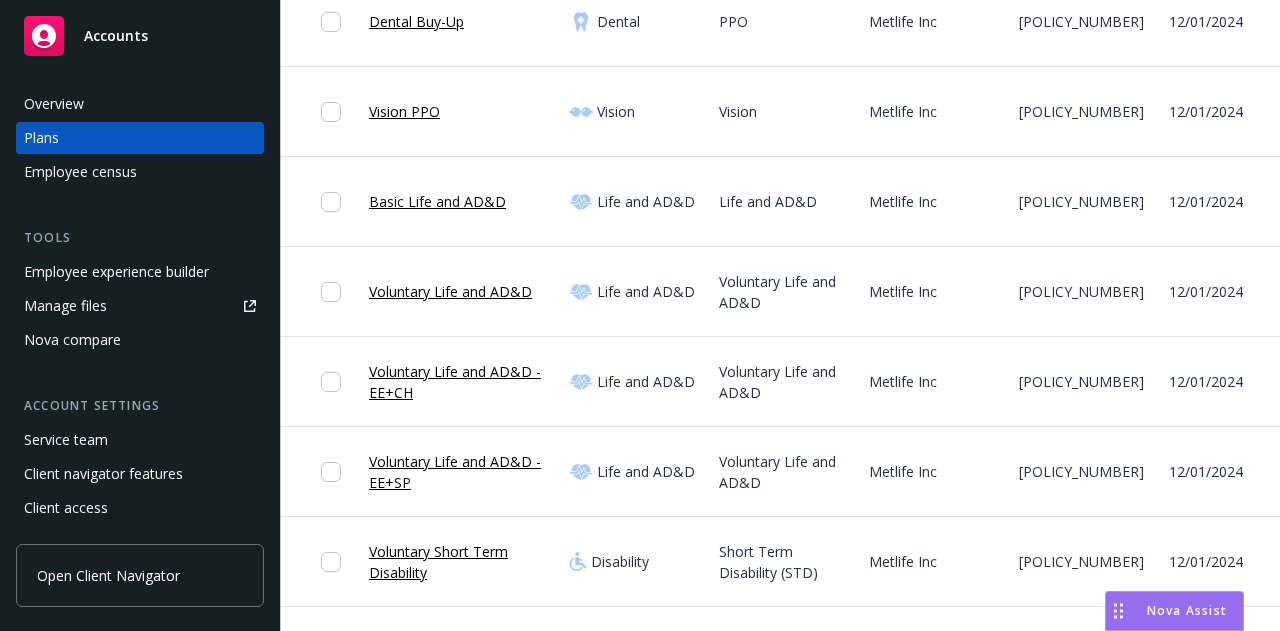 scroll, scrollTop: 576, scrollLeft: 0, axis: vertical 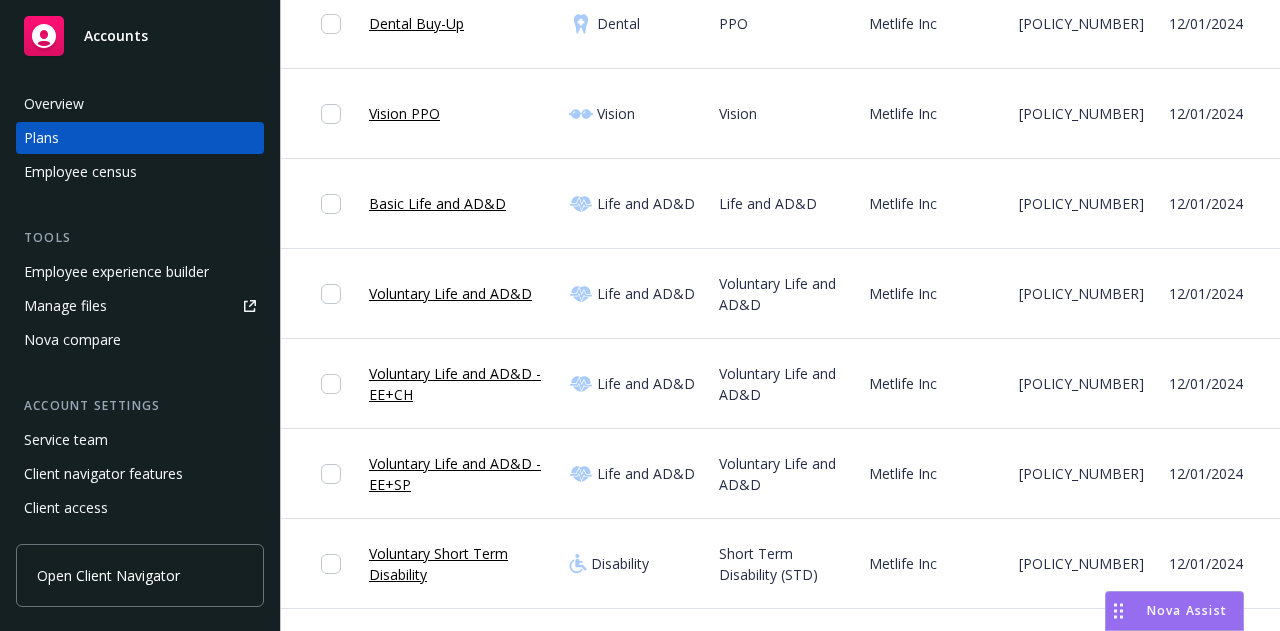 click on "05913809" at bounding box center [1086, 294] 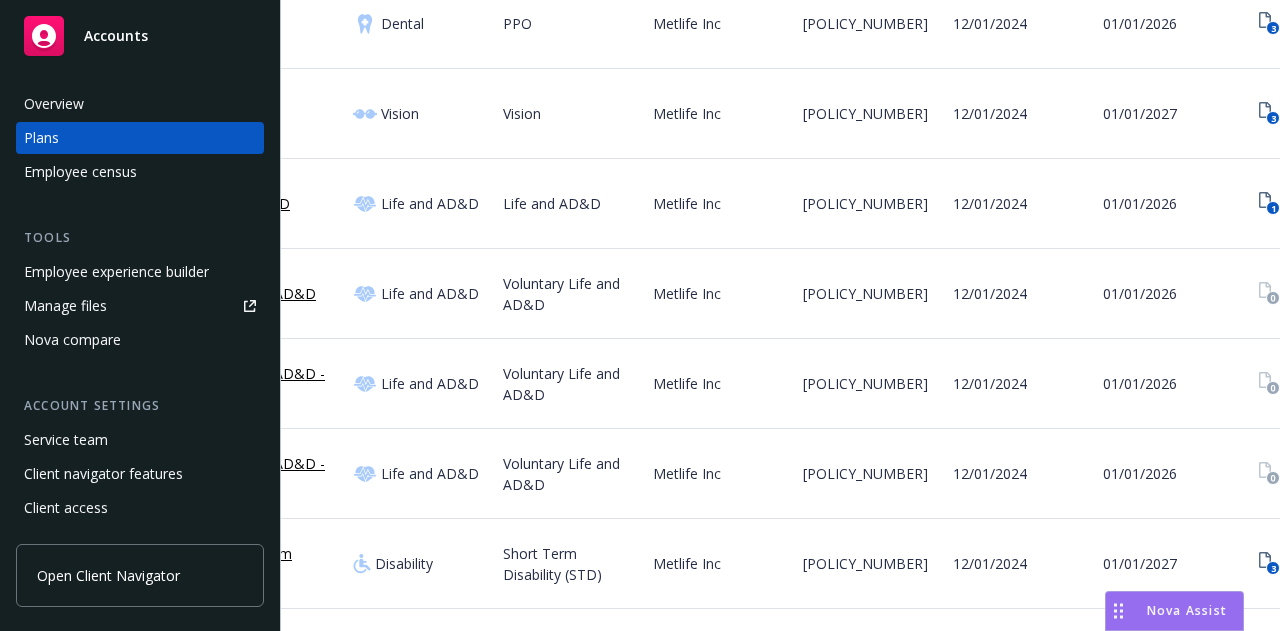 scroll, scrollTop: 0, scrollLeft: 346, axis: horizontal 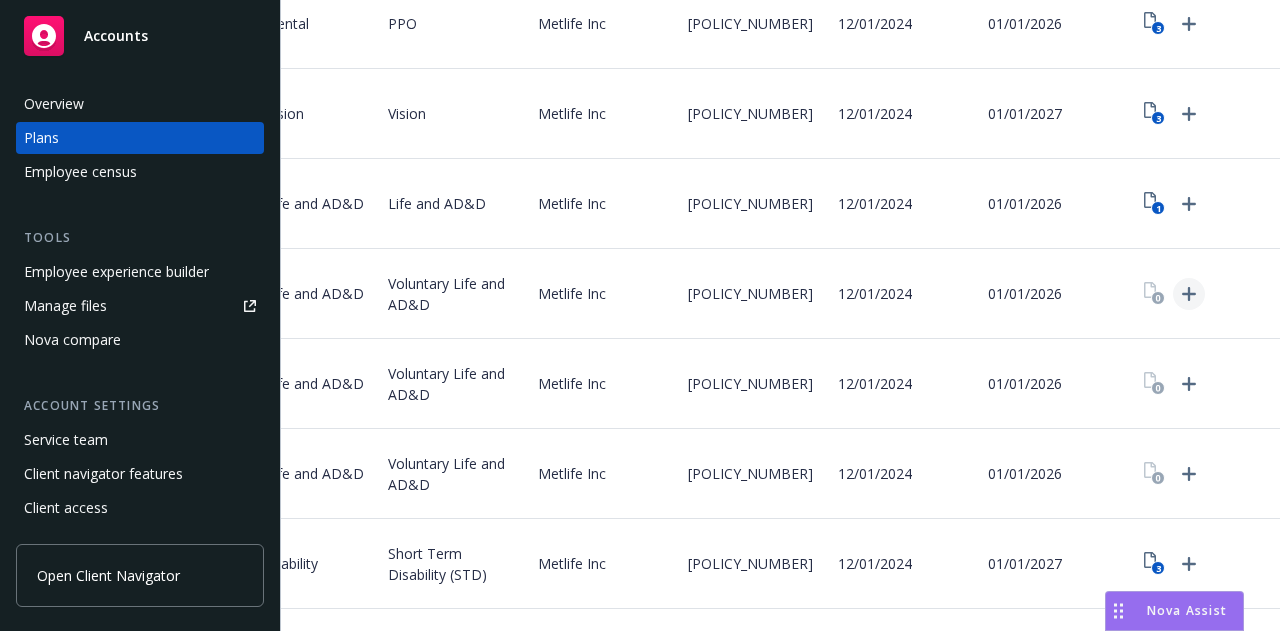 click 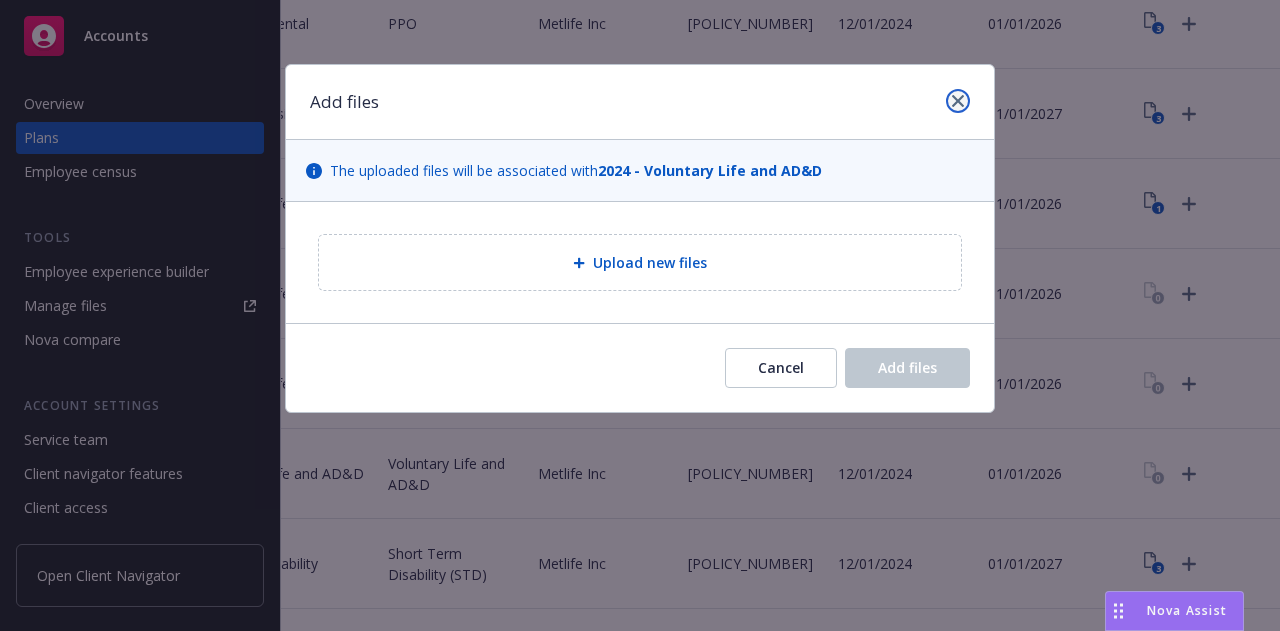 click 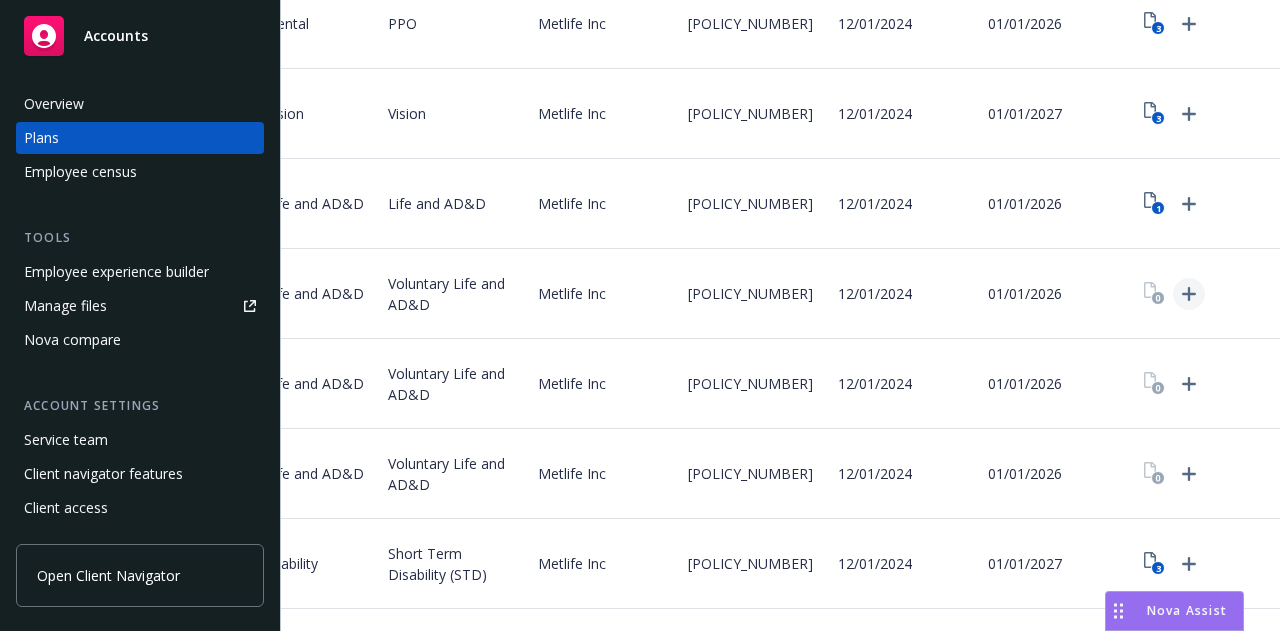 click 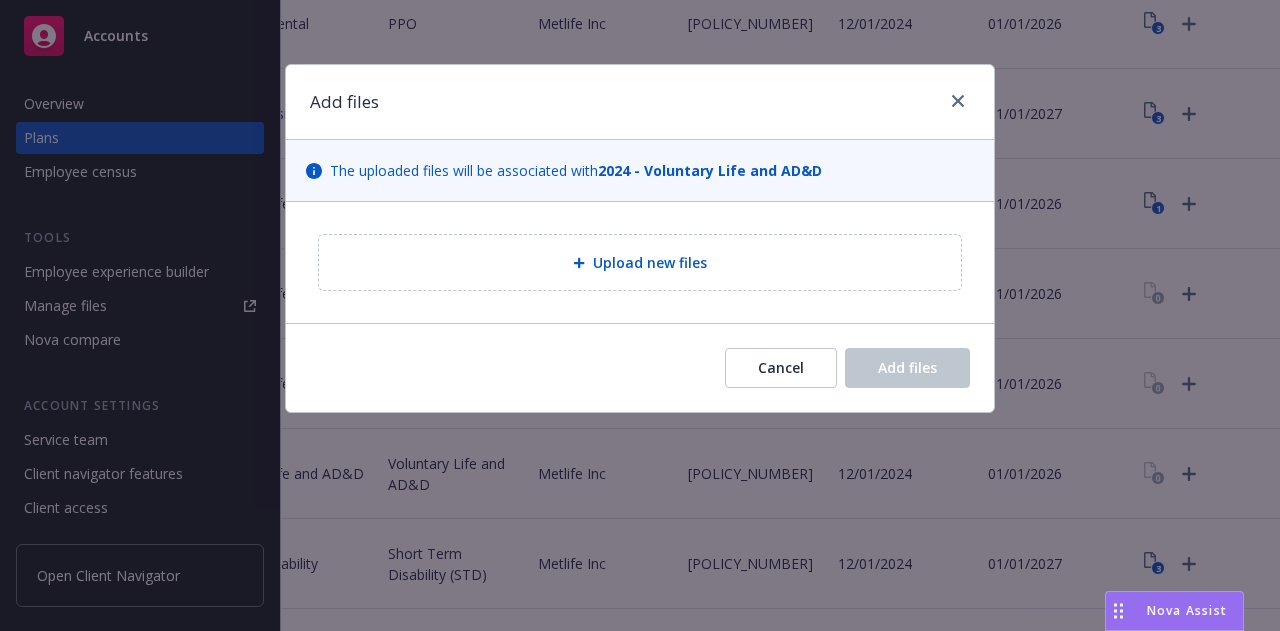 click on "Upload new files" at bounding box center (650, 262) 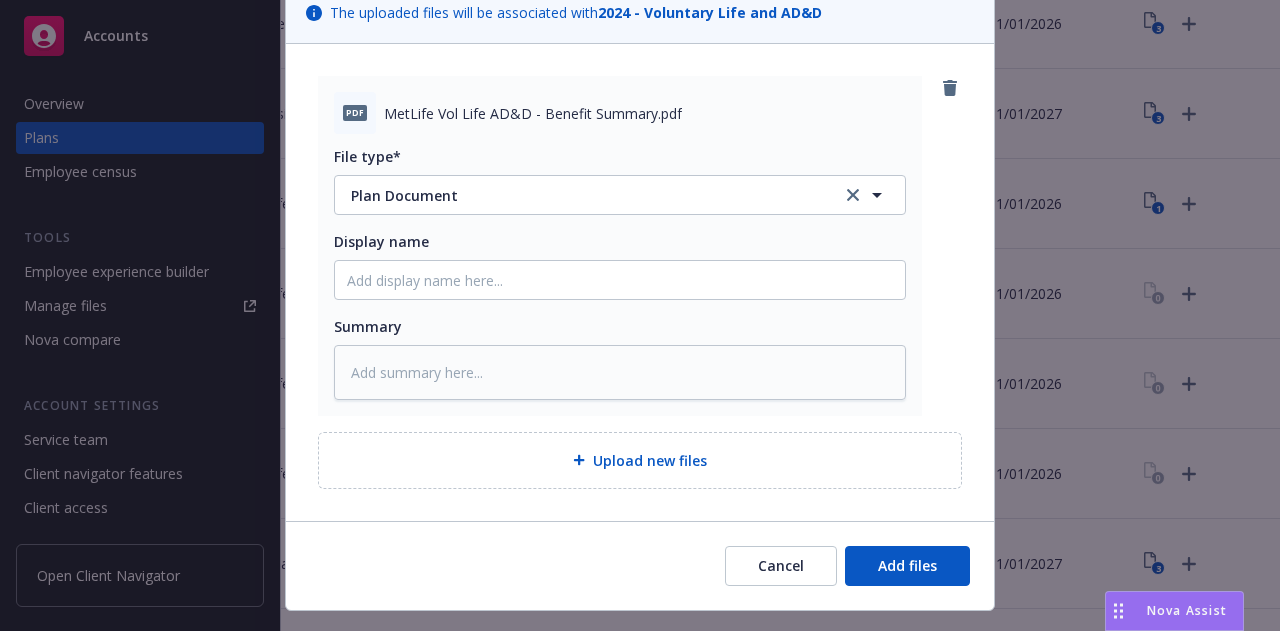 scroll, scrollTop: 168, scrollLeft: 0, axis: vertical 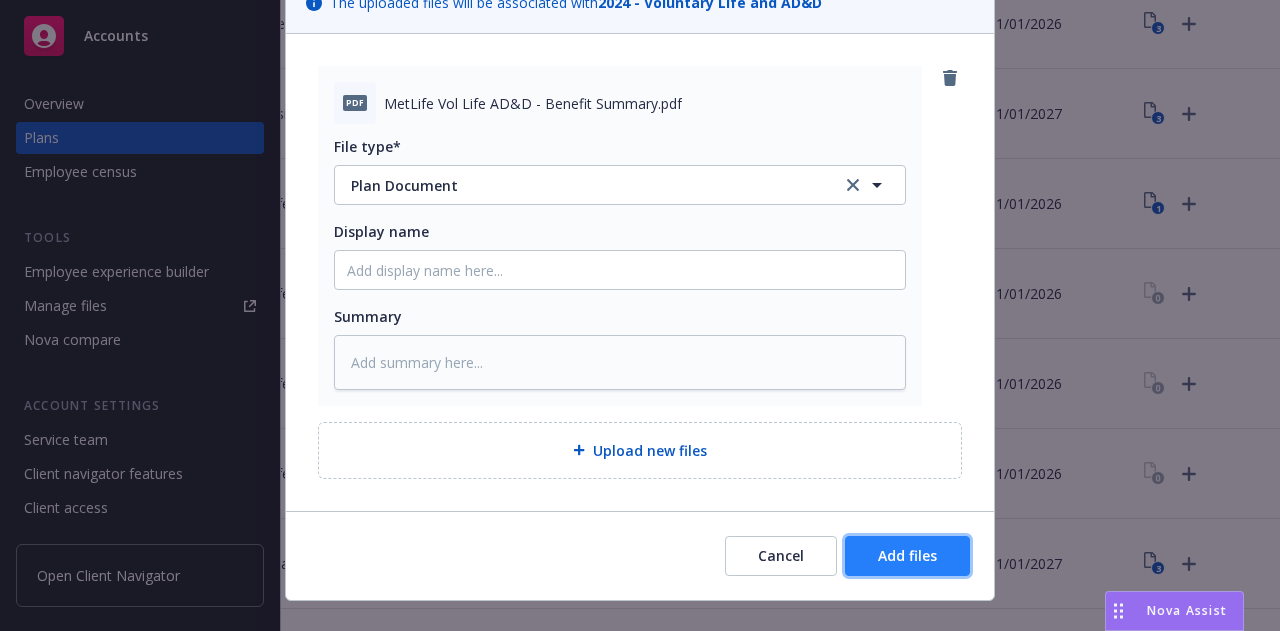 click on "Add files" at bounding box center [907, 555] 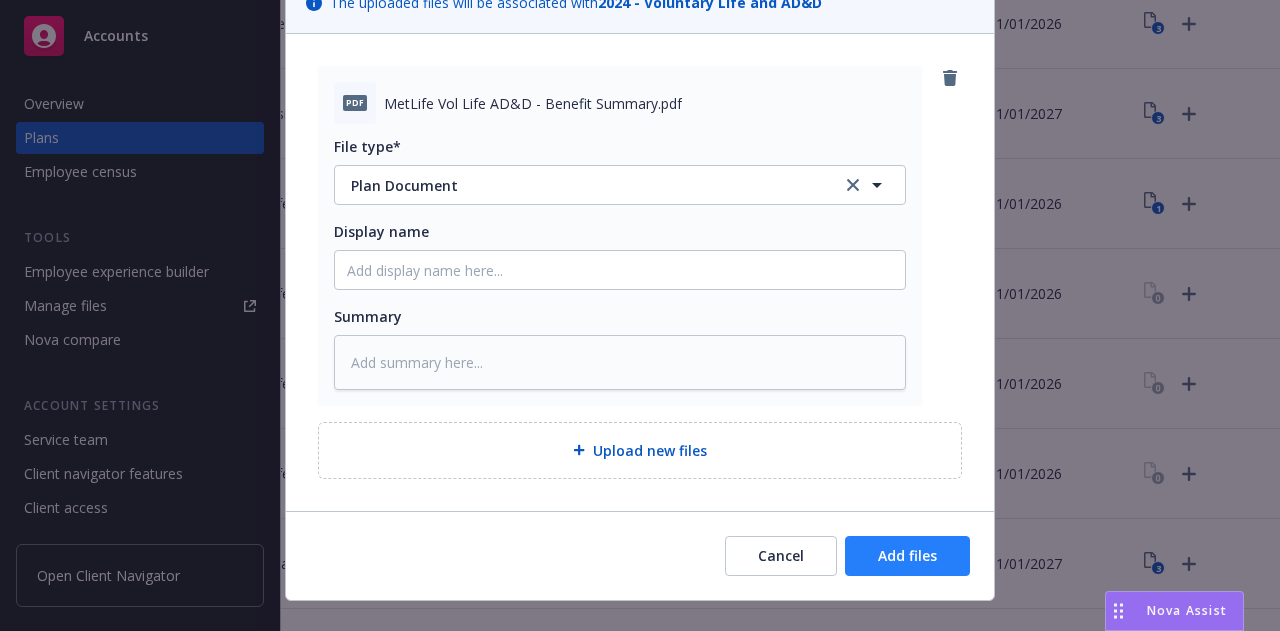 scroll, scrollTop: 126, scrollLeft: 0, axis: vertical 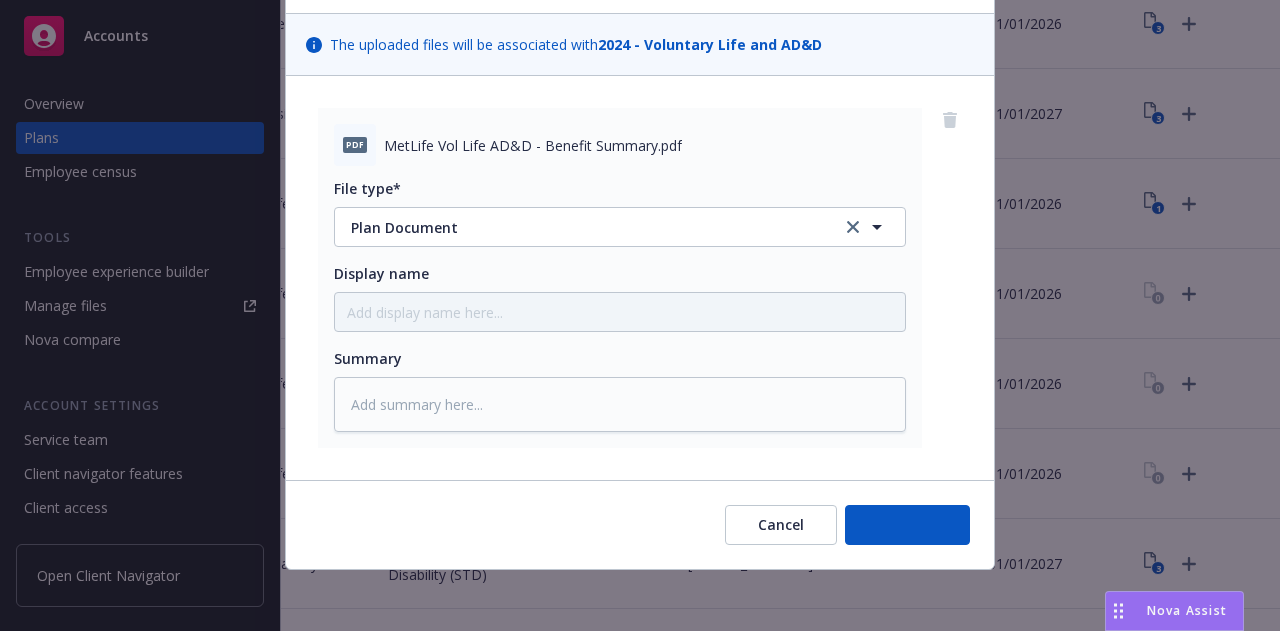 type on "x" 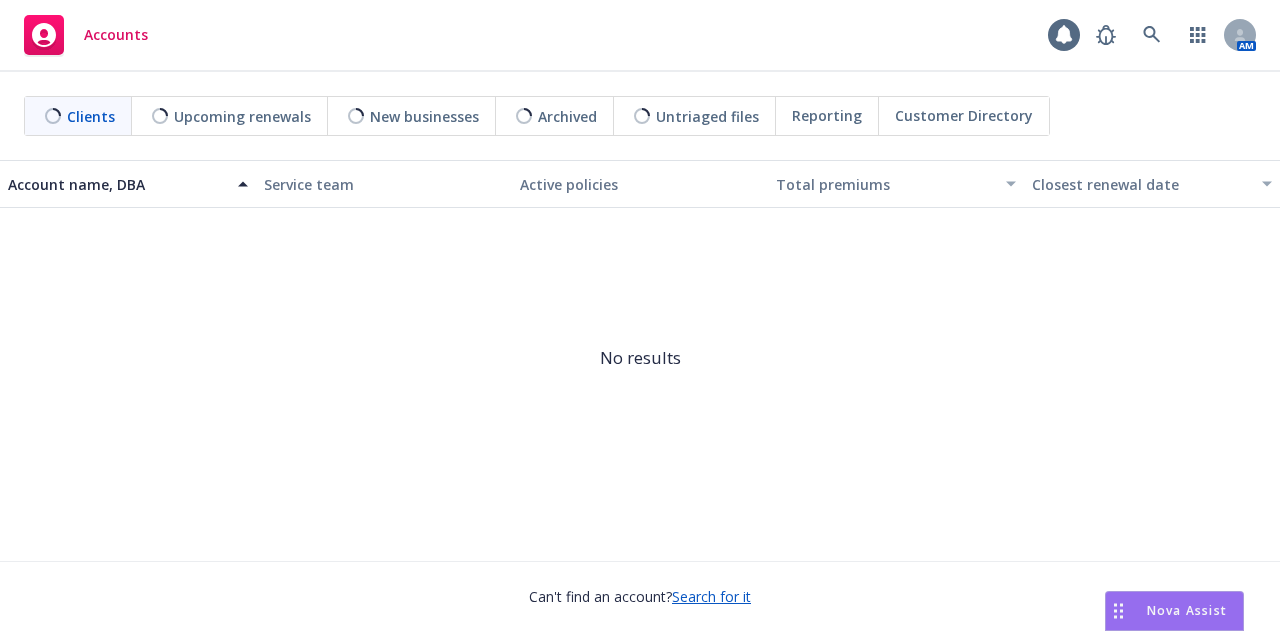 scroll, scrollTop: 0, scrollLeft: 0, axis: both 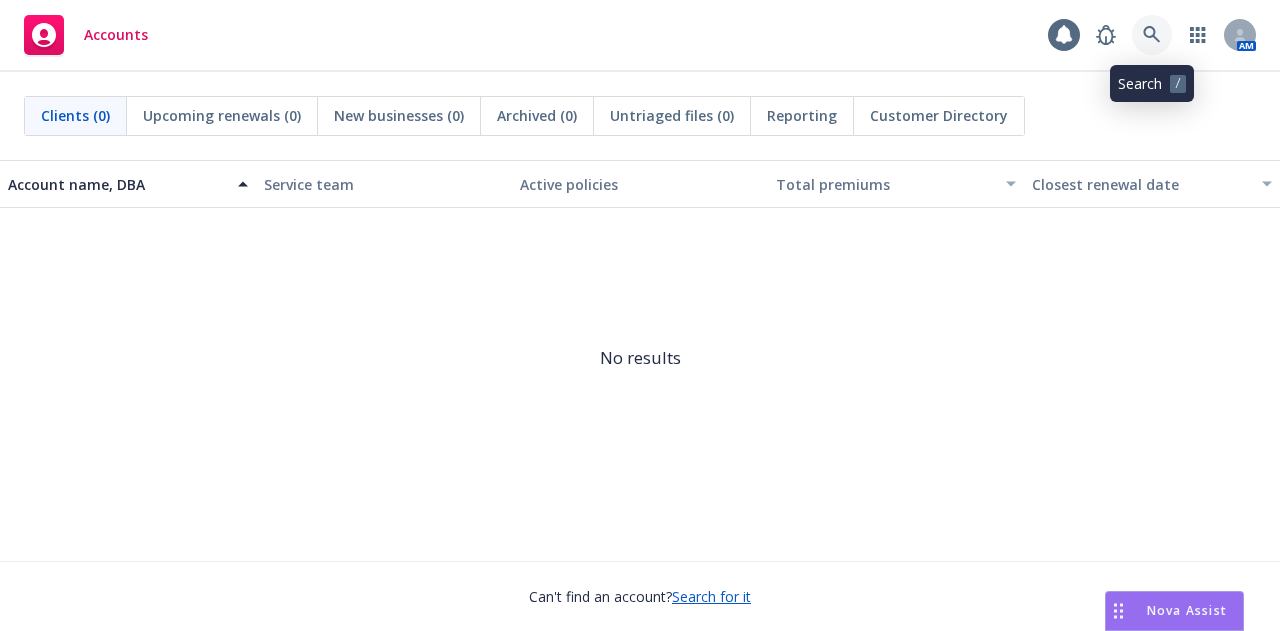 click 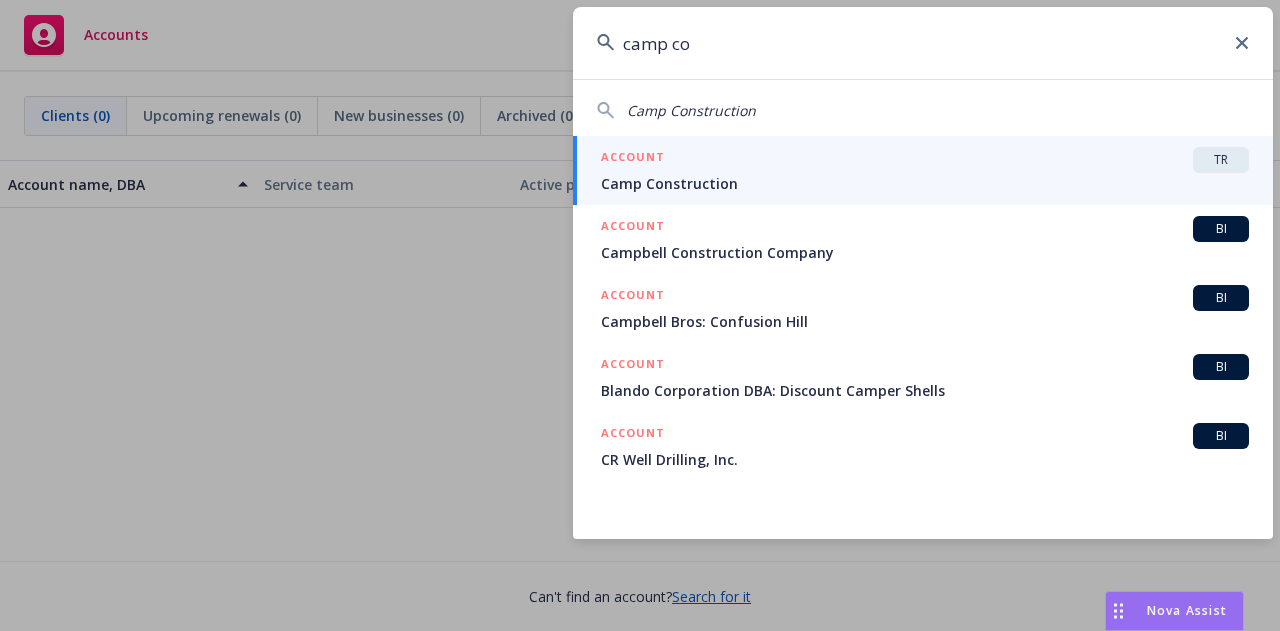type on "camp co" 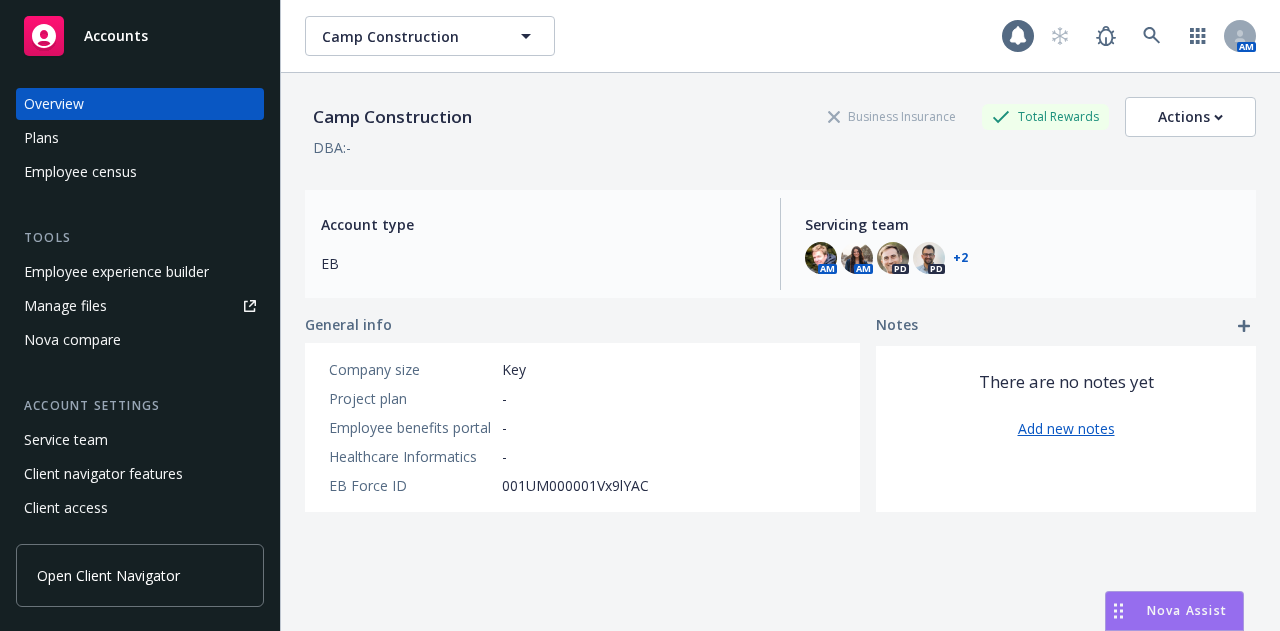 click on "Employee experience builder" at bounding box center (116, 272) 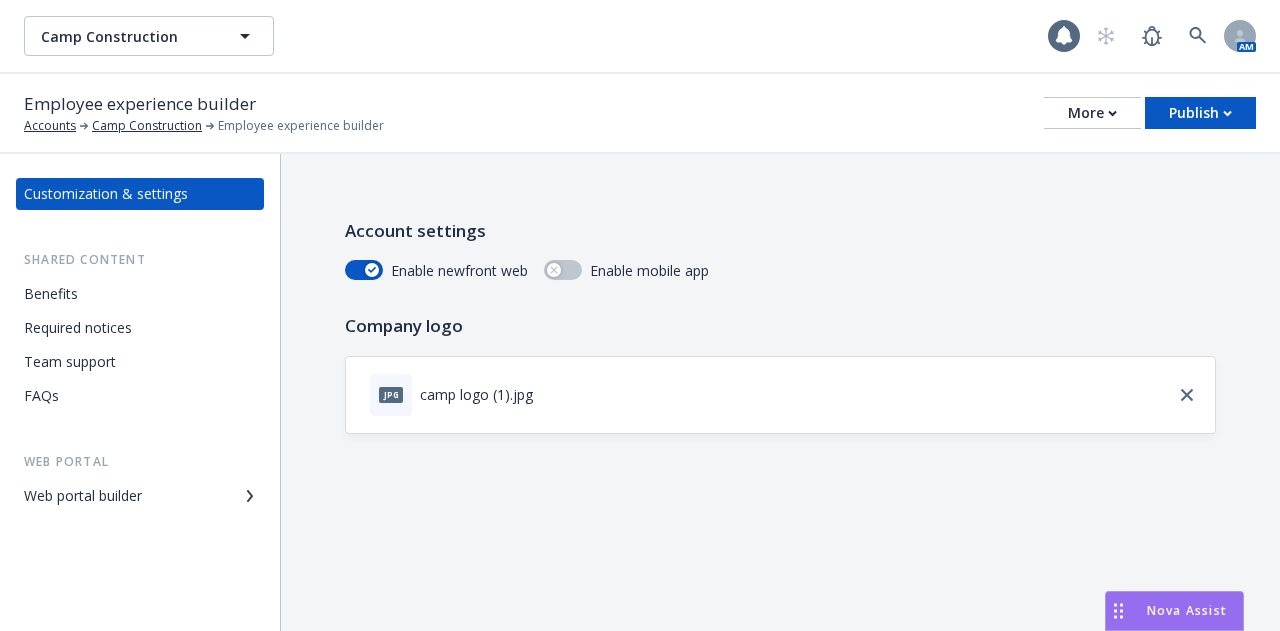 scroll, scrollTop: 0, scrollLeft: 0, axis: both 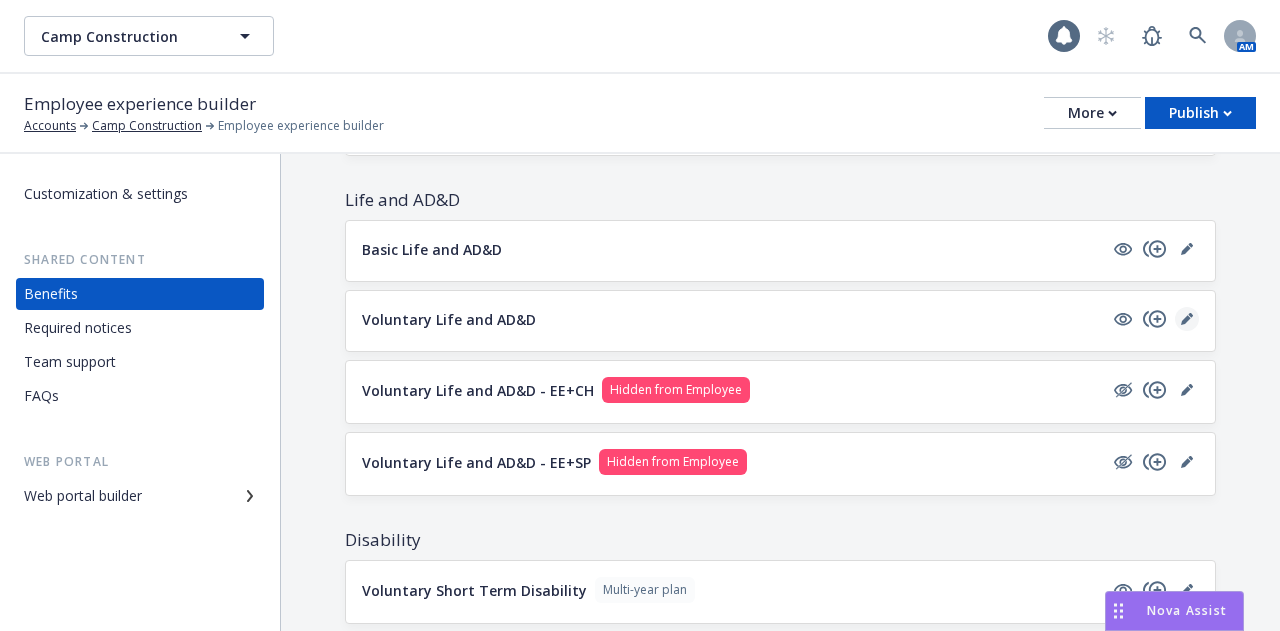 click 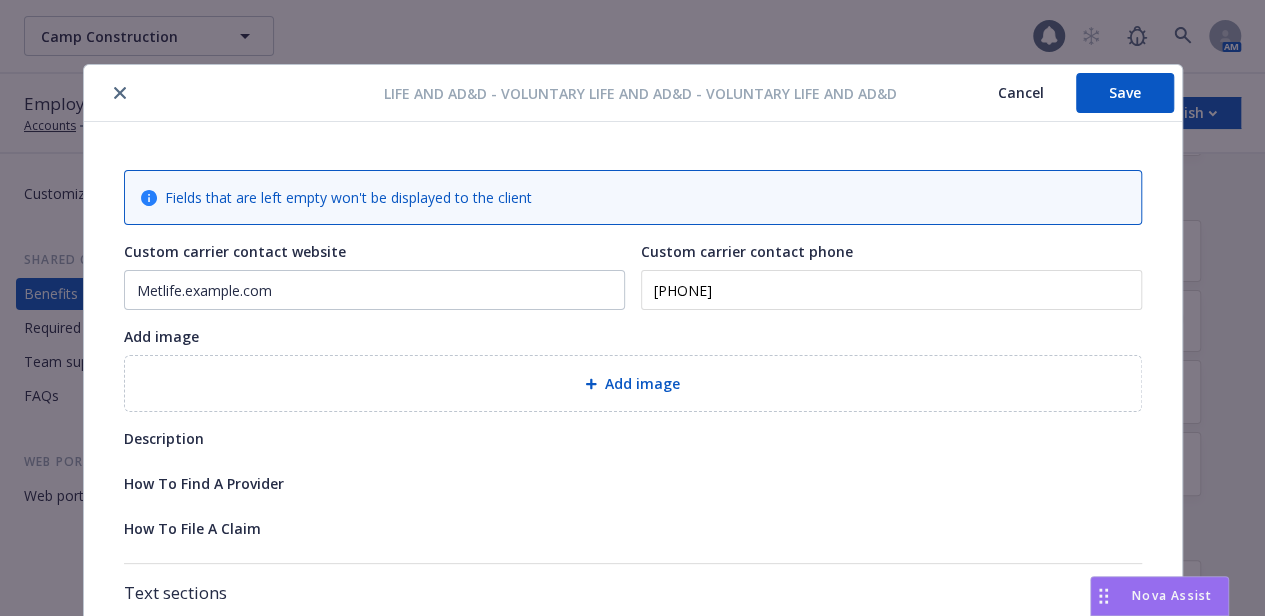 scroll, scrollTop: 60, scrollLeft: 0, axis: vertical 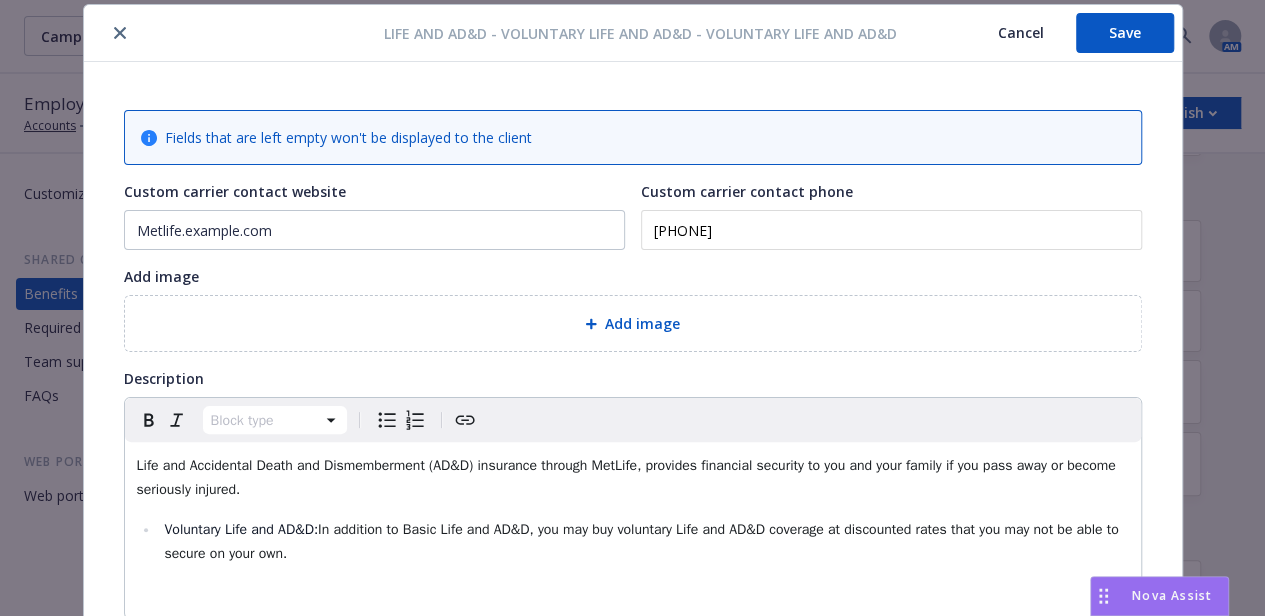 drag, startPoint x: 858, startPoint y: 229, endPoint x: 616, endPoint y: 225, distance: 242.03305 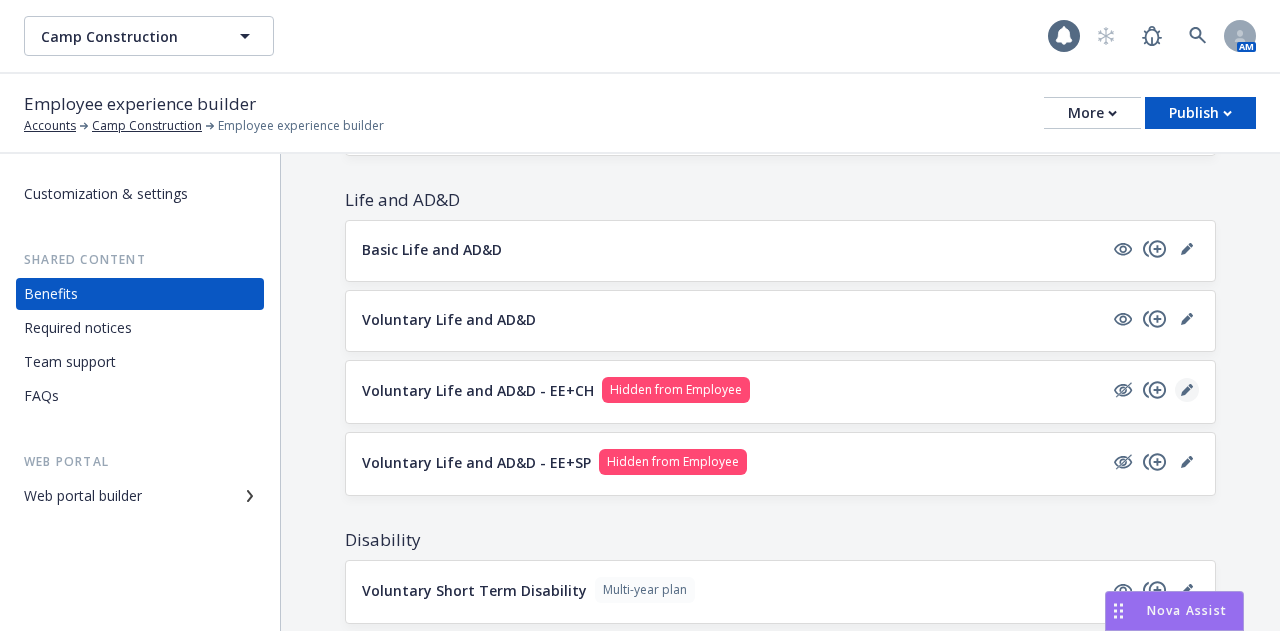click at bounding box center [1187, 390] 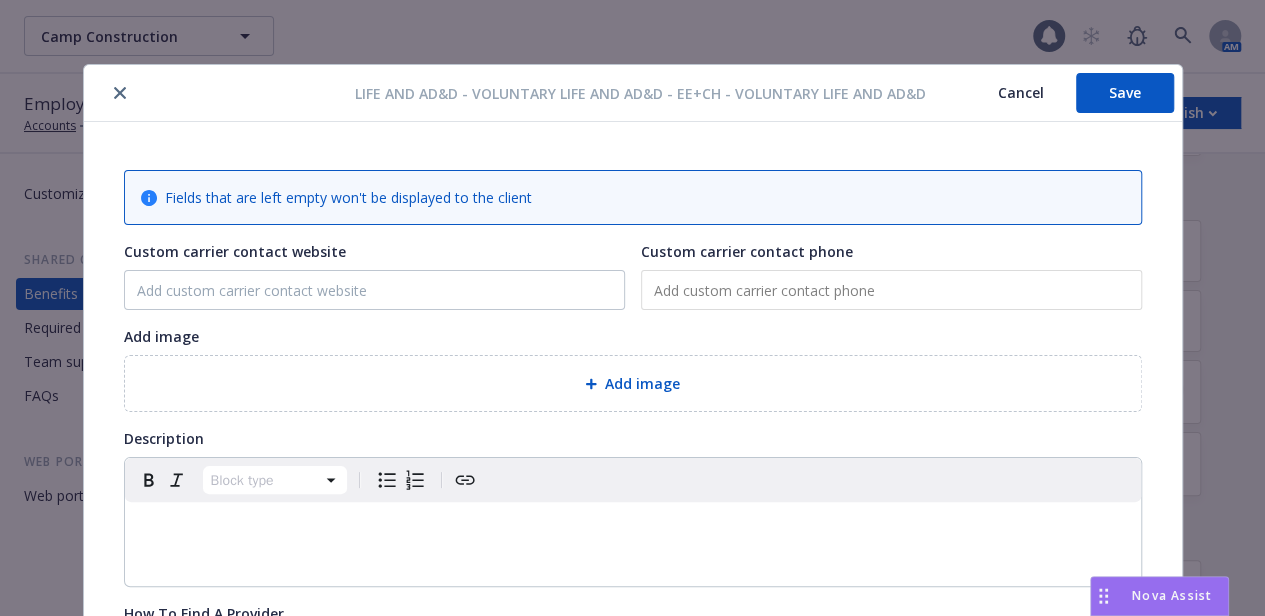 scroll, scrollTop: 60, scrollLeft: 0, axis: vertical 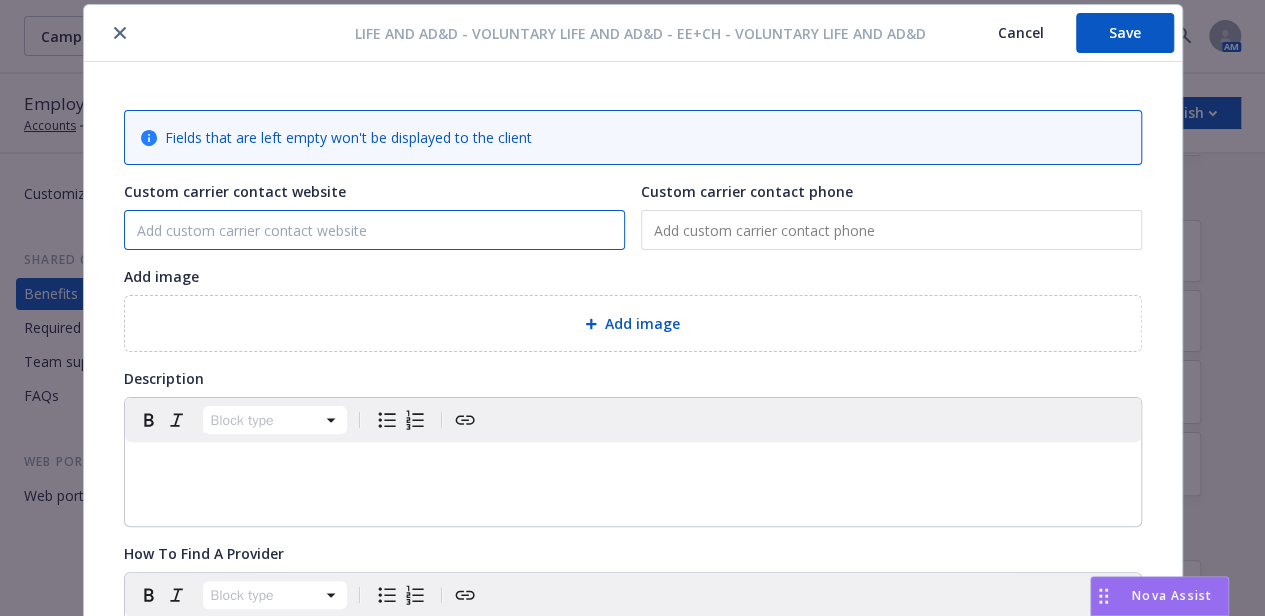 click on "Custom carrier contact website" at bounding box center (374, 230) 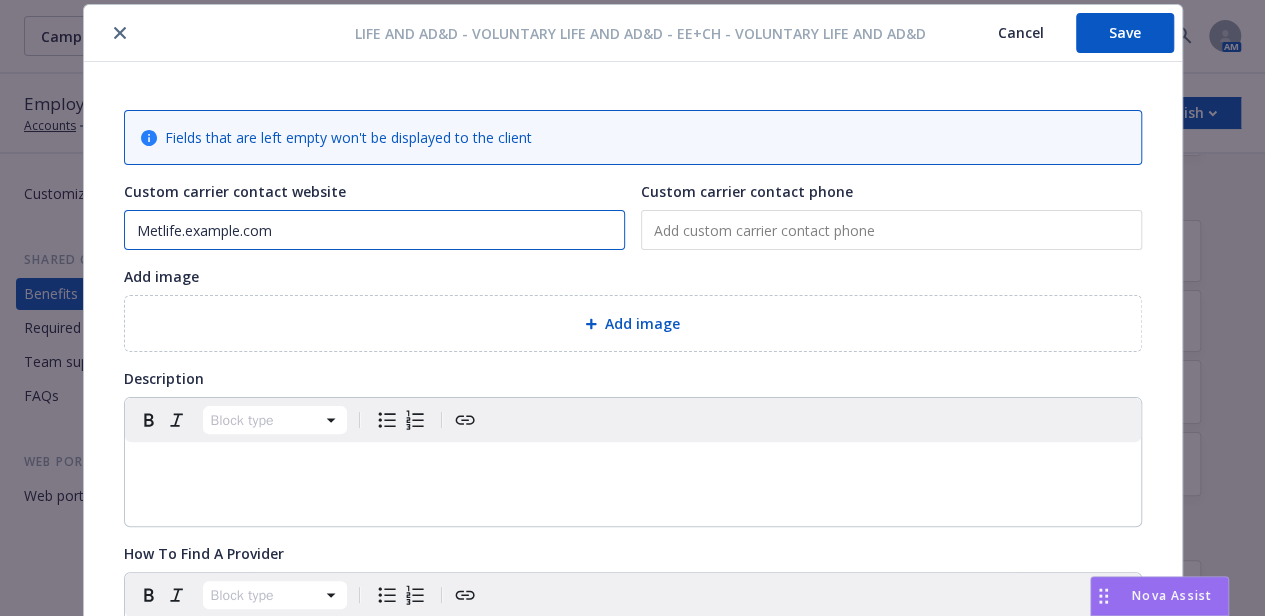 type on "Metlife.example.com" 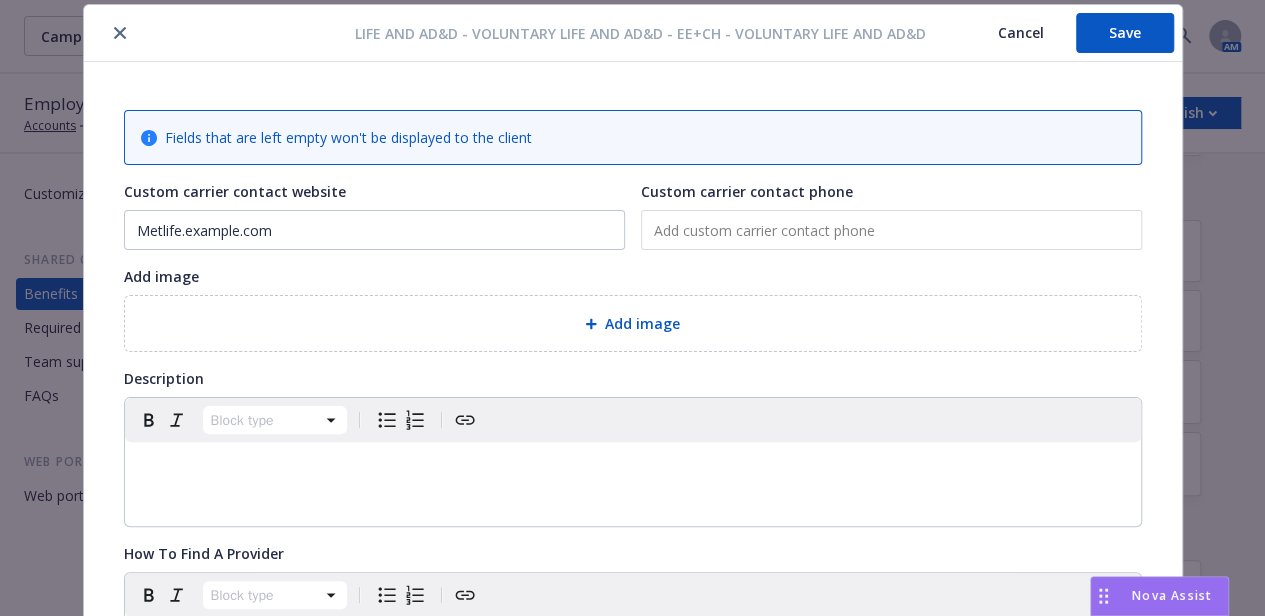 click at bounding box center [891, 230] 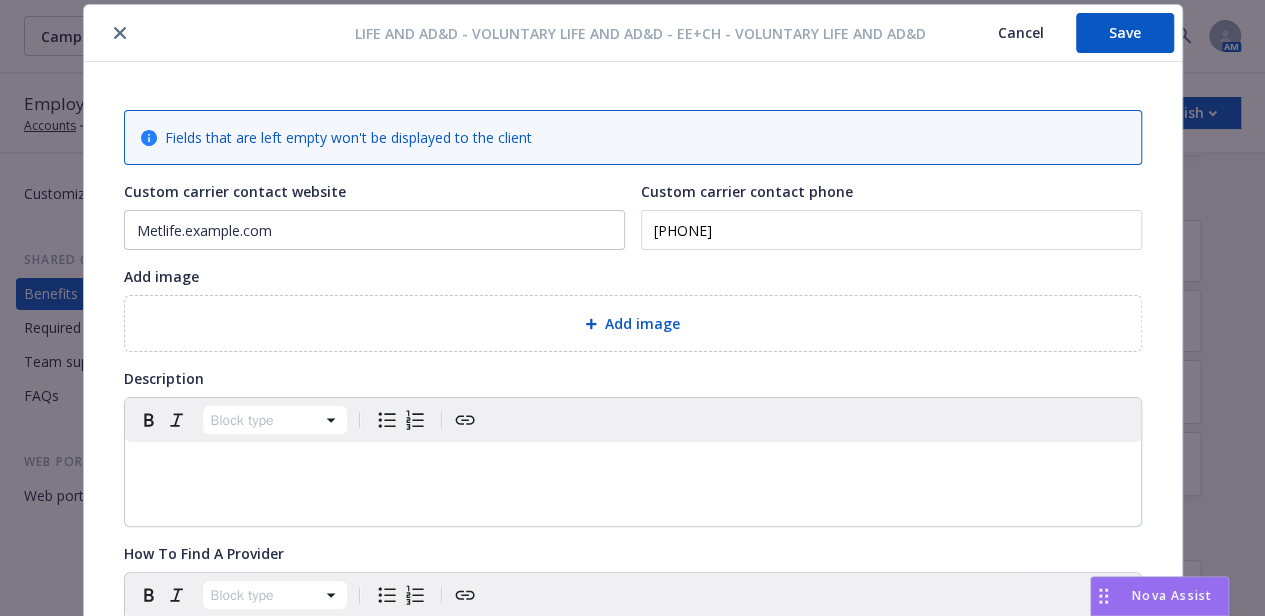 type on "[PHONE]" 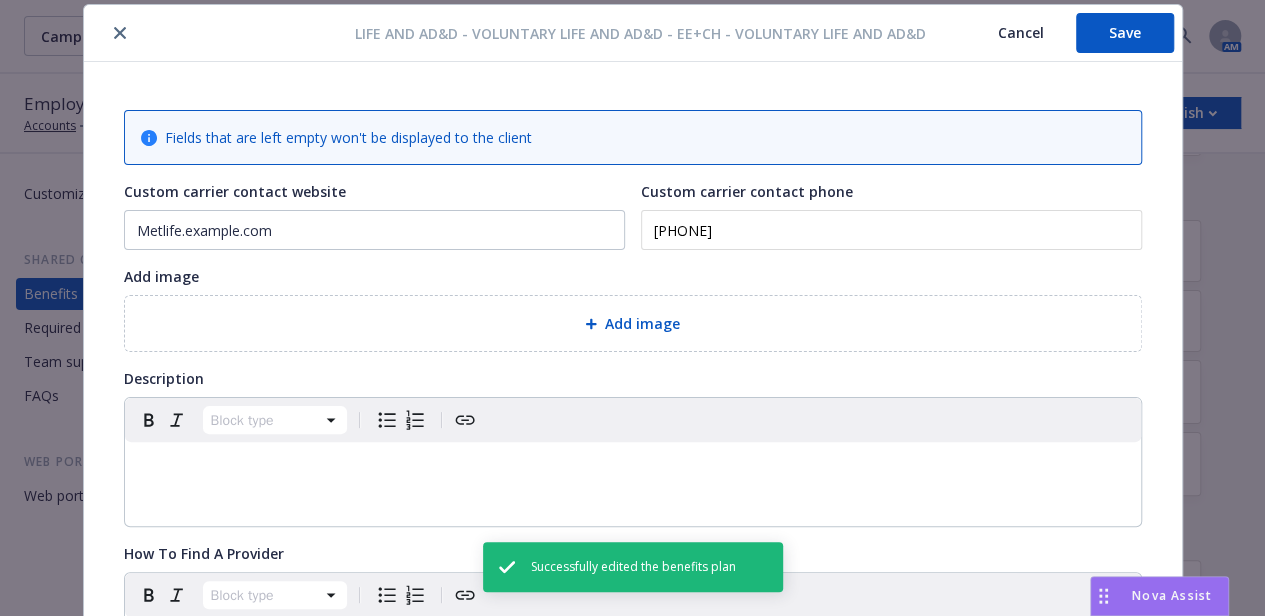 click 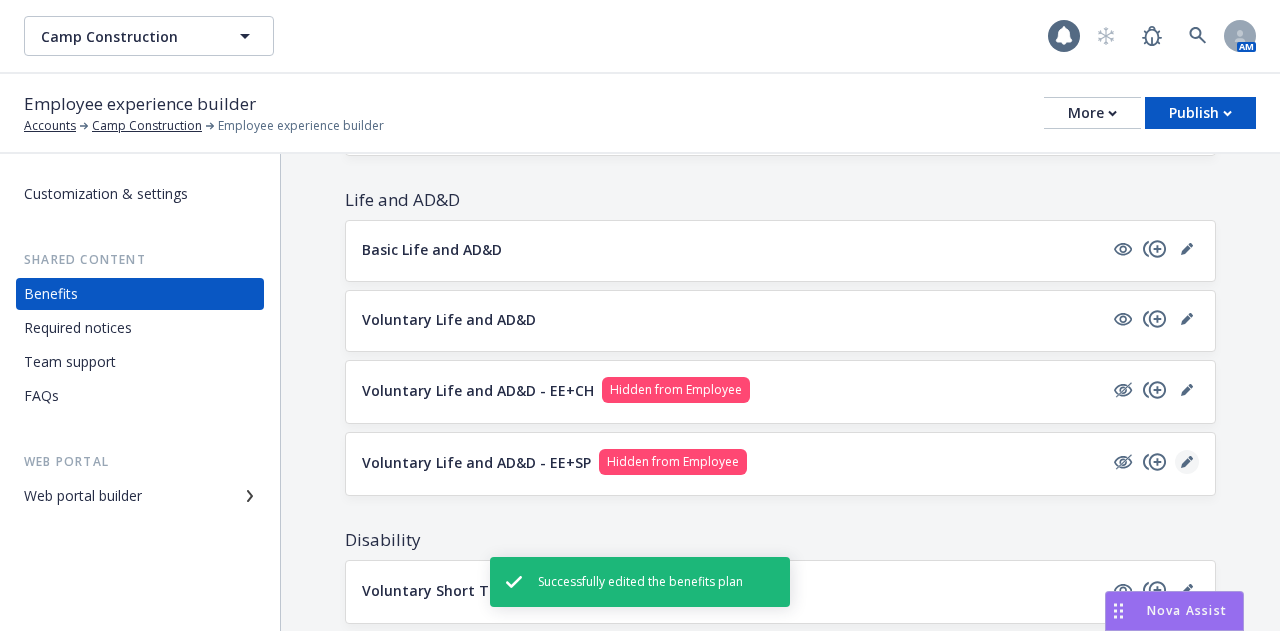 click 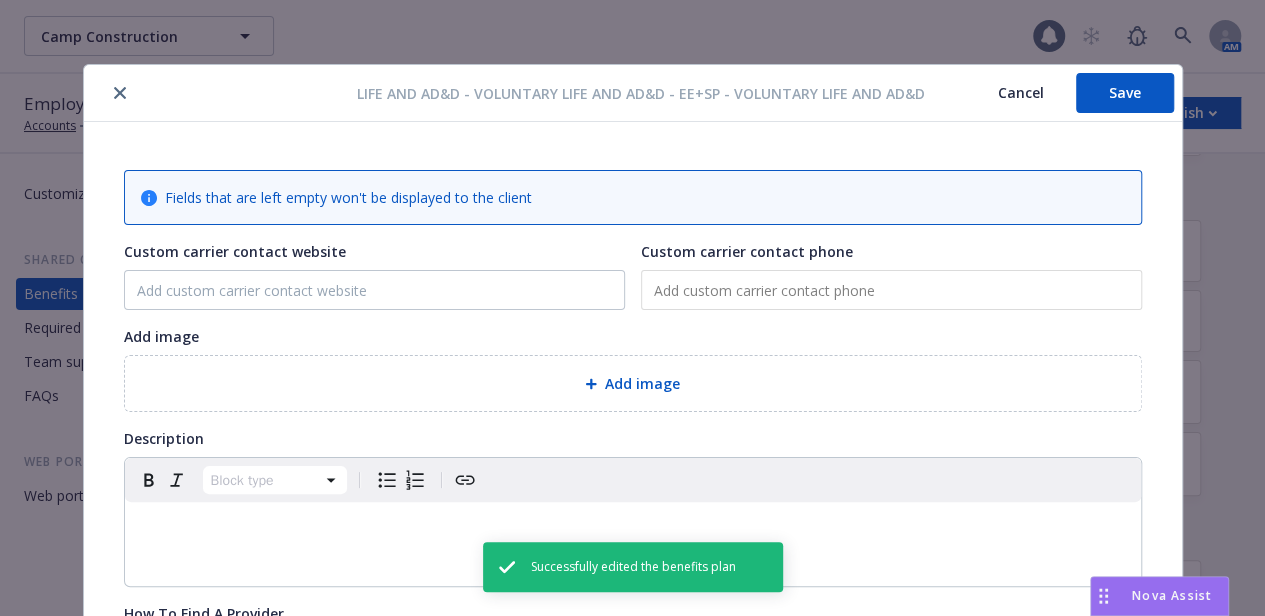 scroll, scrollTop: 60, scrollLeft: 0, axis: vertical 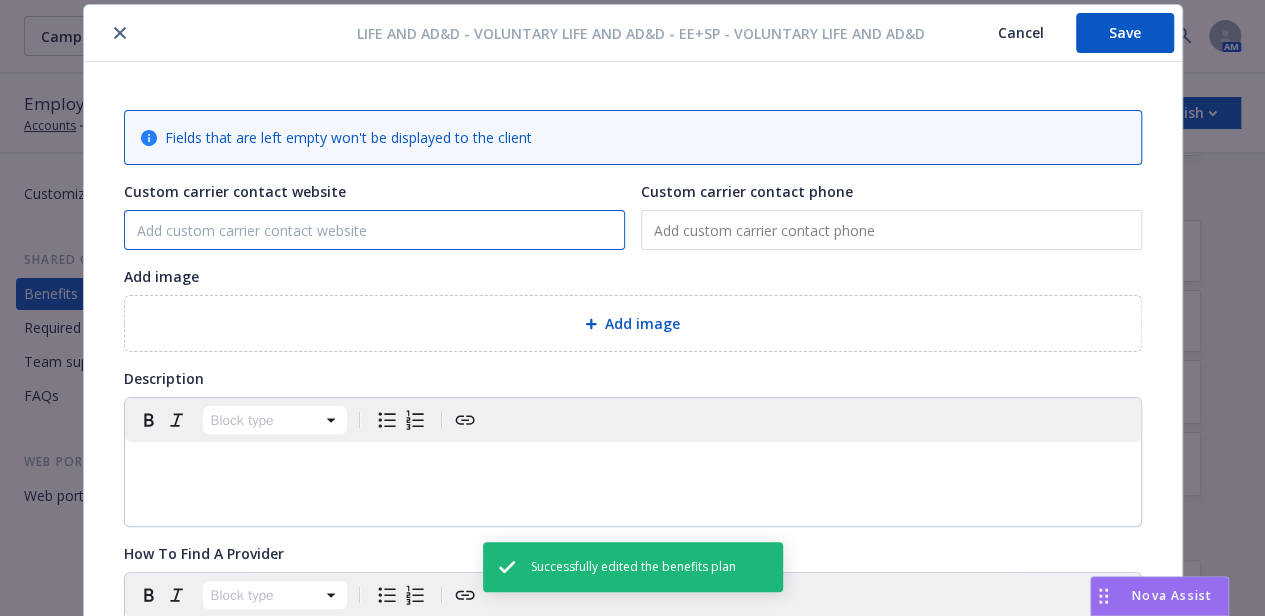 click on "Custom carrier contact website" at bounding box center (374, 230) 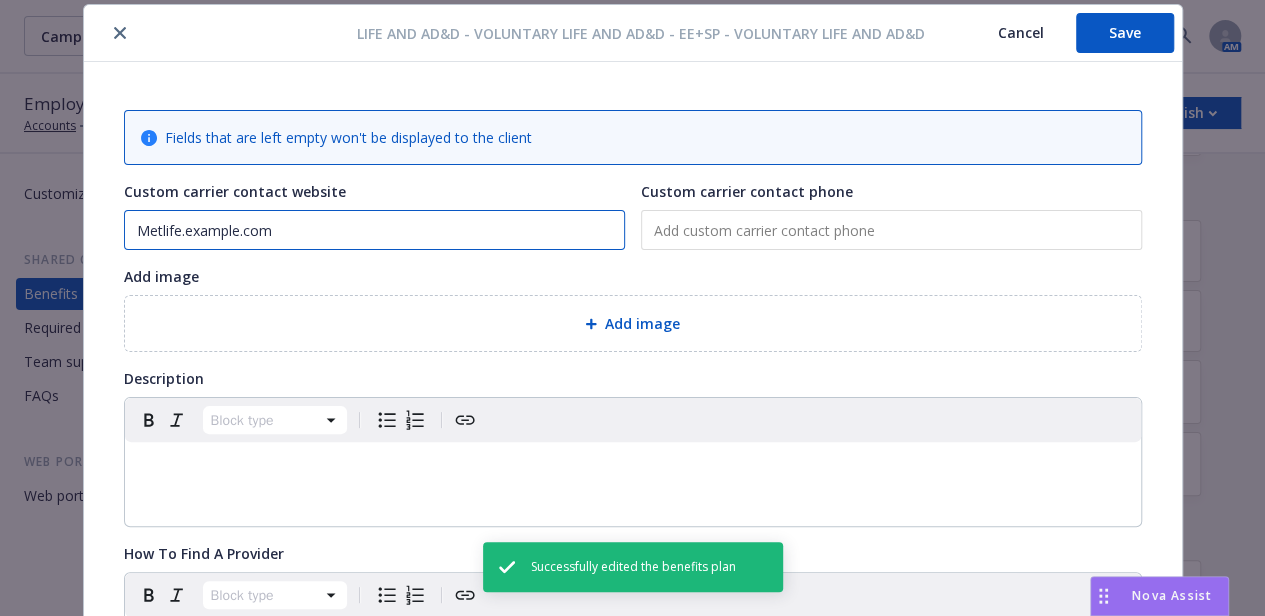 type on "Metlife.example.com" 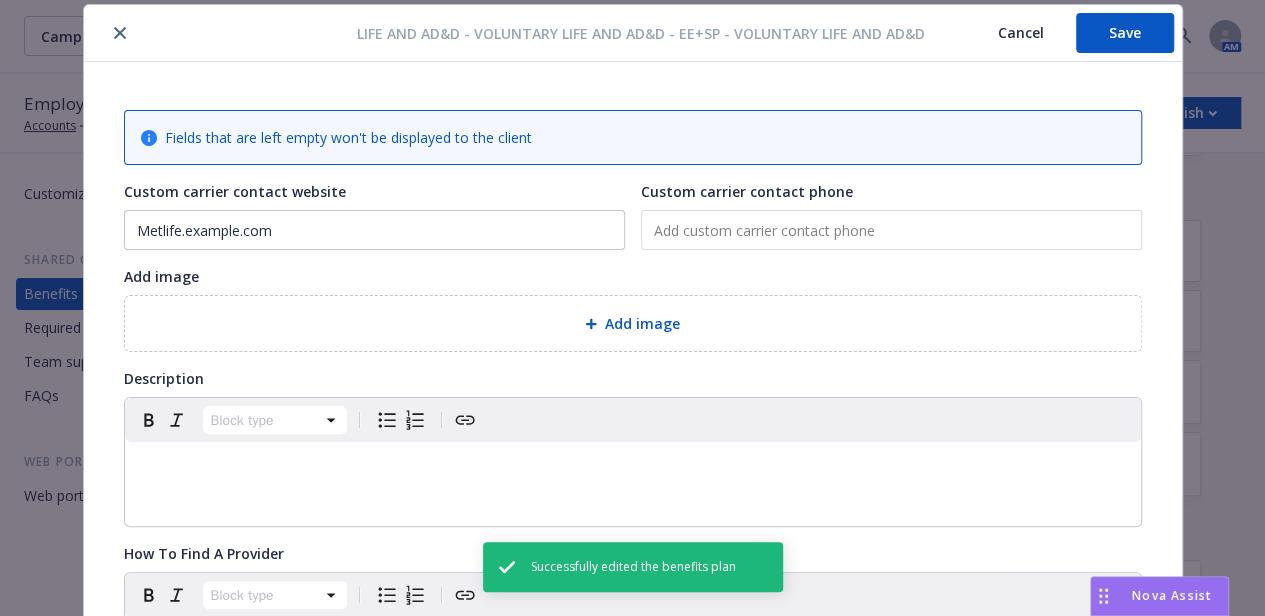 click at bounding box center [891, 230] 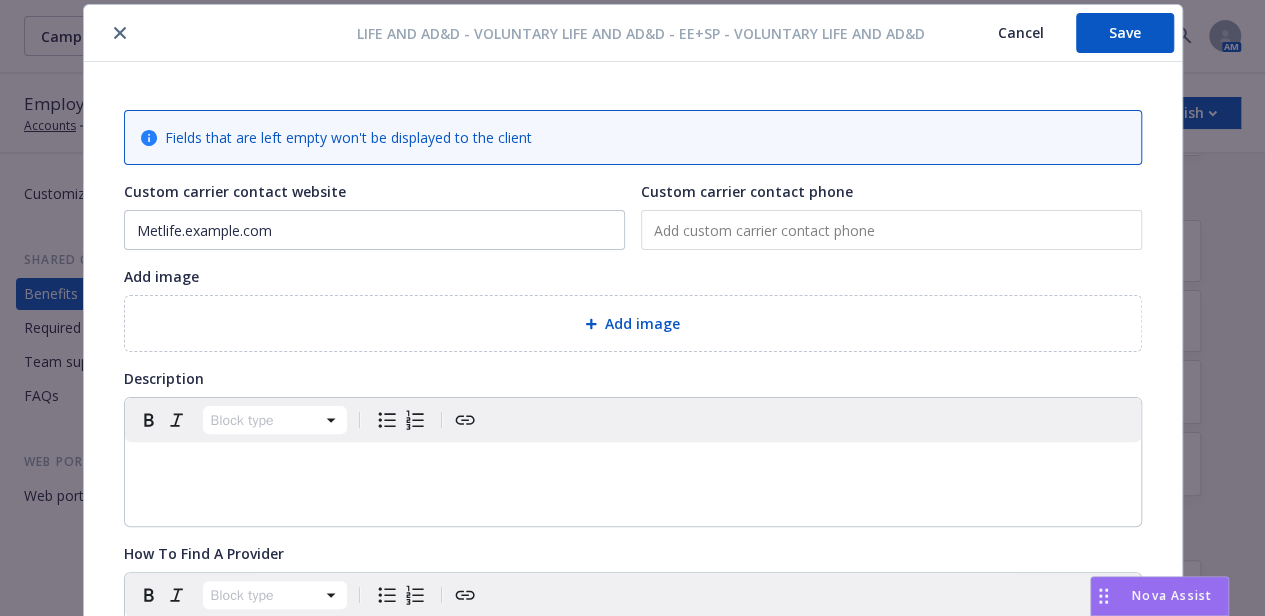 paste on "[PHONE]" 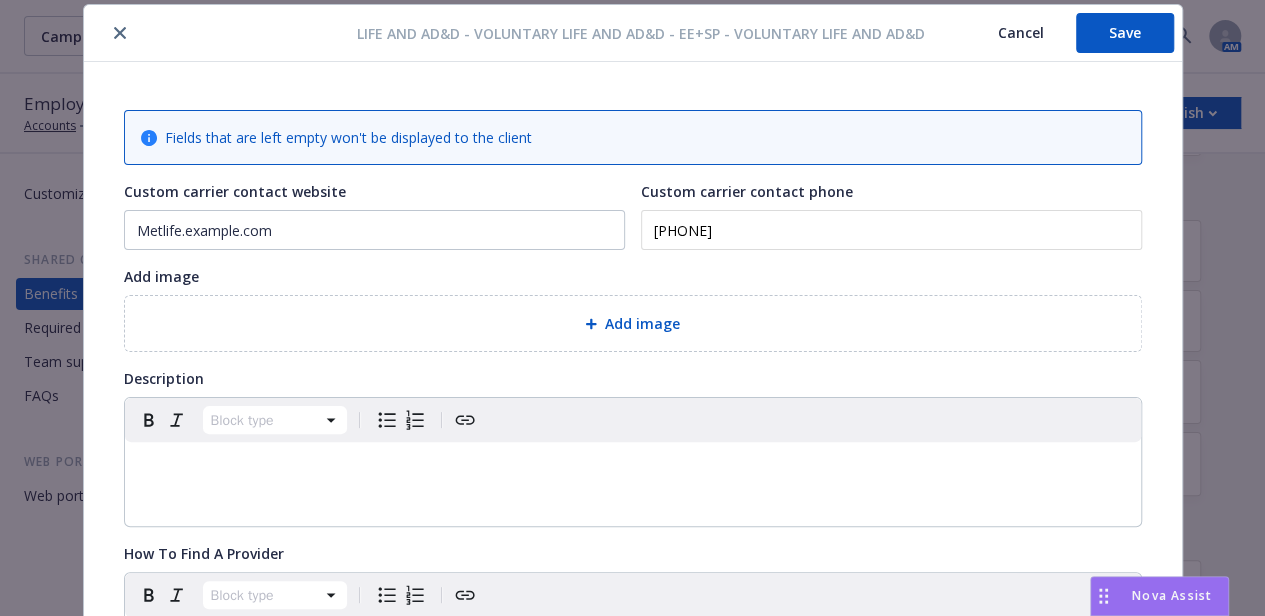 type on "[PHONE]" 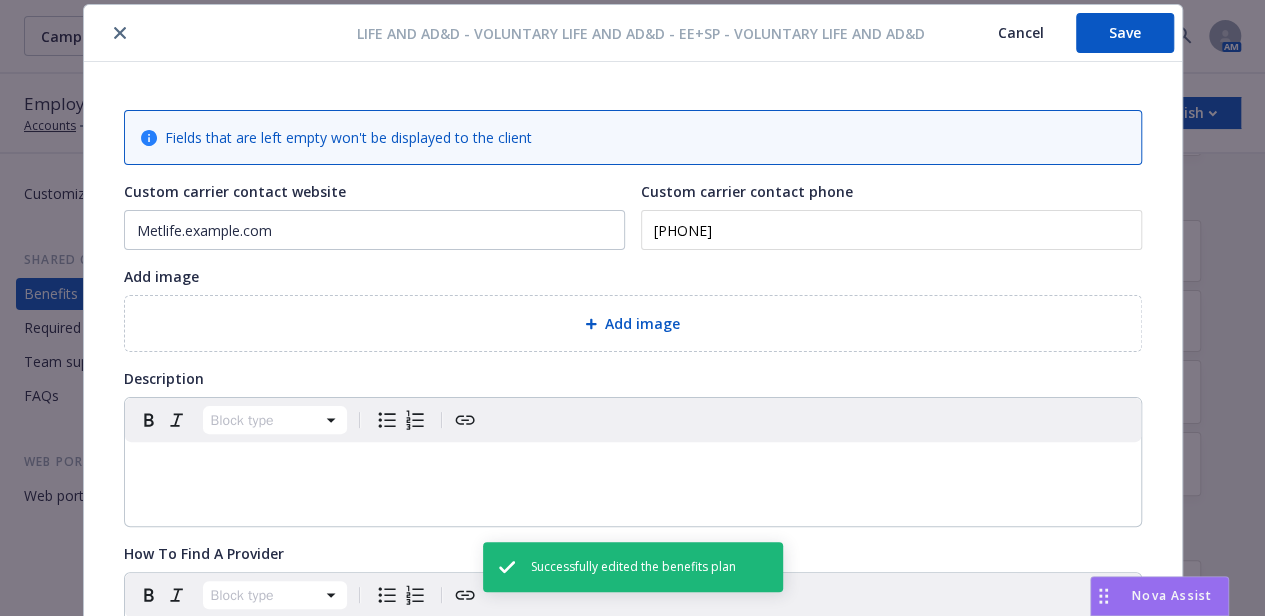 click 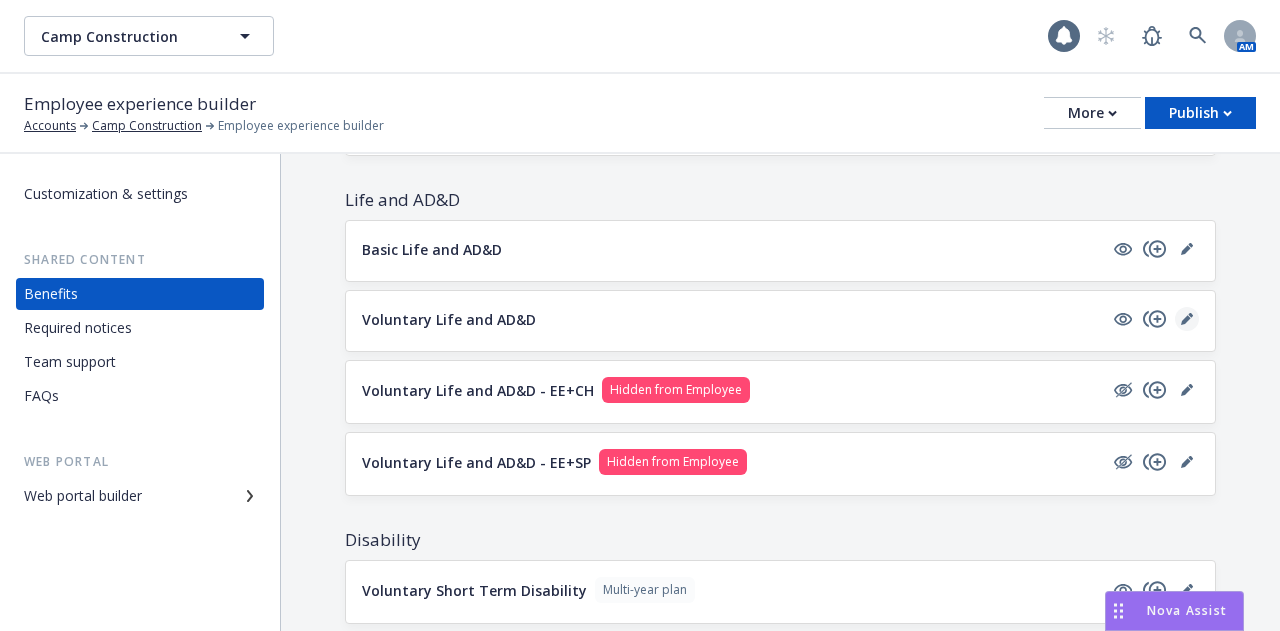 click 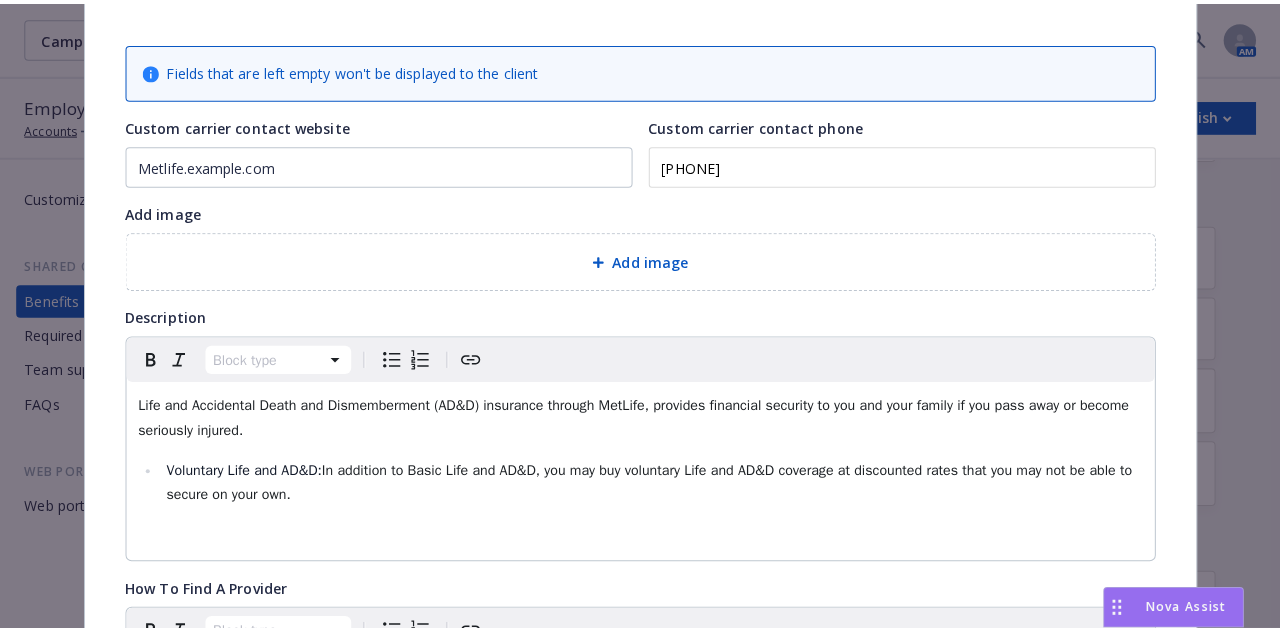 scroll, scrollTop: 0, scrollLeft: 0, axis: both 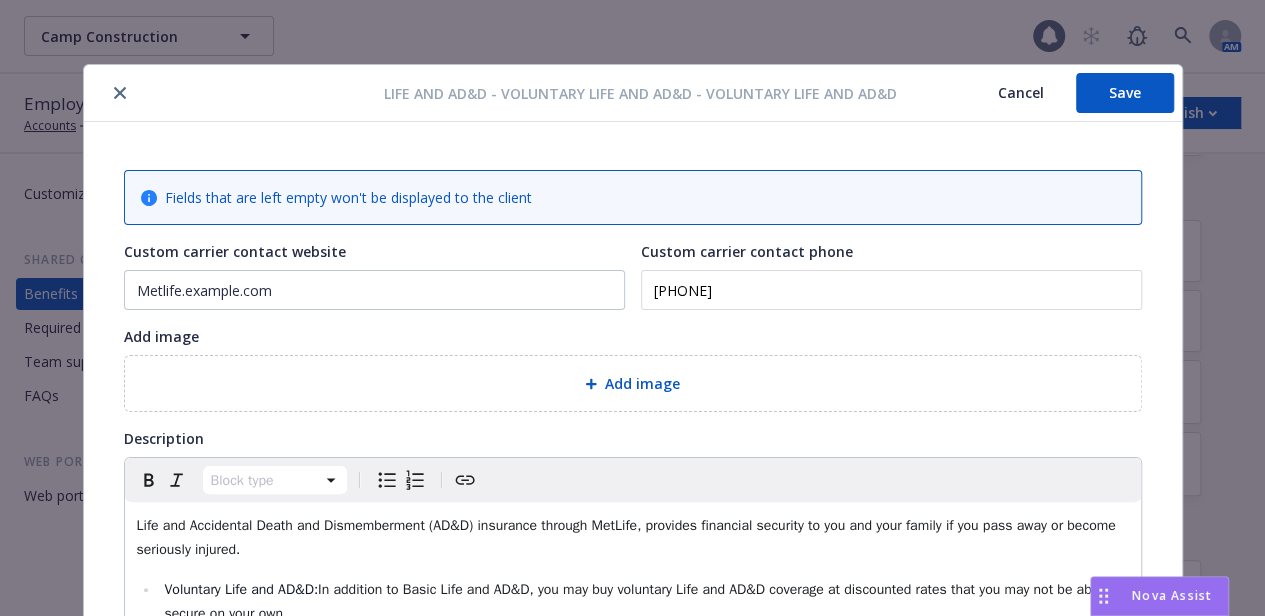 click 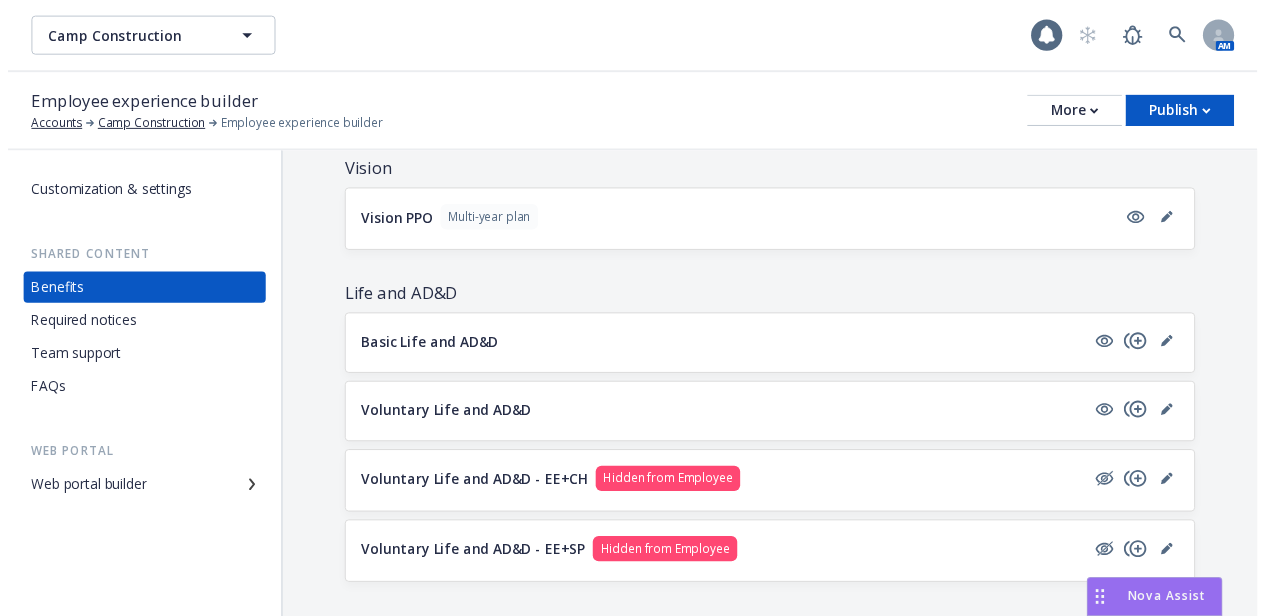 scroll, scrollTop: 806, scrollLeft: 0, axis: vertical 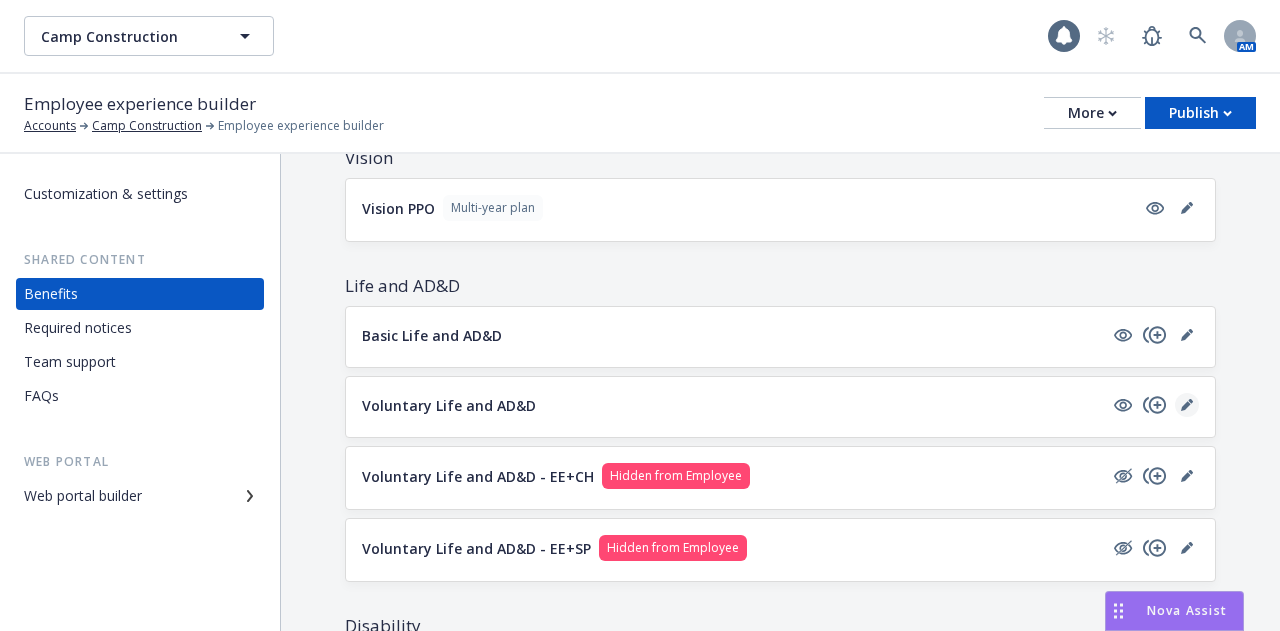 click at bounding box center [1187, 405] 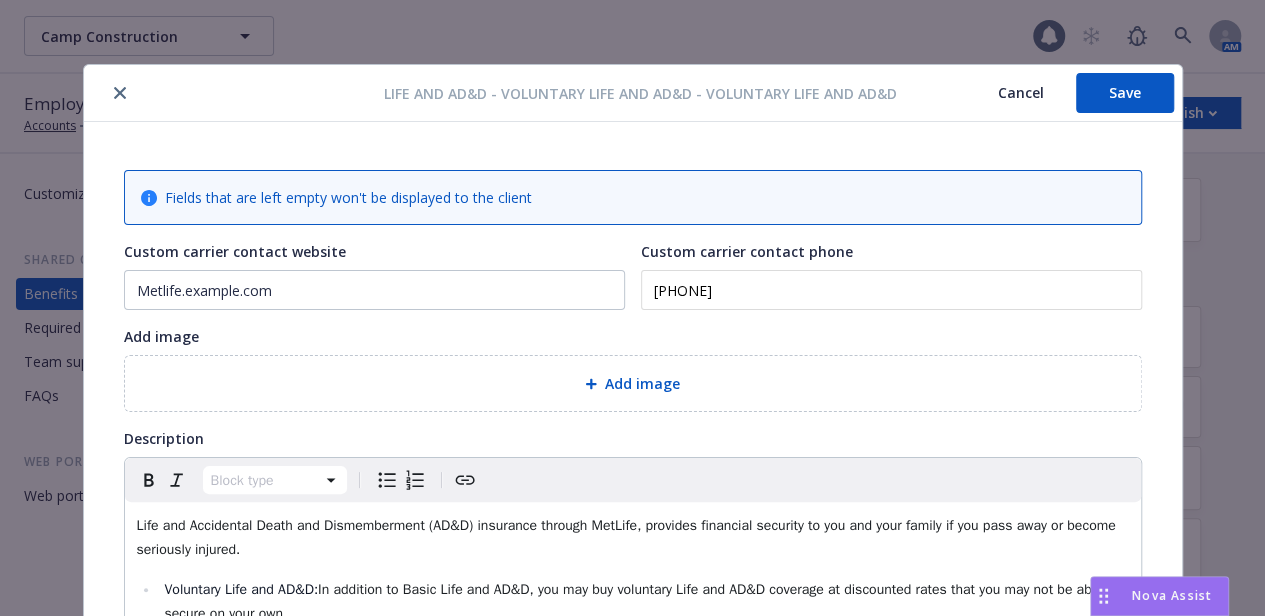 scroll, scrollTop: 60, scrollLeft: 0, axis: vertical 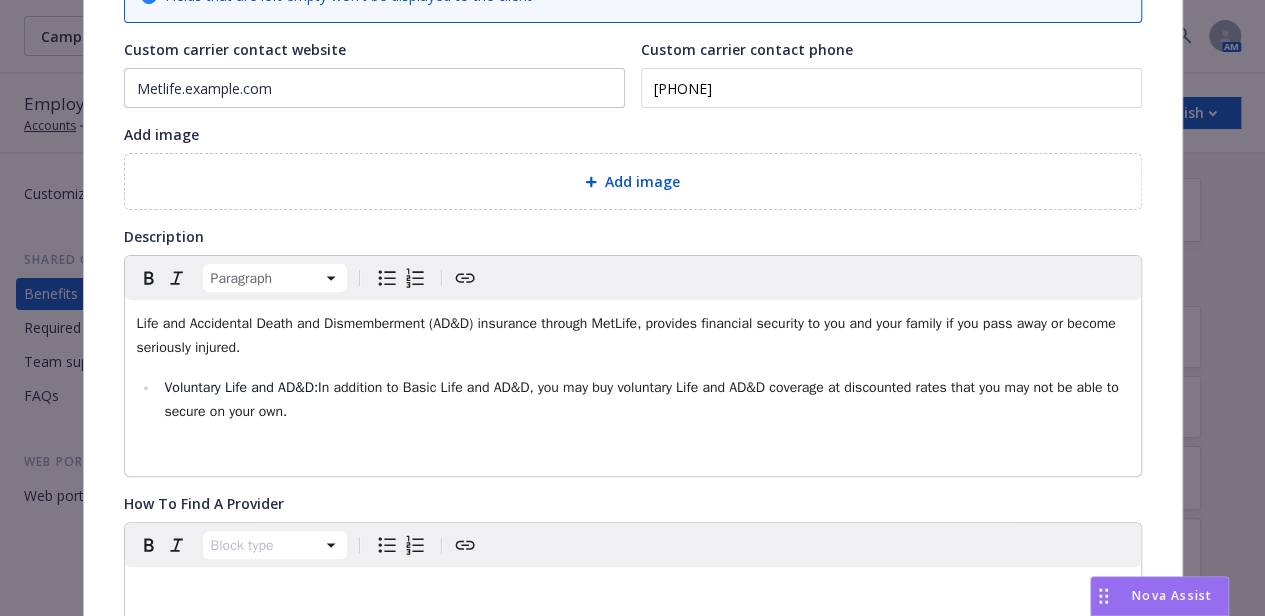 click on "Life and Accidental Death and Dismemberment (AD&D) insurance through MetLife, provides financial security to you and your family if you pass away or become seriously injured. Voluntary Life and AD&D: In addition to Basic Life and AD&D, you may buy voluntary Life and AD&D coverage at discounted rates that you may not be able to secure on your own." at bounding box center [633, 388] 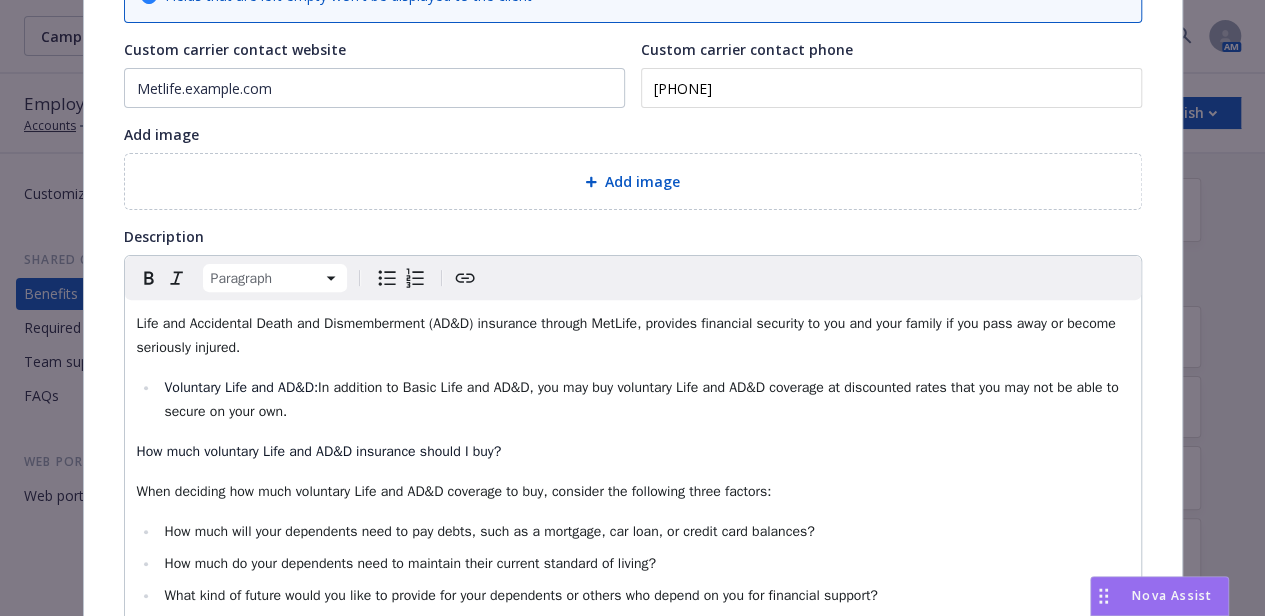 scroll, scrollTop: 317, scrollLeft: 0, axis: vertical 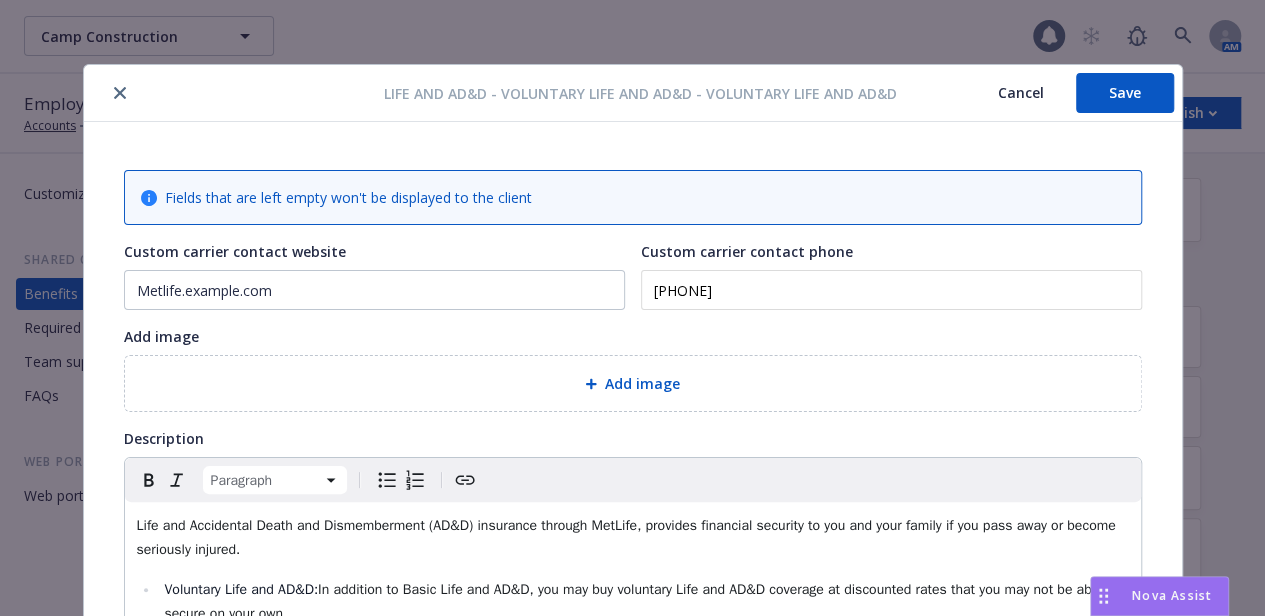 click on "Save" at bounding box center (1125, 93) 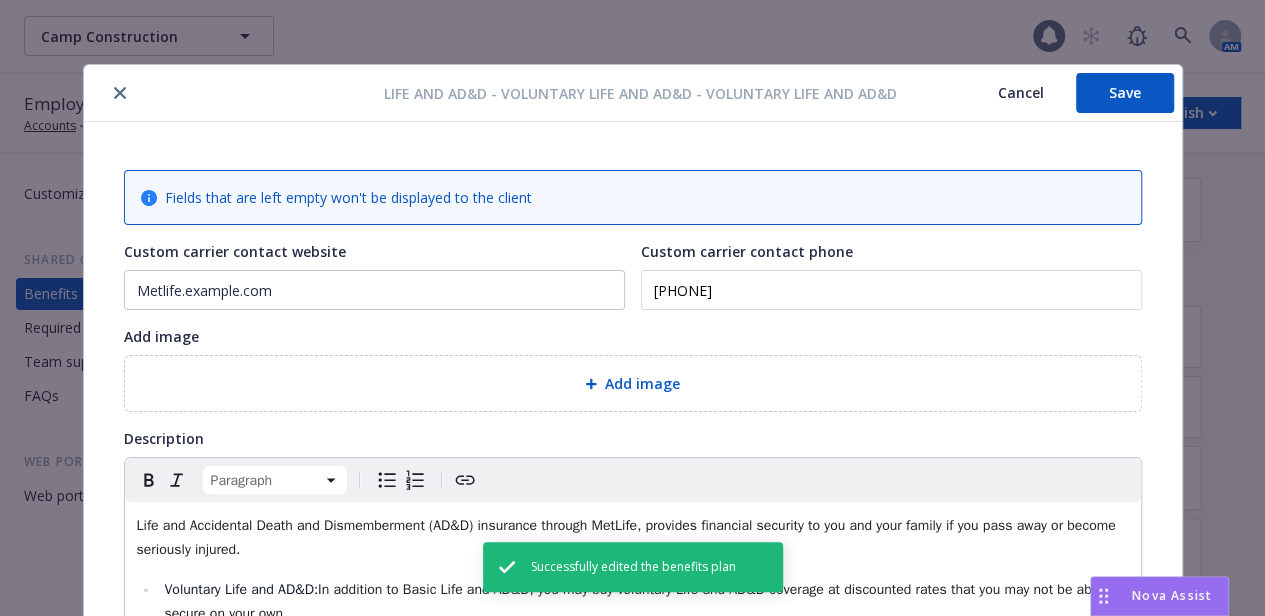 click 